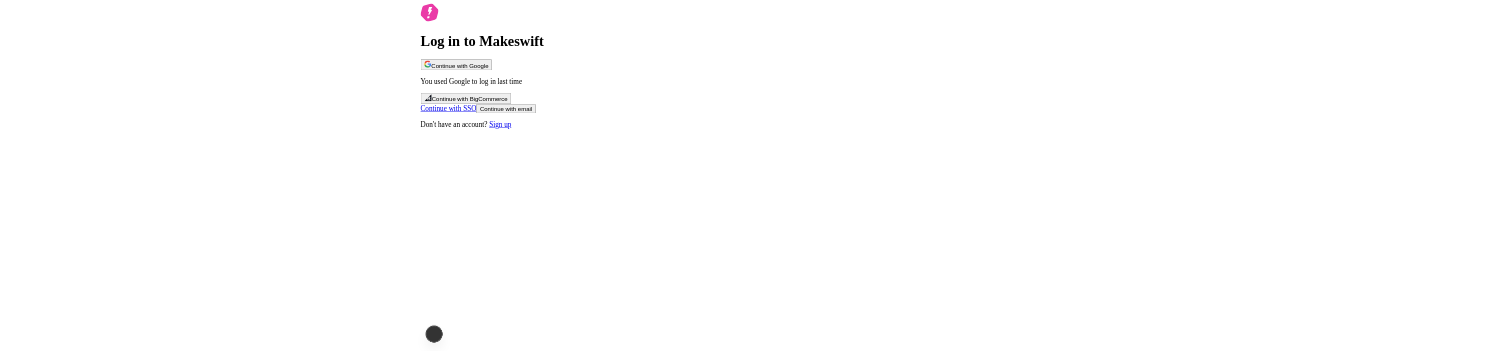 scroll, scrollTop: 0, scrollLeft: 0, axis: both 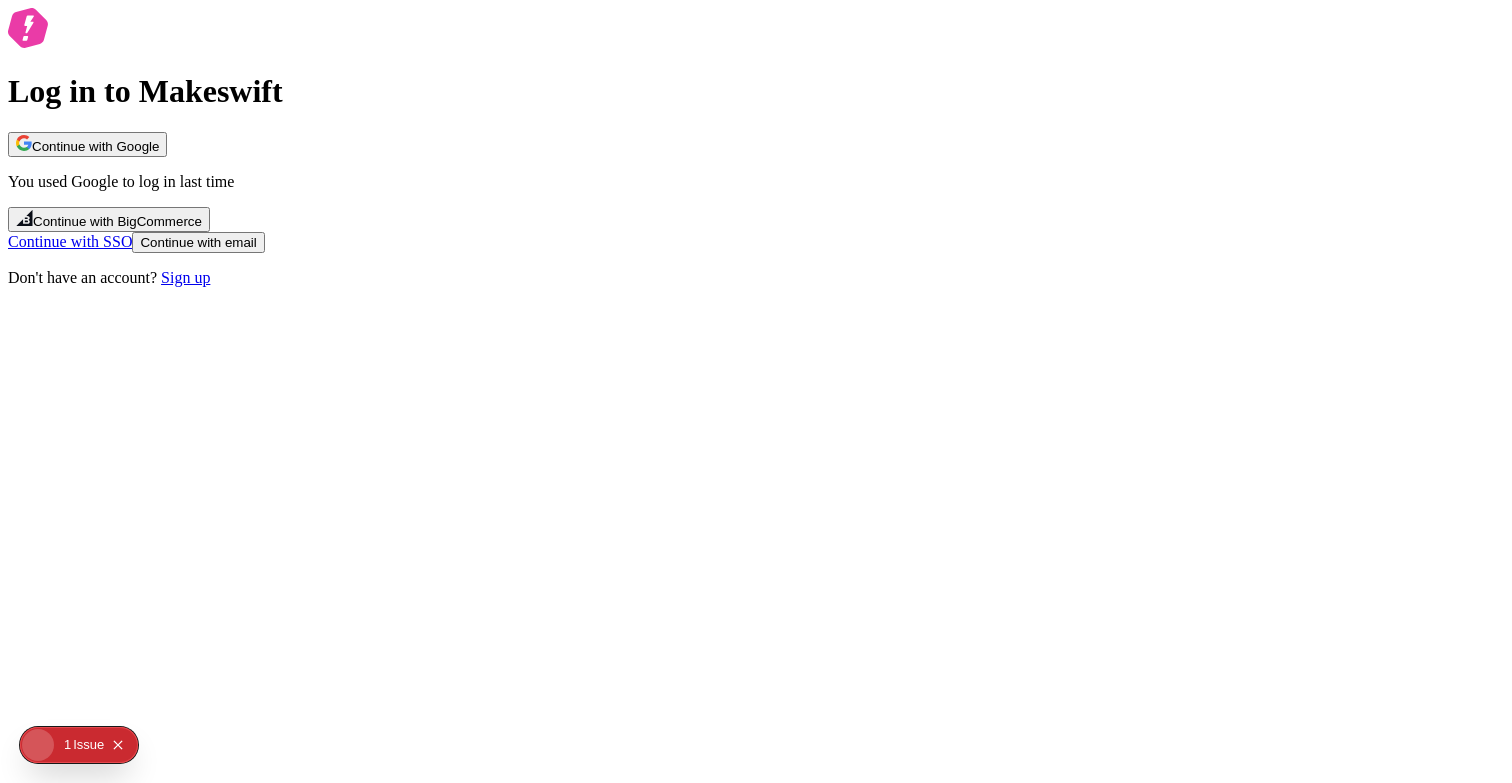click on "Log in to Makeswift Continue with Google You used Google to log in last time Continue with BigCommerce Continue with SSO Continue with email Don't have an account?   Sign up" at bounding box center [756, 147] 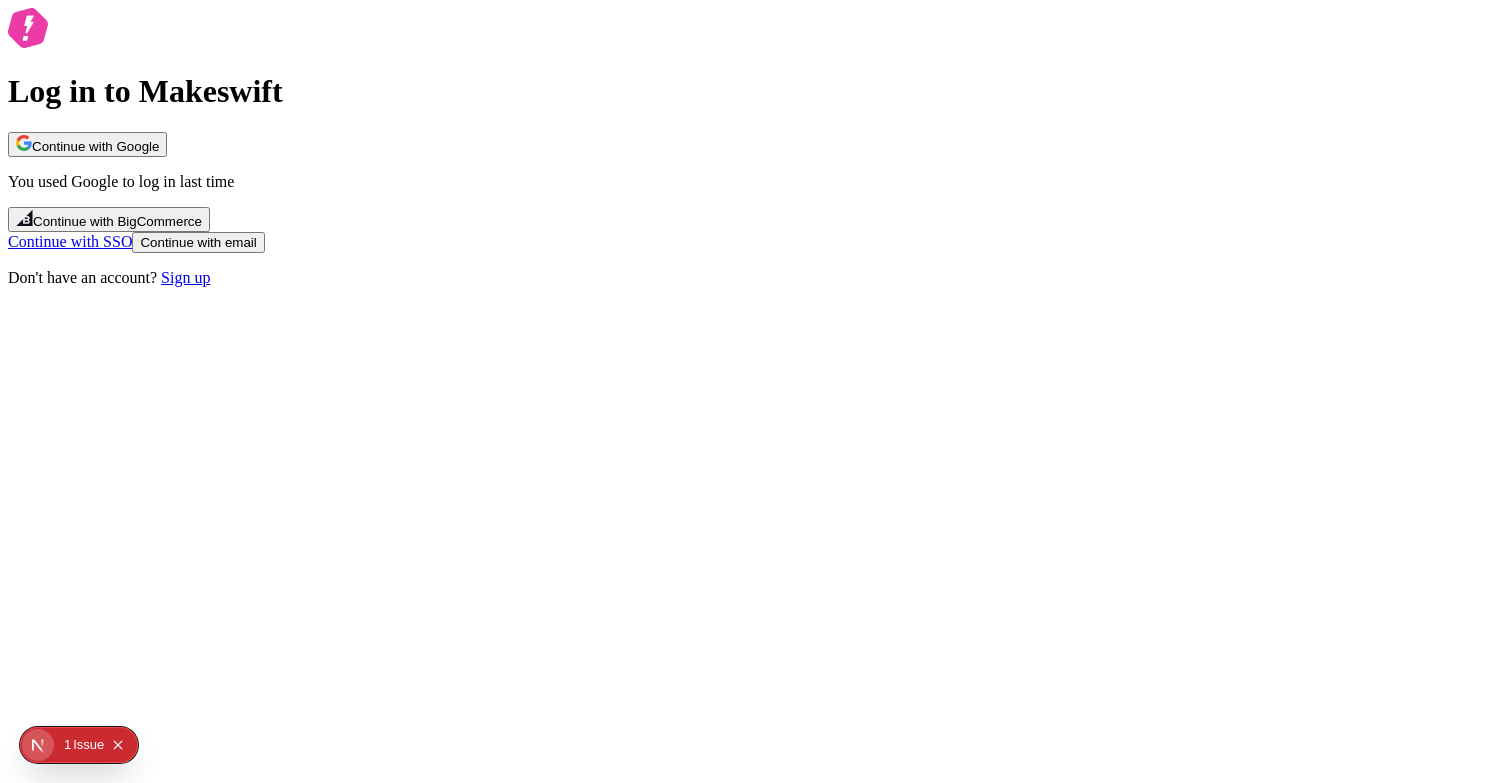 click on "Continue with Google" at bounding box center [95, 146] 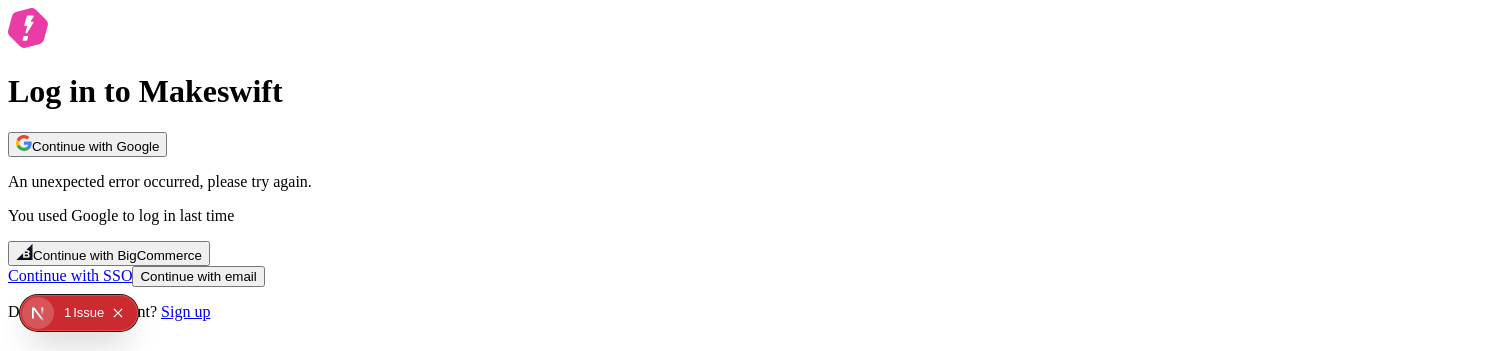scroll, scrollTop: 15, scrollLeft: 0, axis: vertical 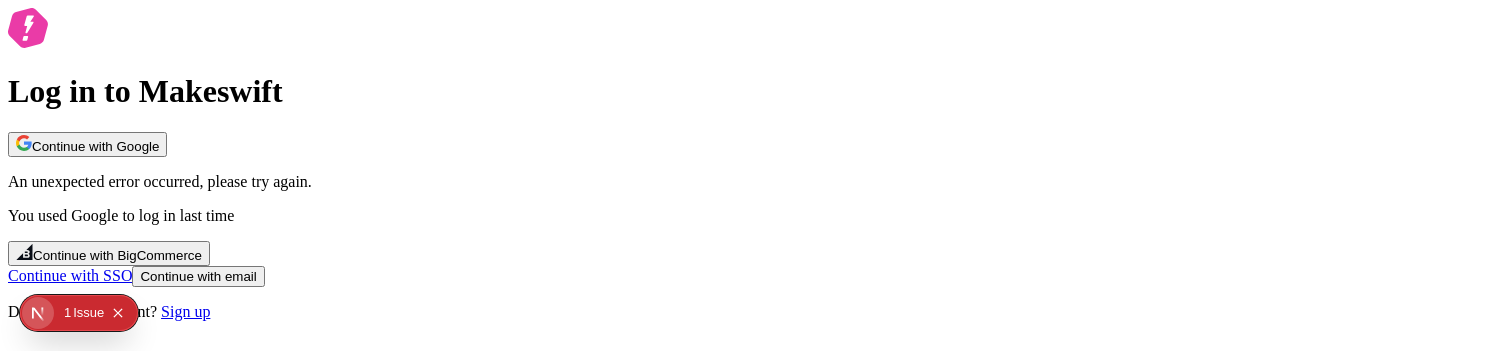 click on "Log in to Makeswift Continue with Google An unexpected error occurred, please try again. You used Google to log in last time Continue with BigCommerce Continue with SSO Continue with email Don't have an account?   Sign up" at bounding box center (756, 164) 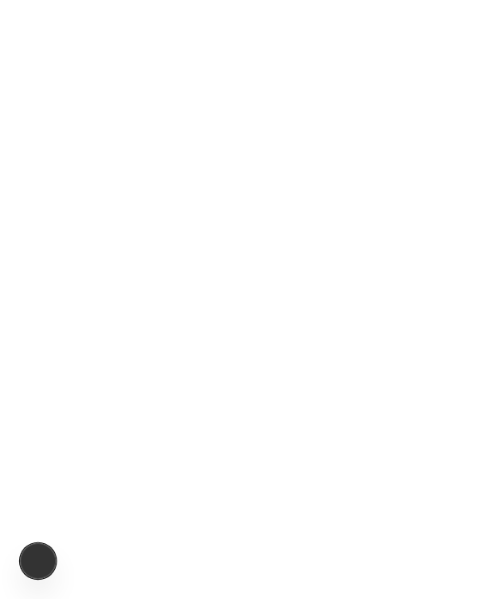 scroll, scrollTop: 0, scrollLeft: 0, axis: both 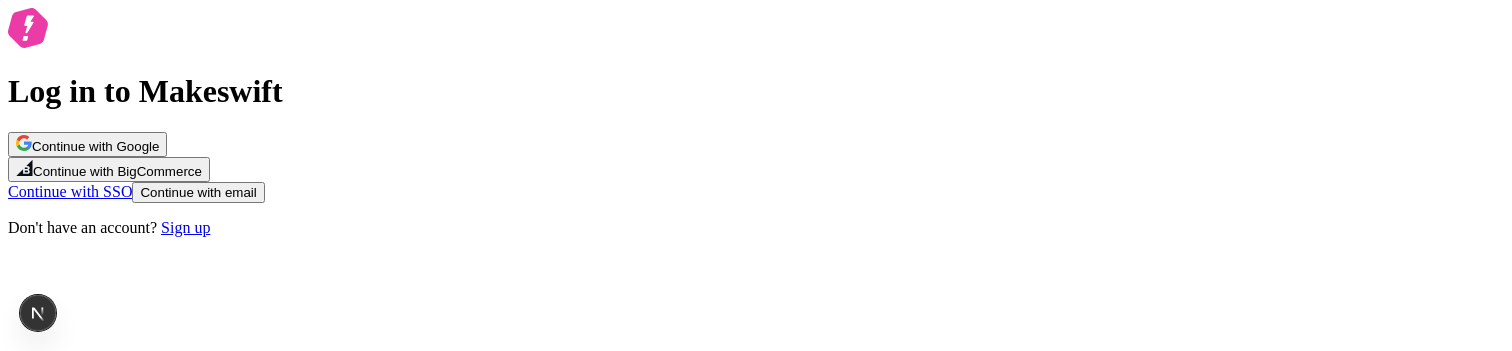 click on "Log in to Makeswift Continue with Google Continue with BigCommerce Continue with SSO Continue with email Don't have an account?   Sign up" at bounding box center (756, 122) 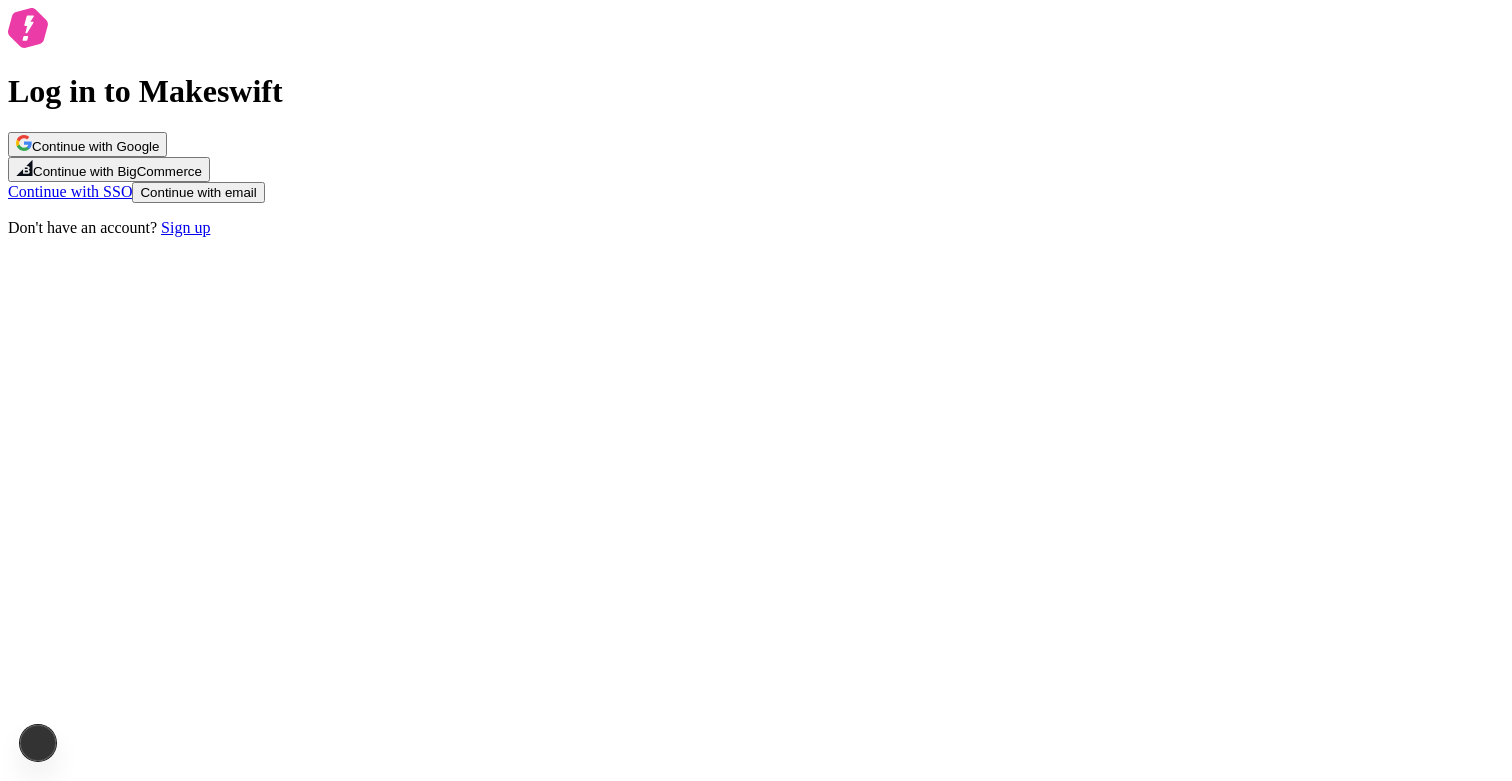 scroll, scrollTop: 0, scrollLeft: 0, axis: both 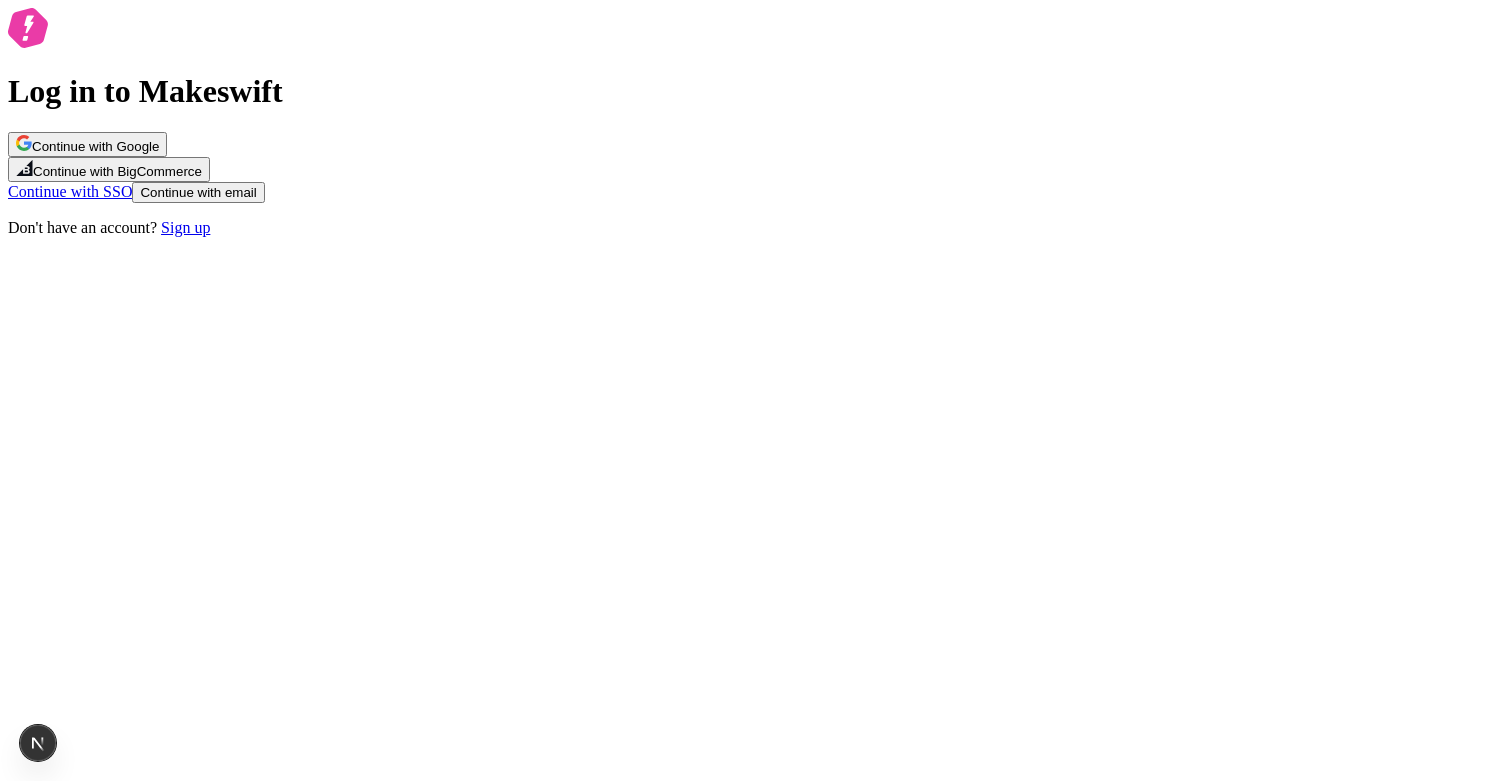 click on "Continue with Google" at bounding box center [87, 144] 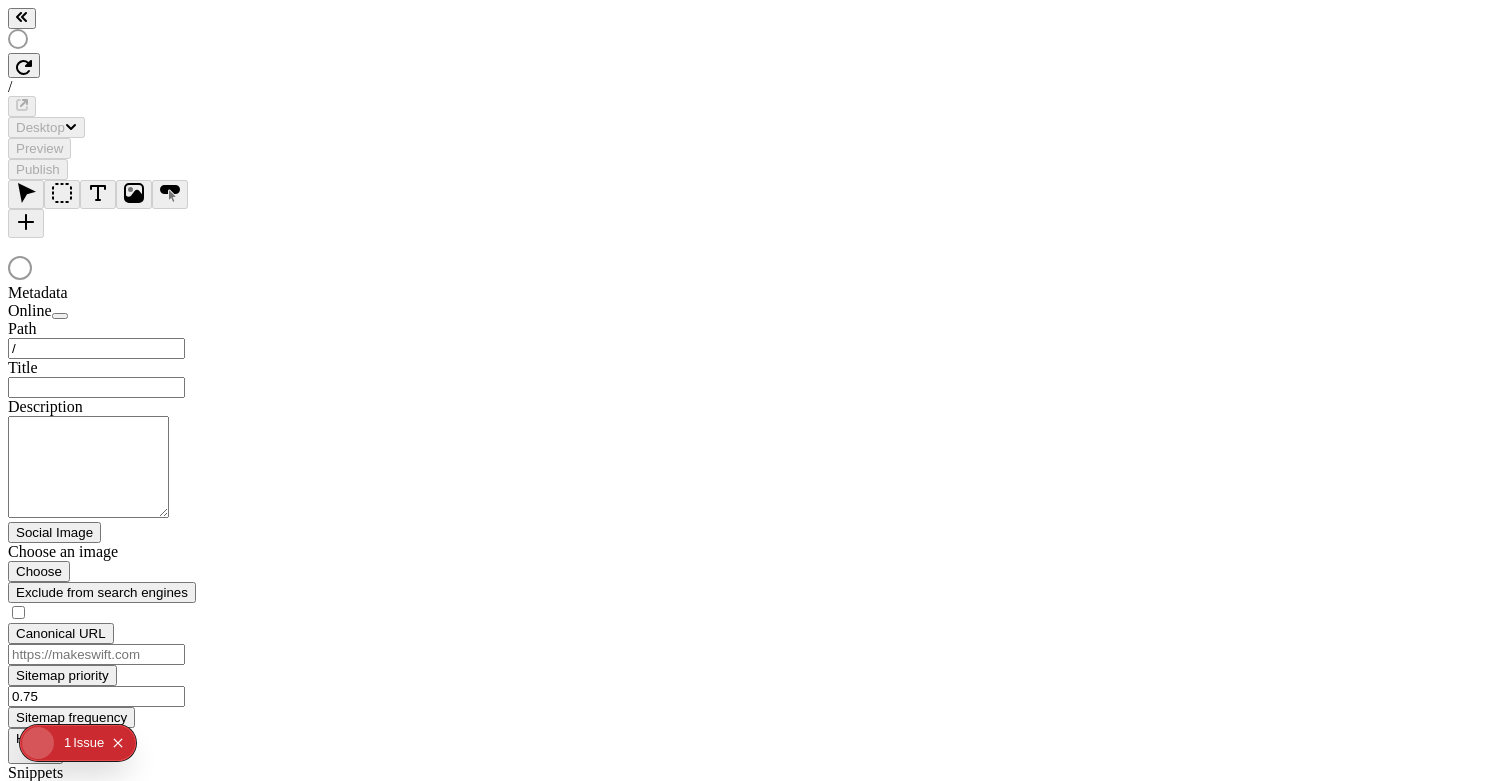 scroll, scrollTop: 0, scrollLeft: 0, axis: both 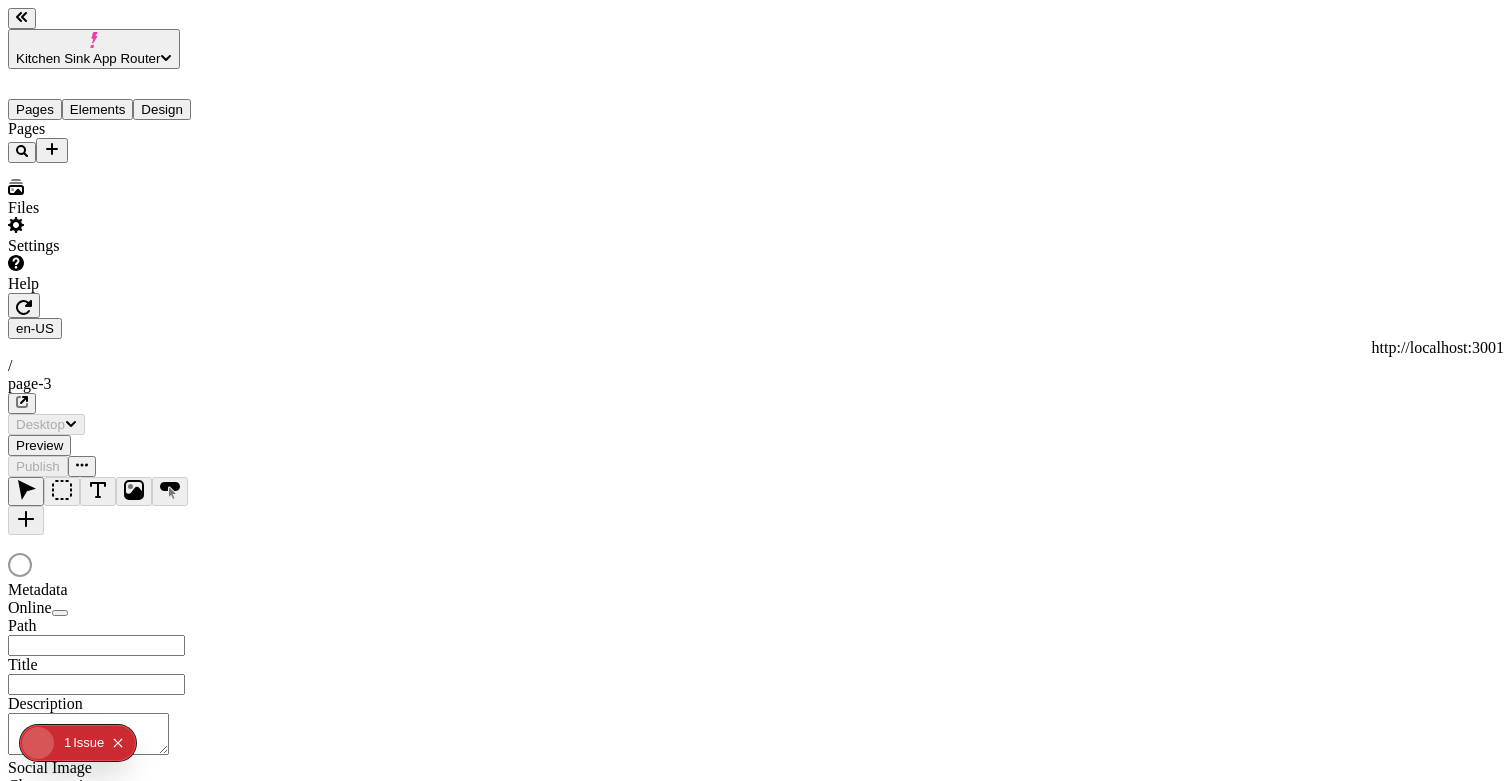 checkbox on "true" 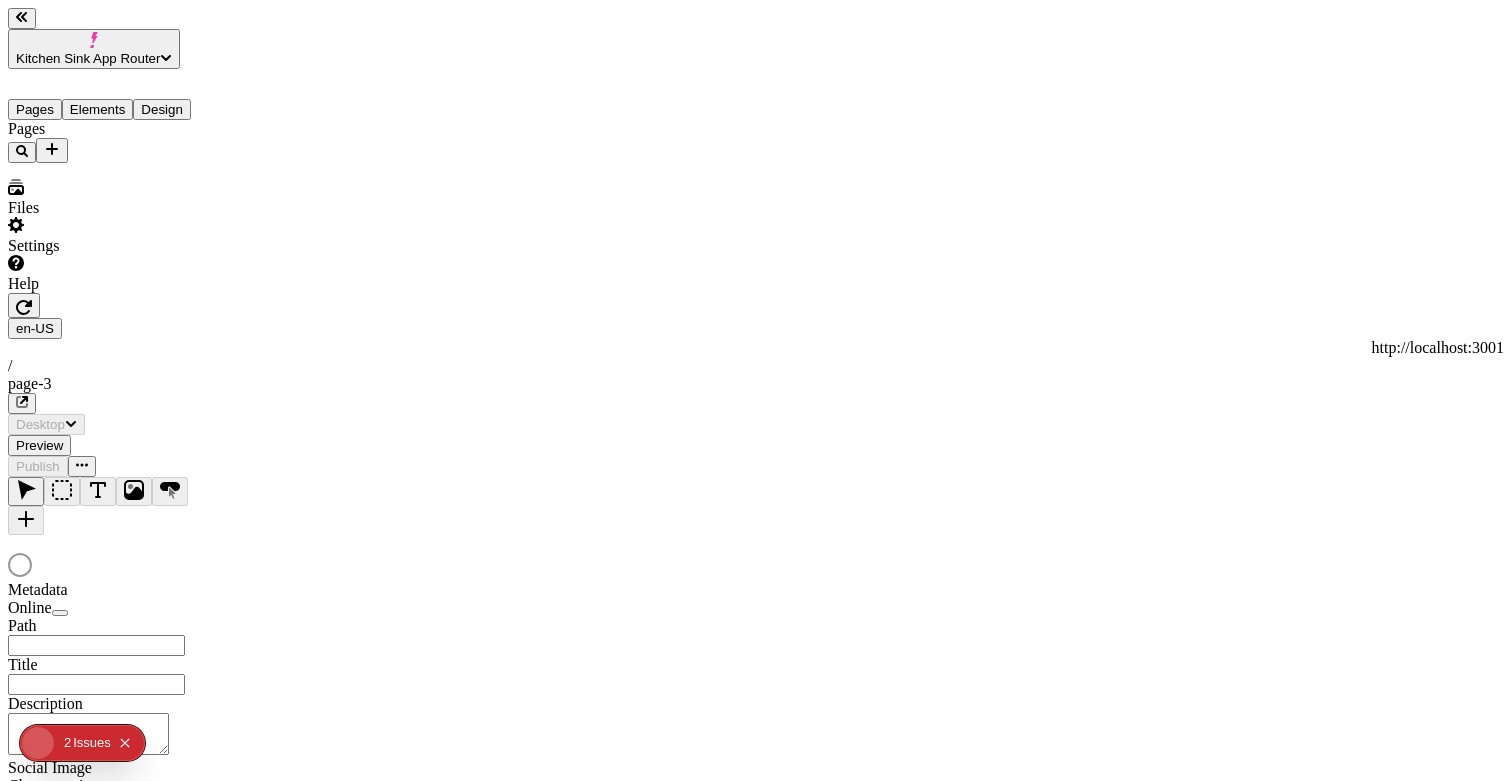 type on "/page-3" 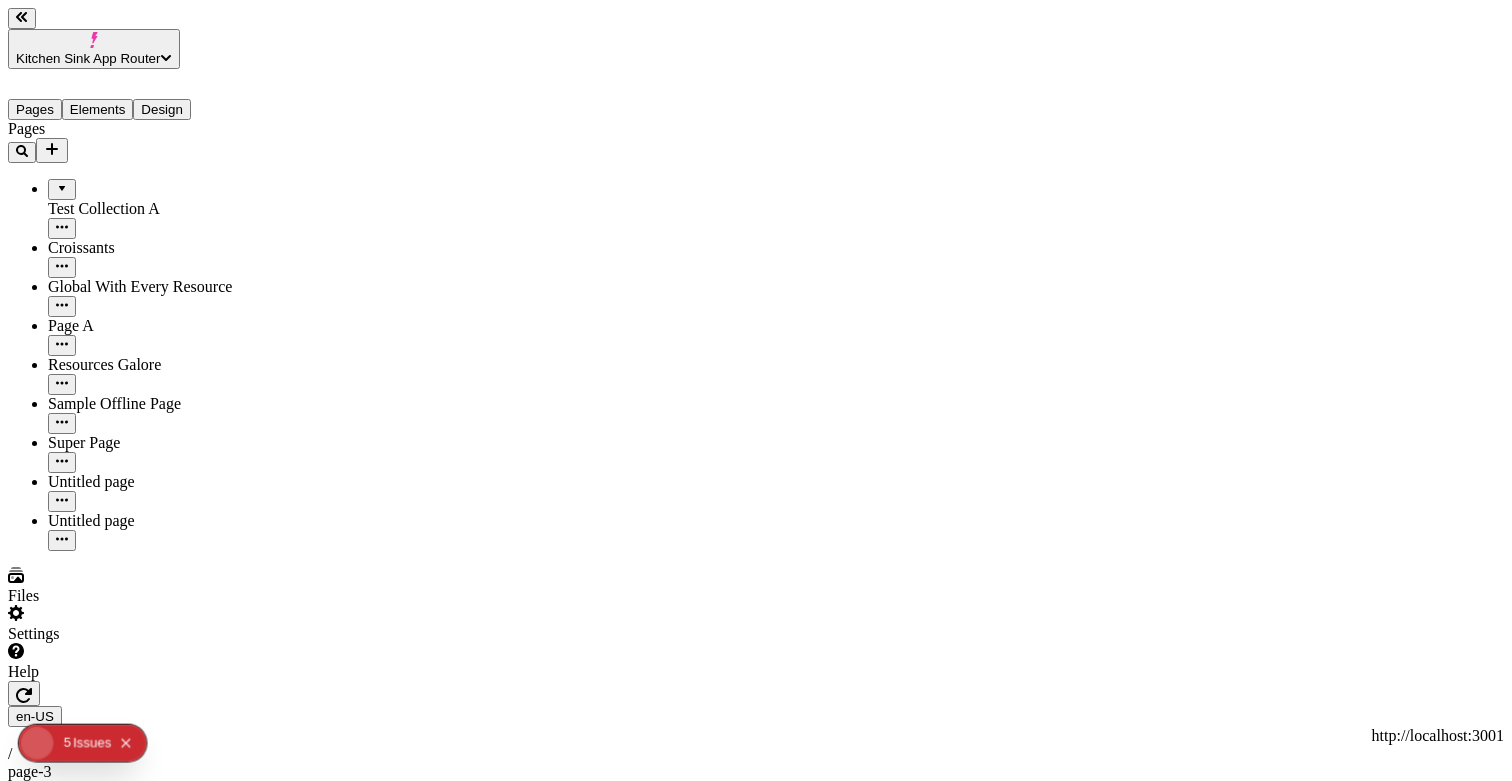 scroll, scrollTop: 0, scrollLeft: 0, axis: both 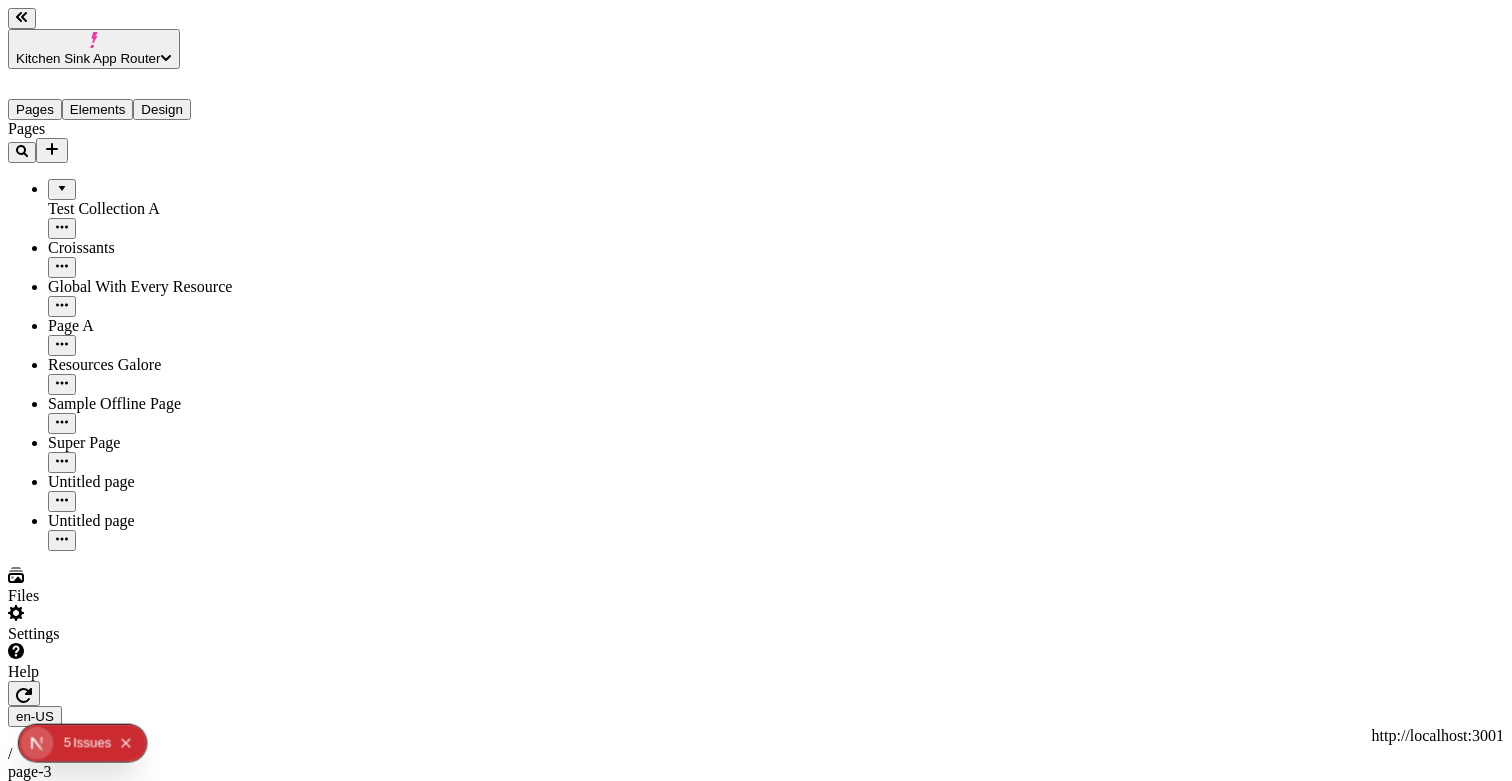 click at bounding box center (82, 854) 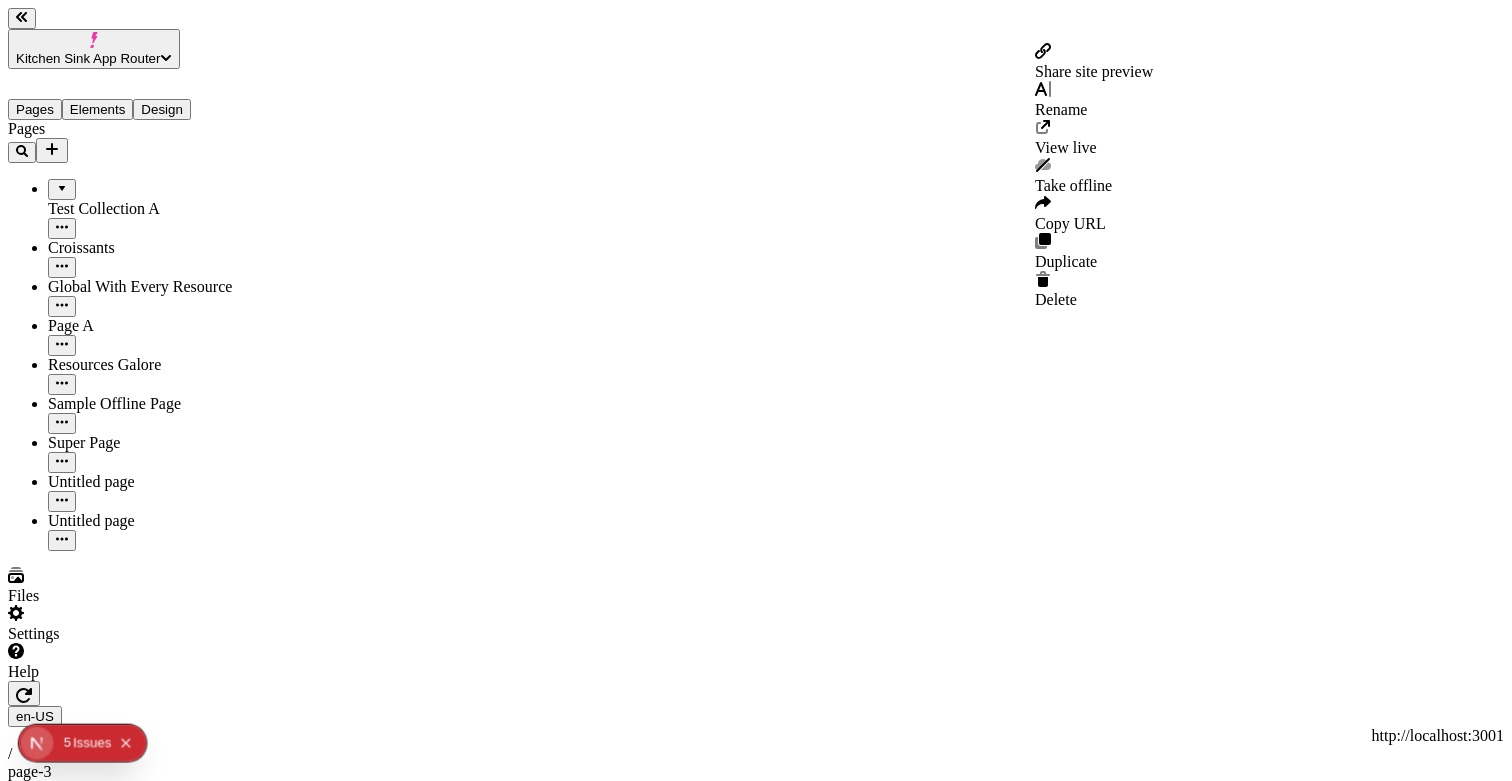 click 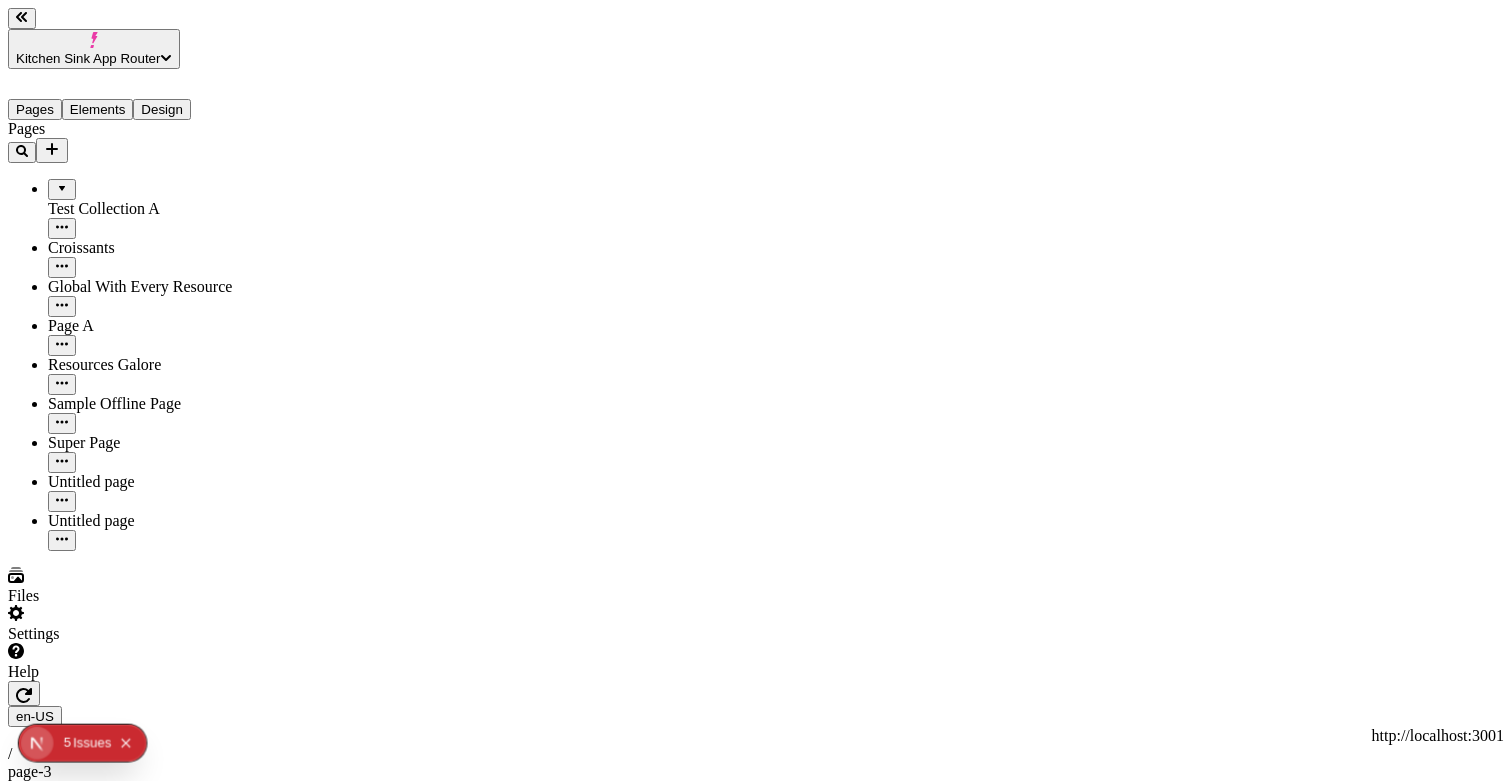 click on "J" at bounding box center [756, 926] 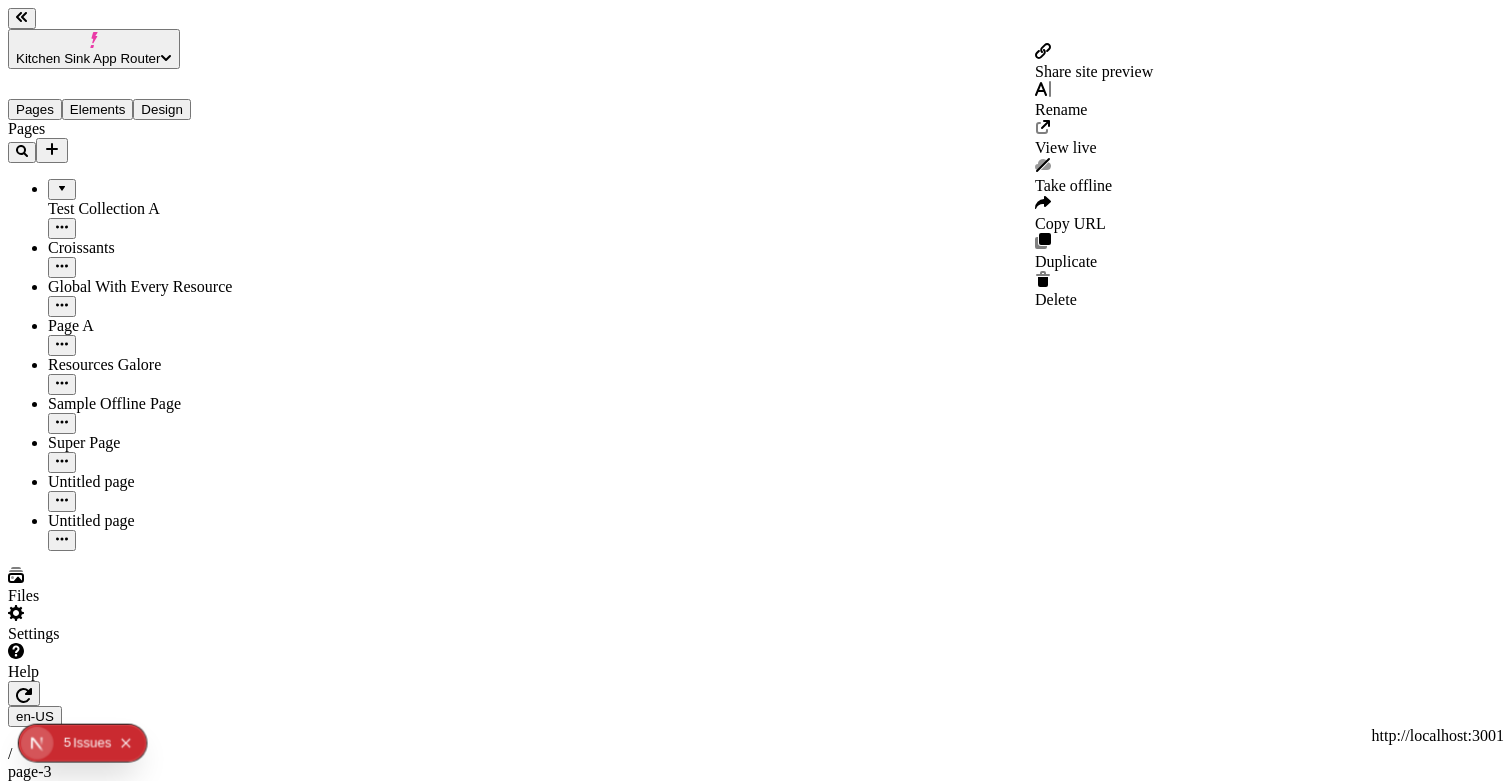 click at bounding box center [82, 854] 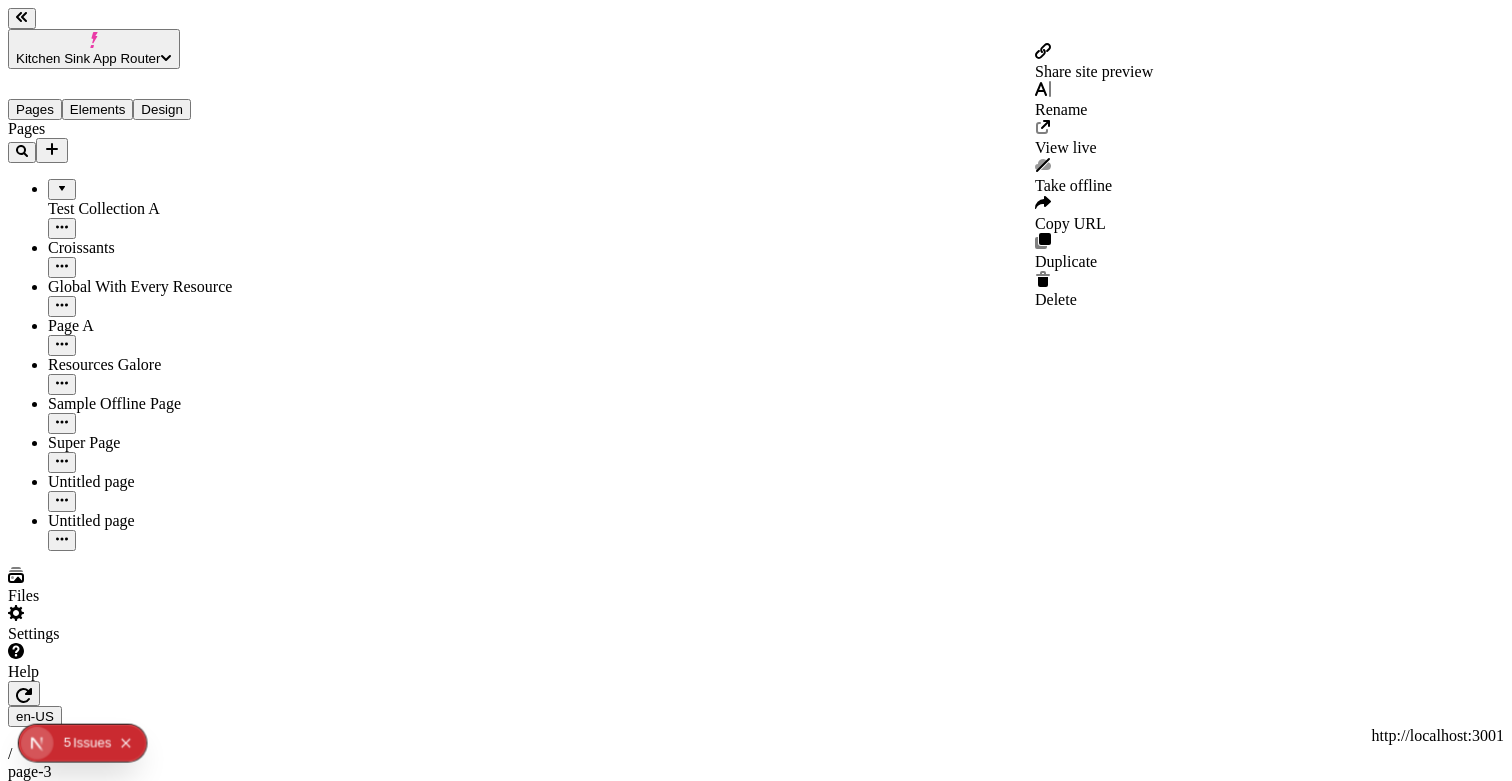 click on "Share site preview" at bounding box center [1094, 71] 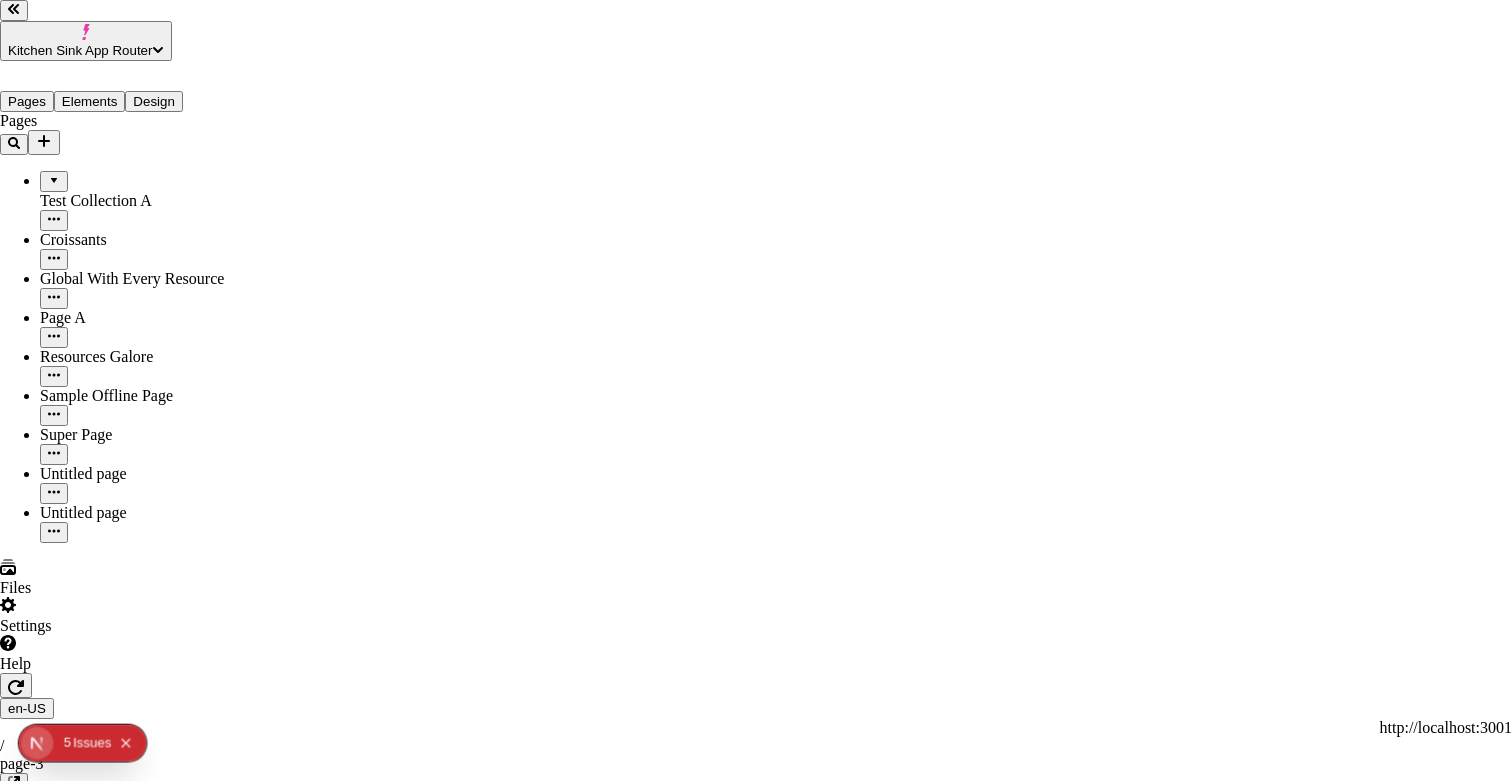 drag, startPoint x: 522, startPoint y: 299, endPoint x: 715, endPoint y: 300, distance: 193.0026 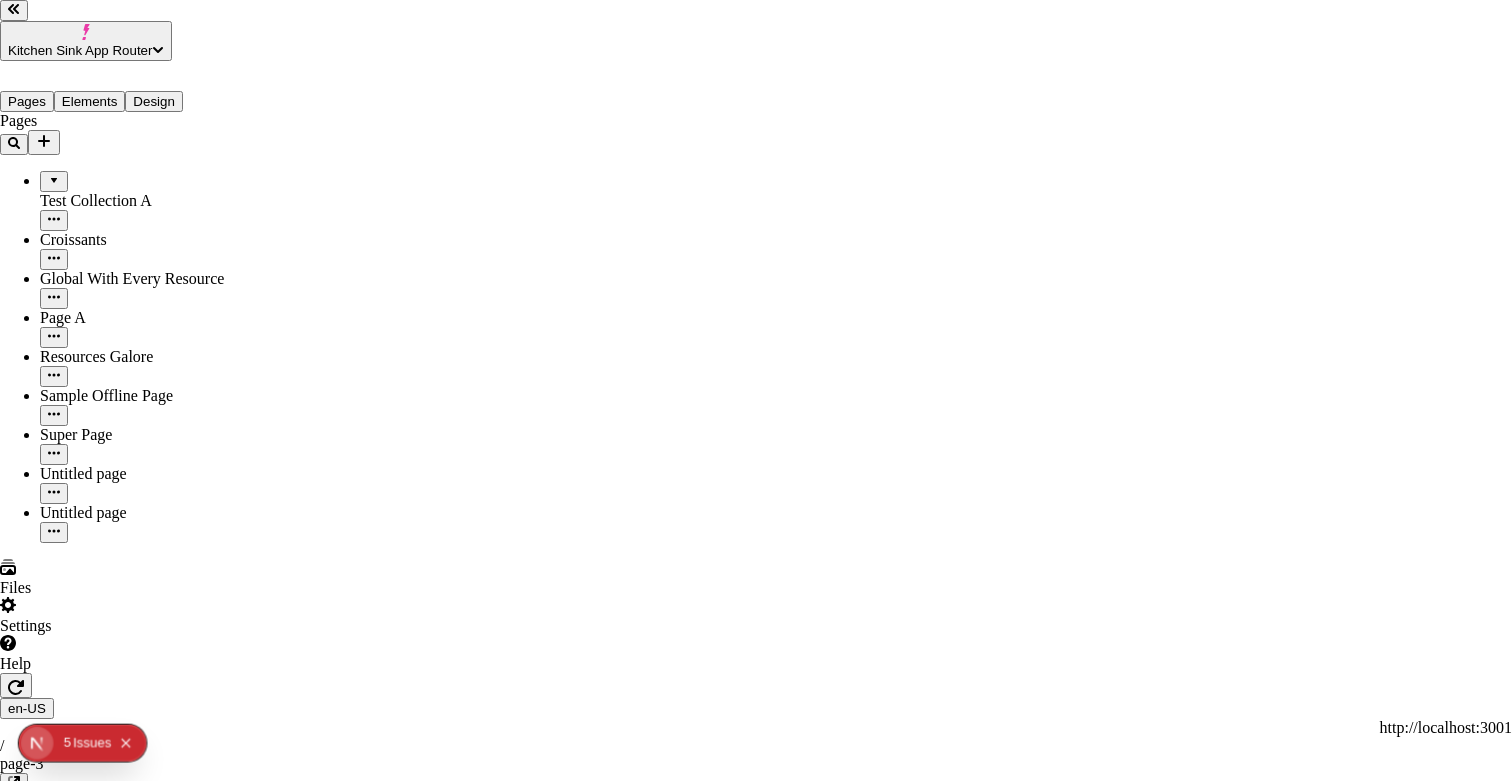 click on "Share site preview http://localhost:7050/share/6547485d-6e17-43b4-b90f-d39e63adec43 This preview link expires  8/9/2025 Public preview If enabled, anyone with the link can view this preview" at bounding box center [756, 3540] 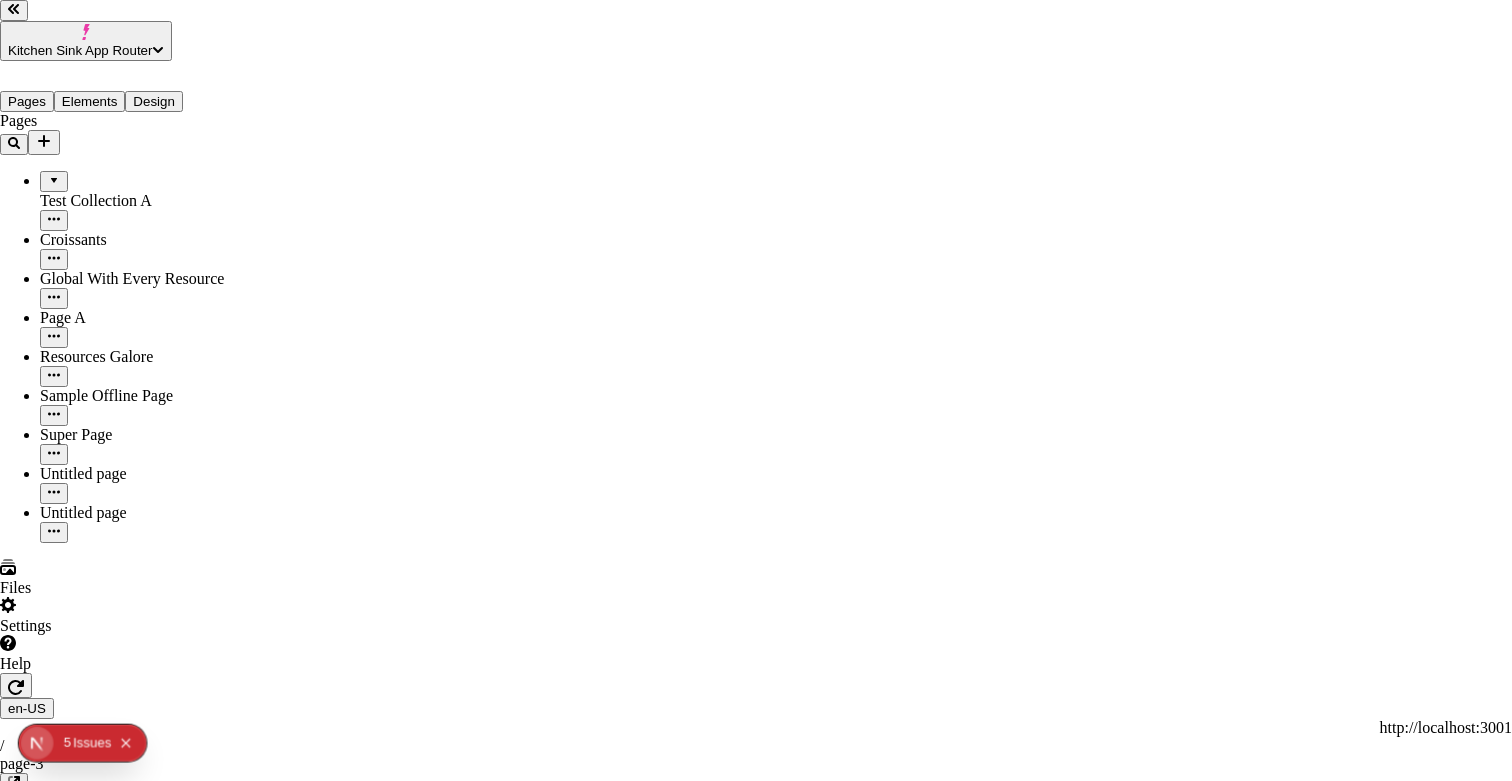 click on "Share site preview" at bounding box center (756, 3442) 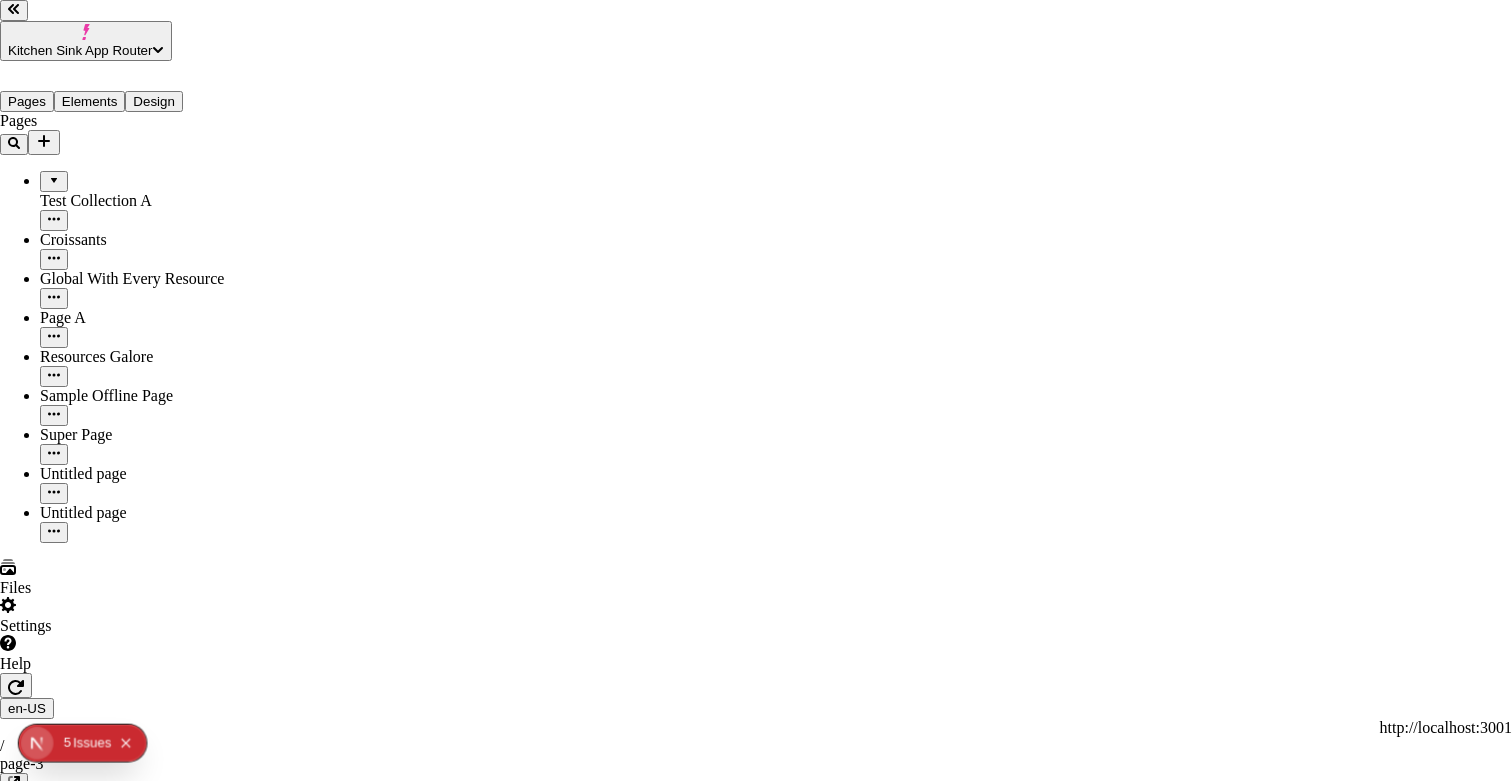 click at bounding box center [8, 3677] 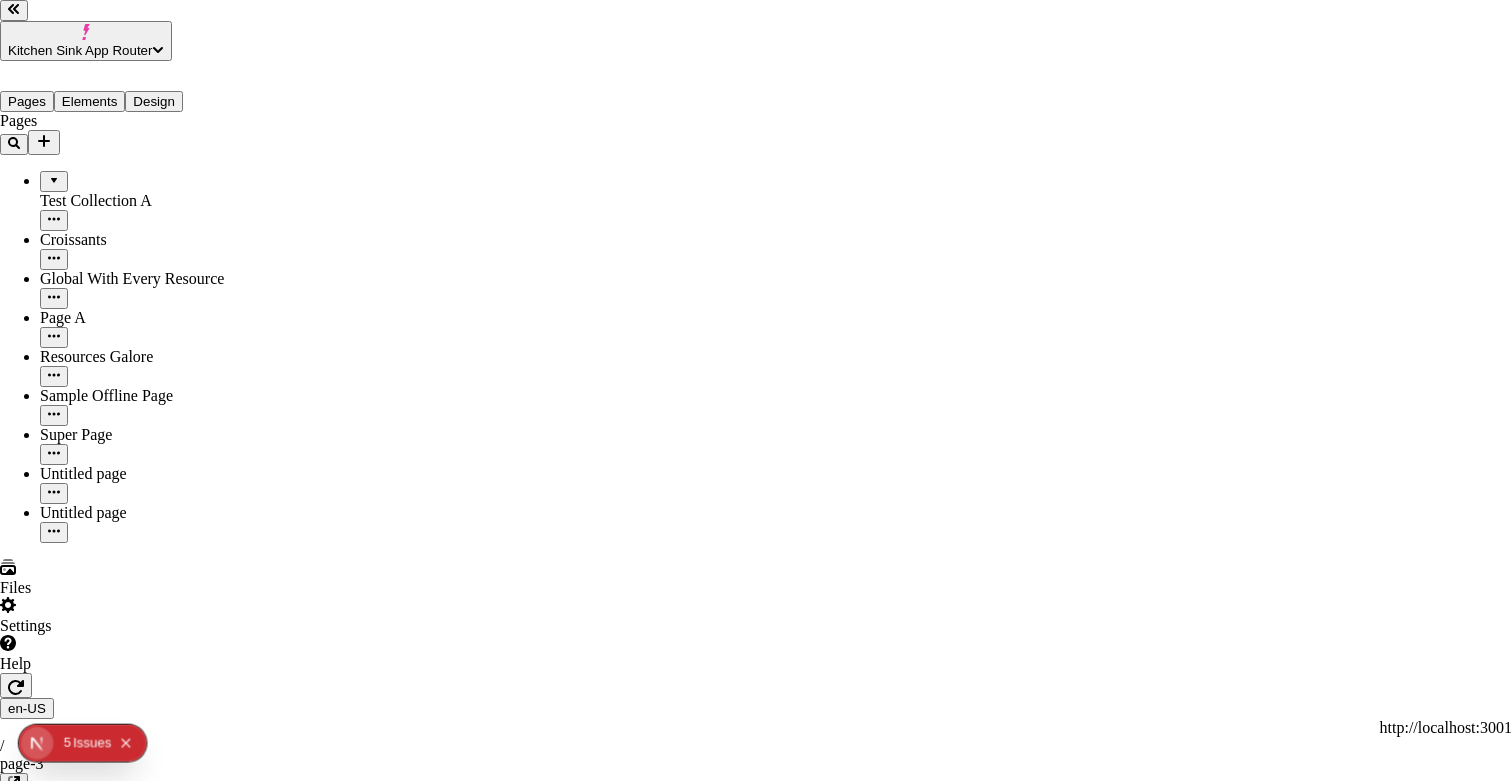 click at bounding box center (8, 3677) 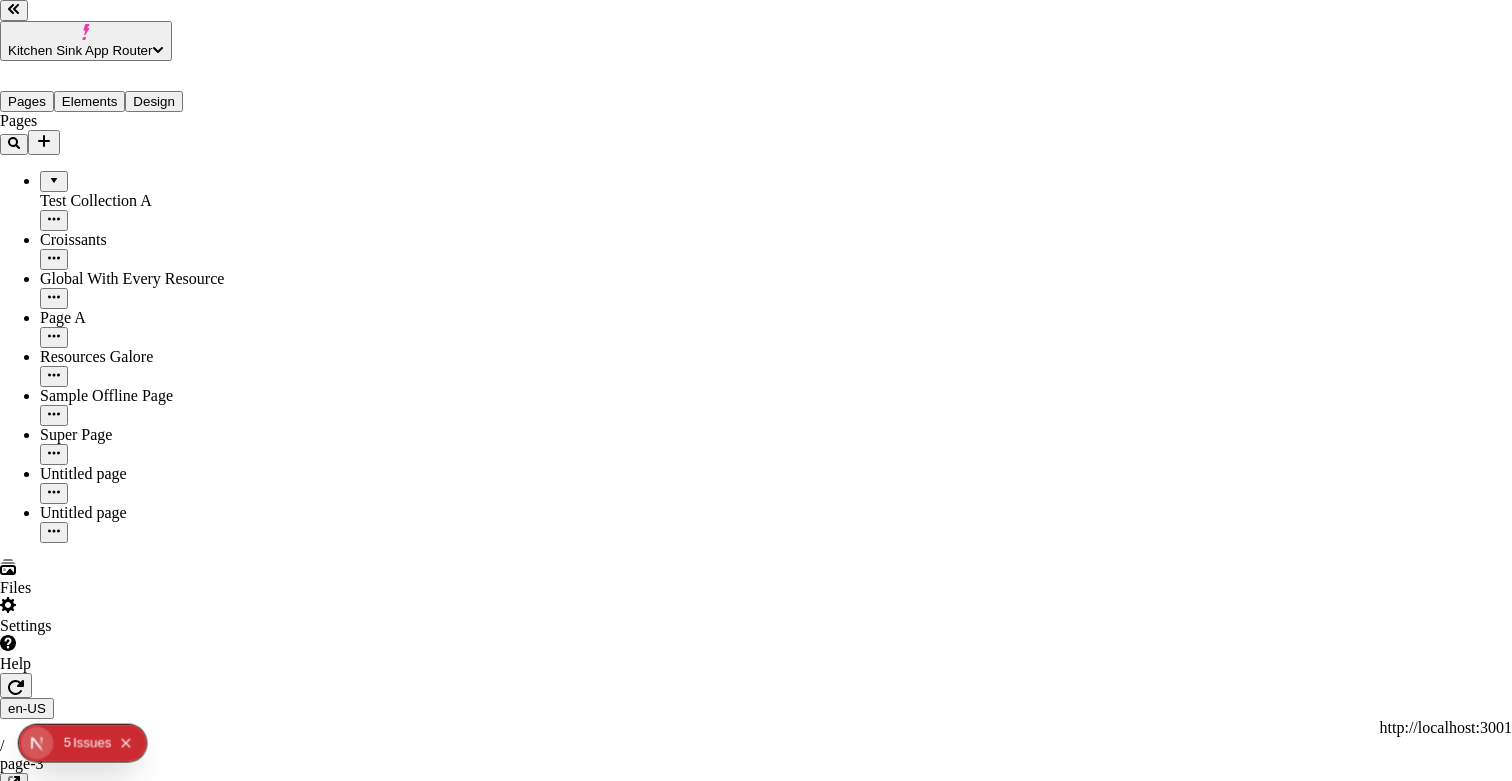 click at bounding box center (8, 3677) 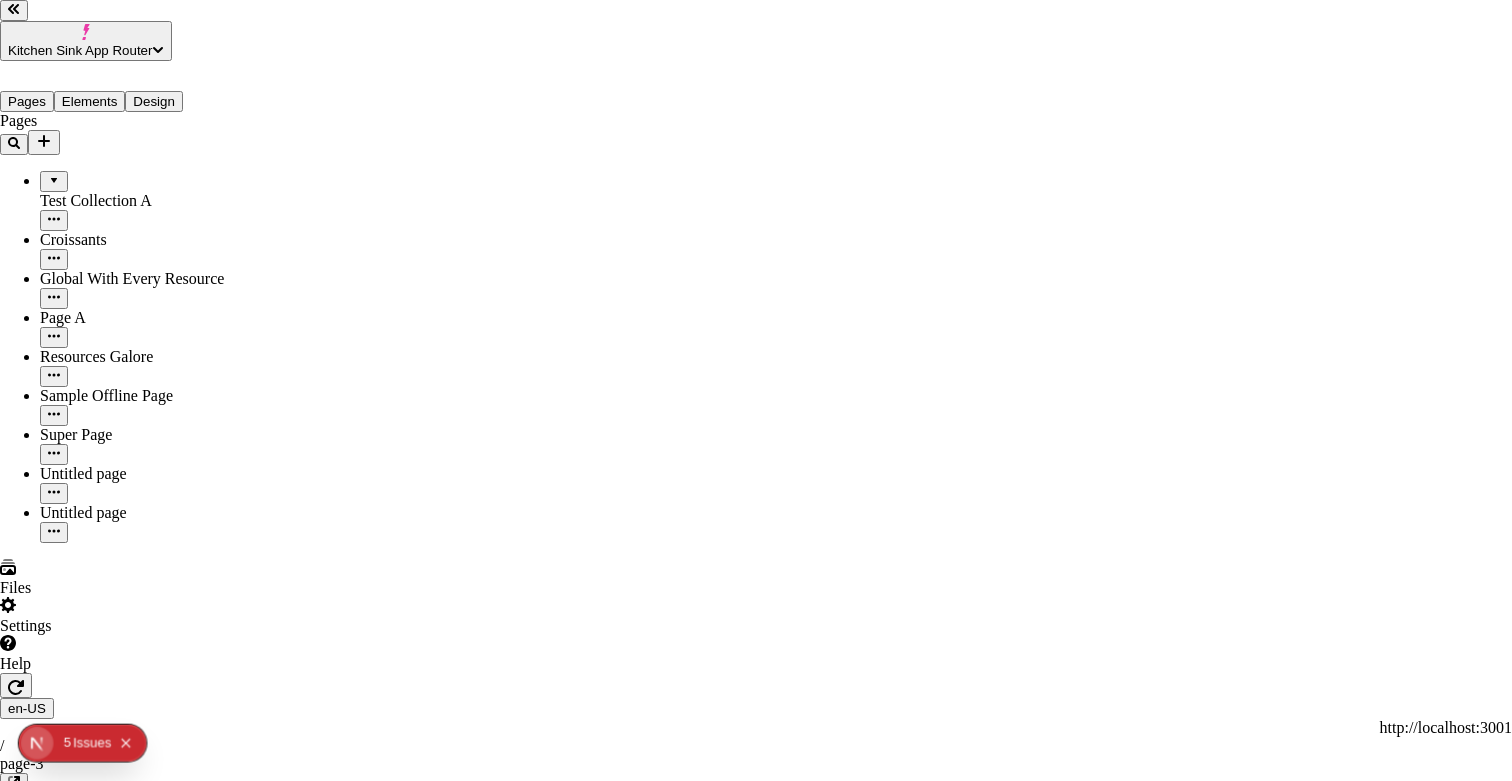click at bounding box center (8, 3677) 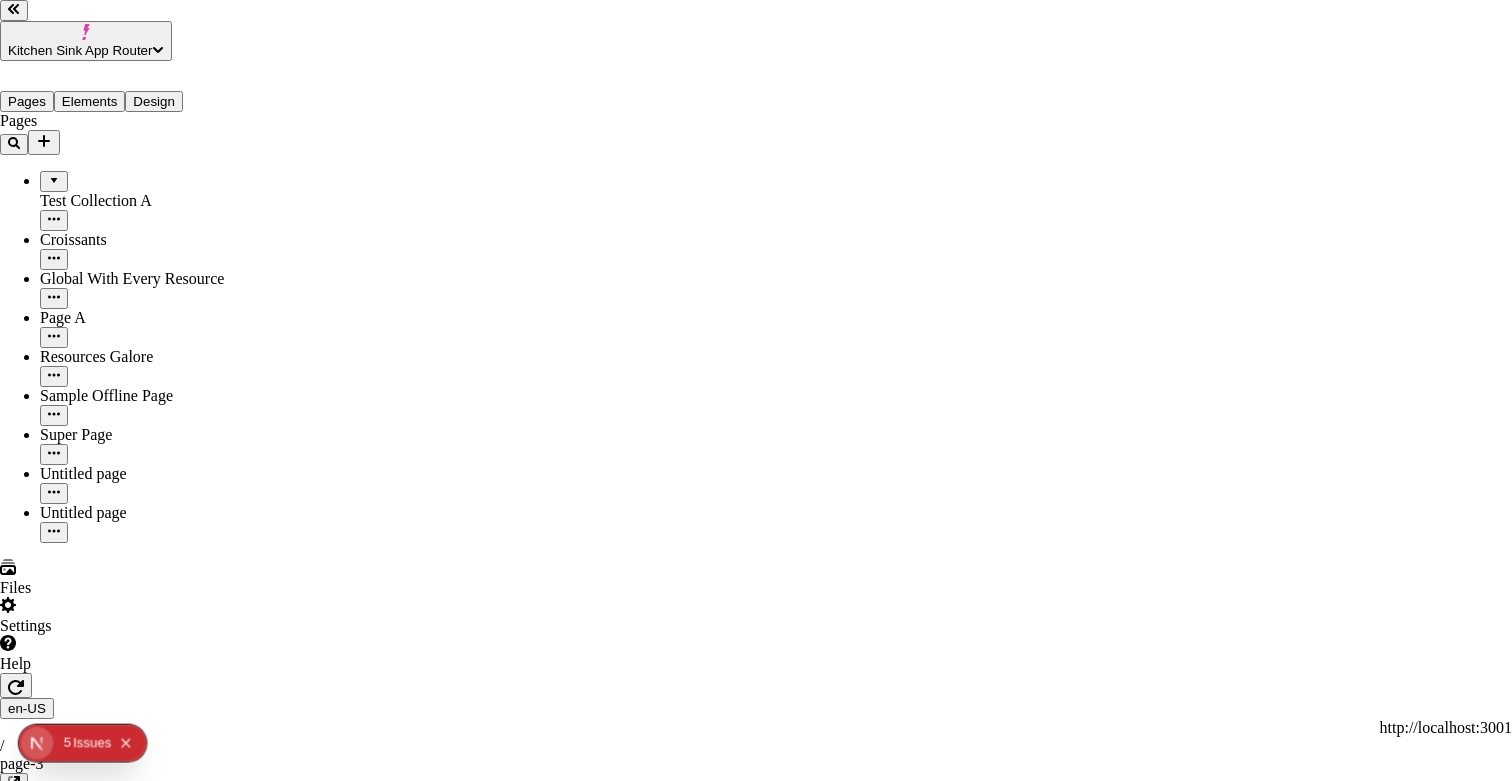 click on "Public preview If enabled, anyone with the link can view this preview" at bounding box center (756, 3638) 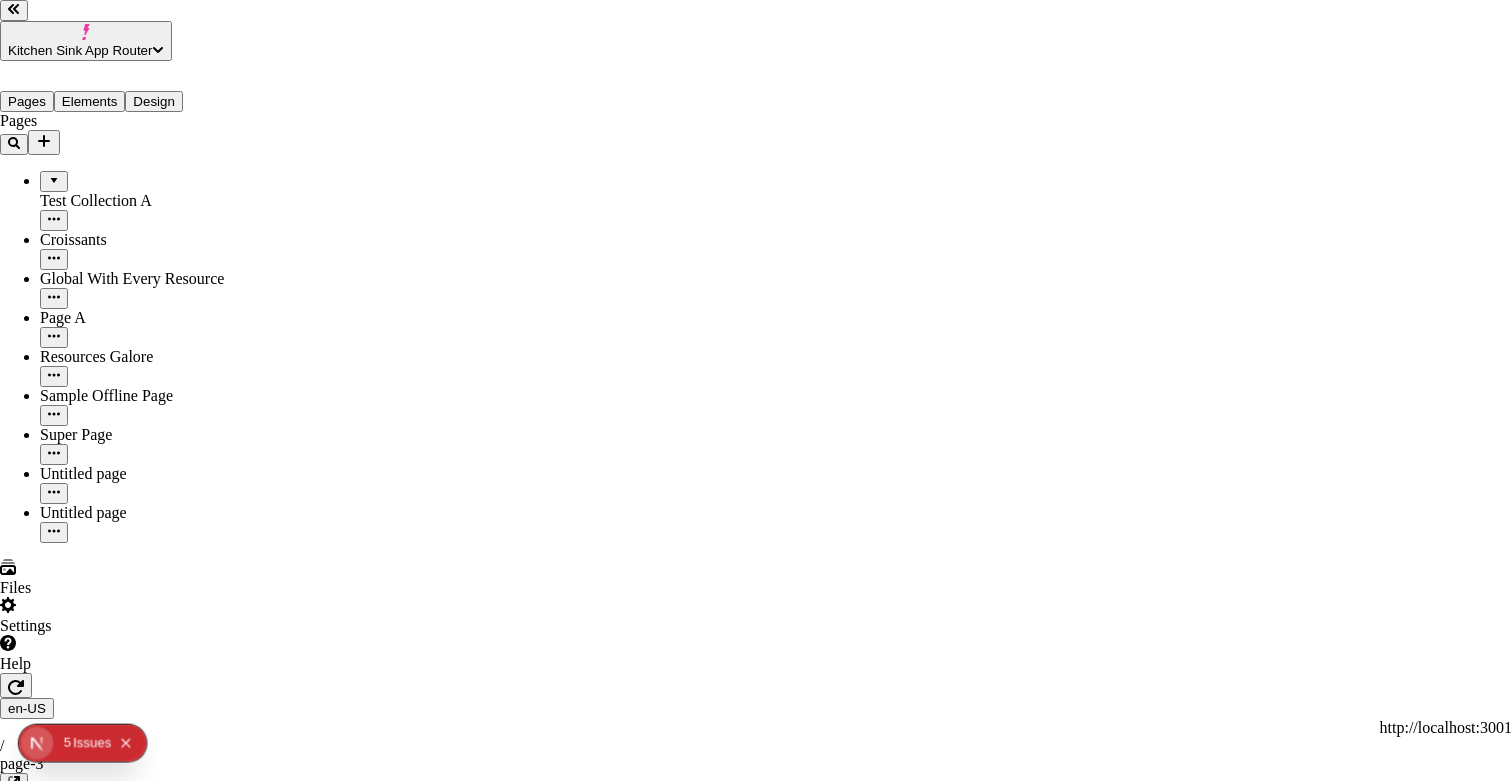 click on "Share site preview" at bounding box center (756, 3442) 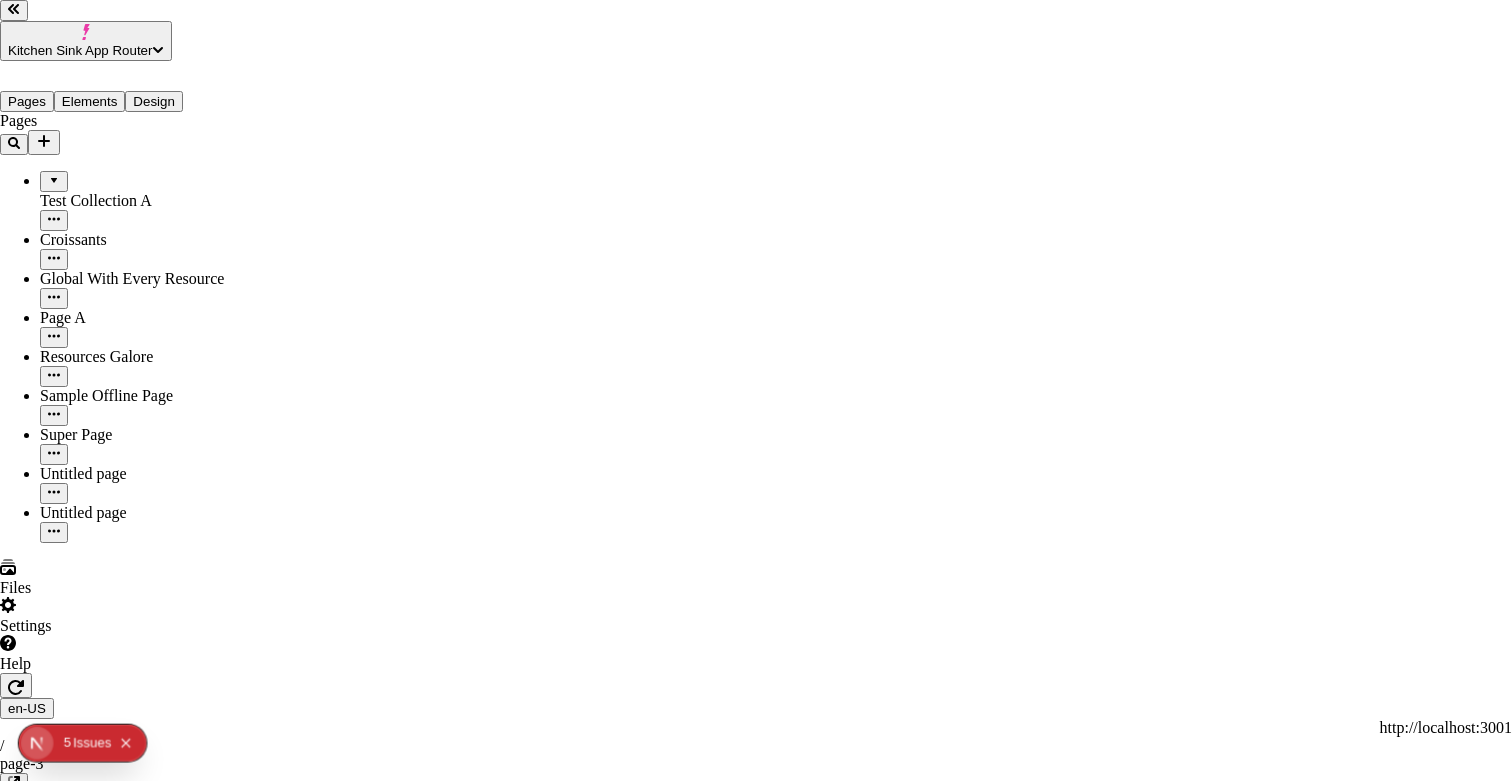 drag, startPoint x: 798, startPoint y: 309, endPoint x: 761, endPoint y: 307, distance: 37.054016 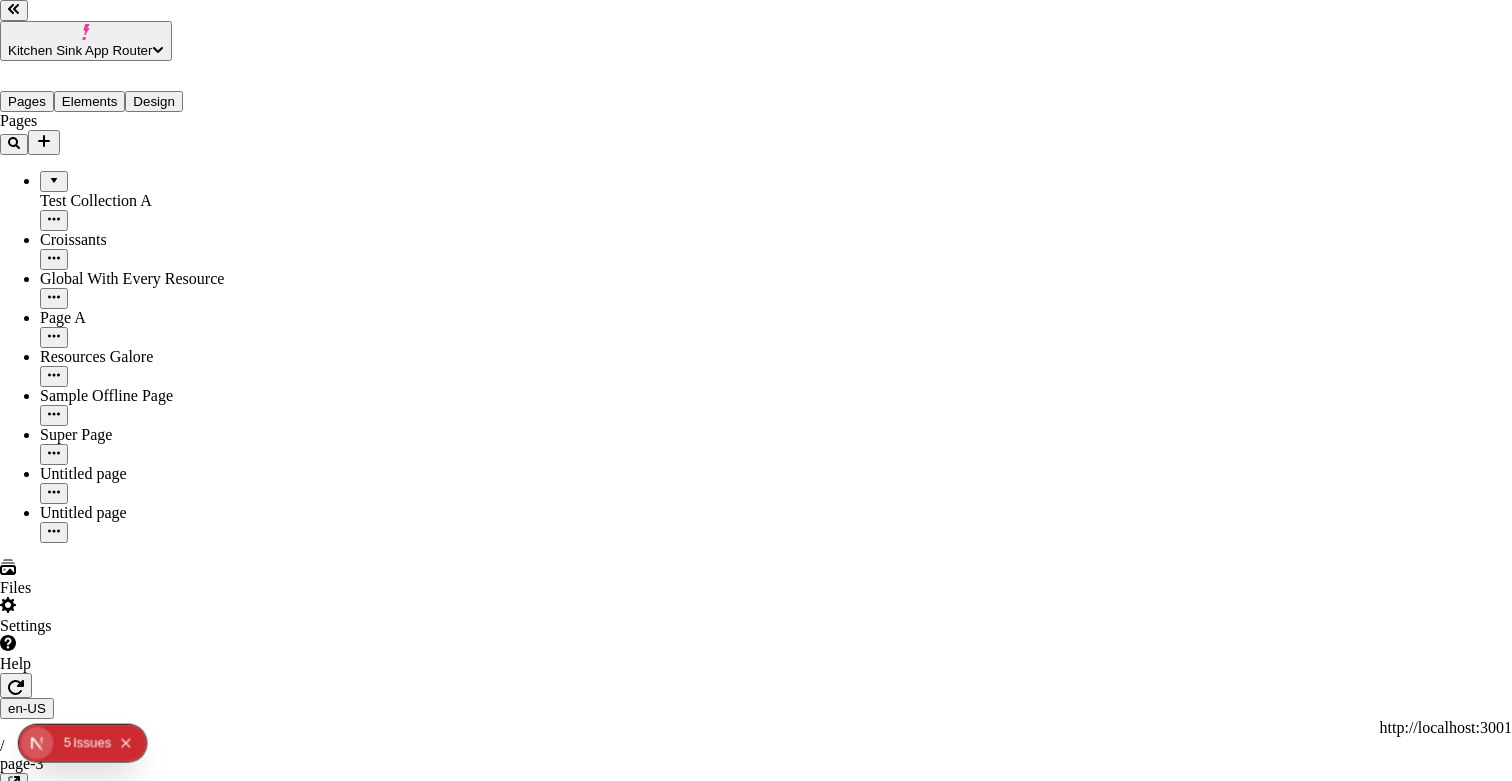 click on "Share site preview" at bounding box center (756, 3442) 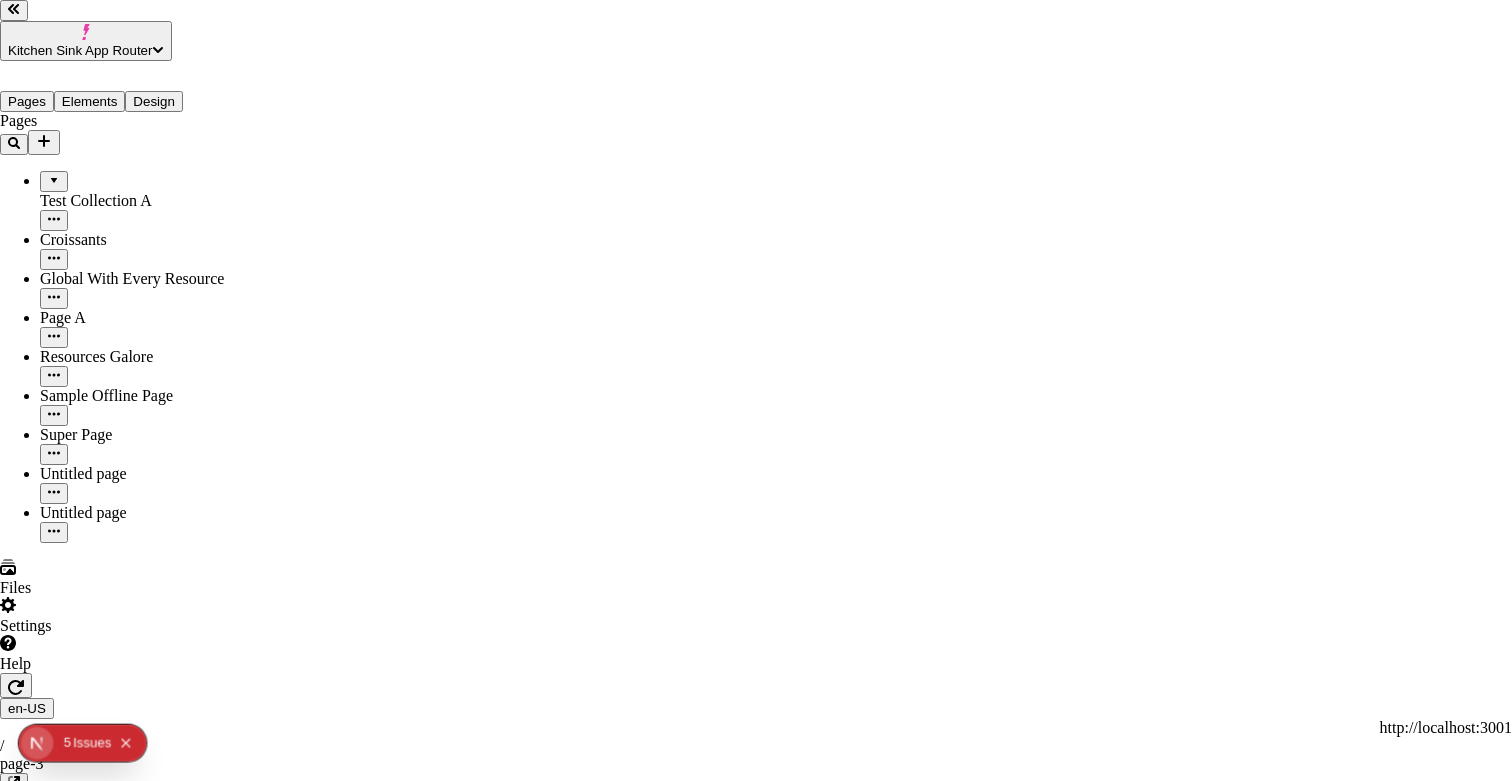 drag, startPoint x: 630, startPoint y: 286, endPoint x: 833, endPoint y: 316, distance: 205.20477 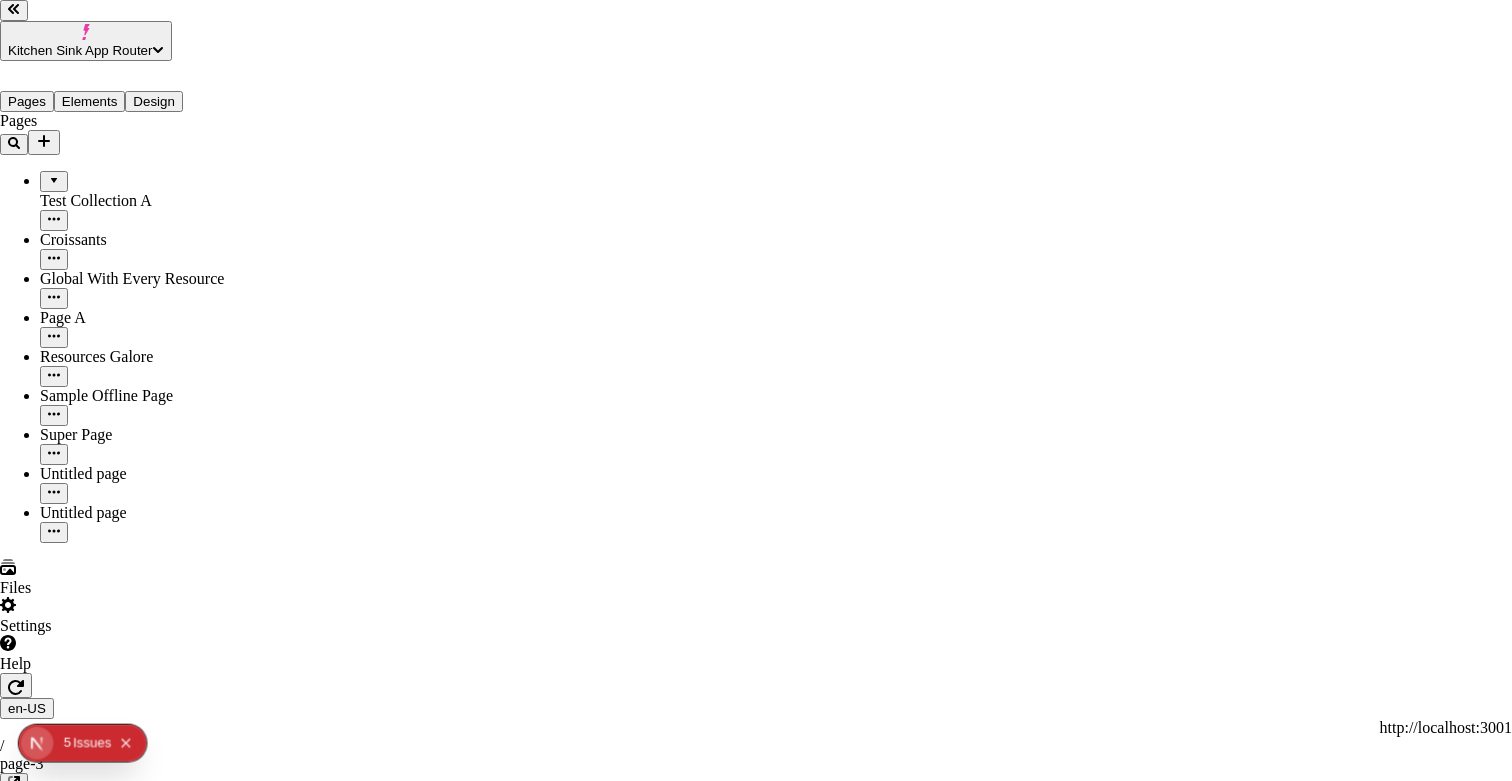 click on "Share site preview http://localhost:7050/share/6547485d-6e17-43b4-b90f-d39e63adec43 This preview link expires  8/9/2025 Public preview If enabled, anyone with the link can view this preview" at bounding box center (756, 3540) 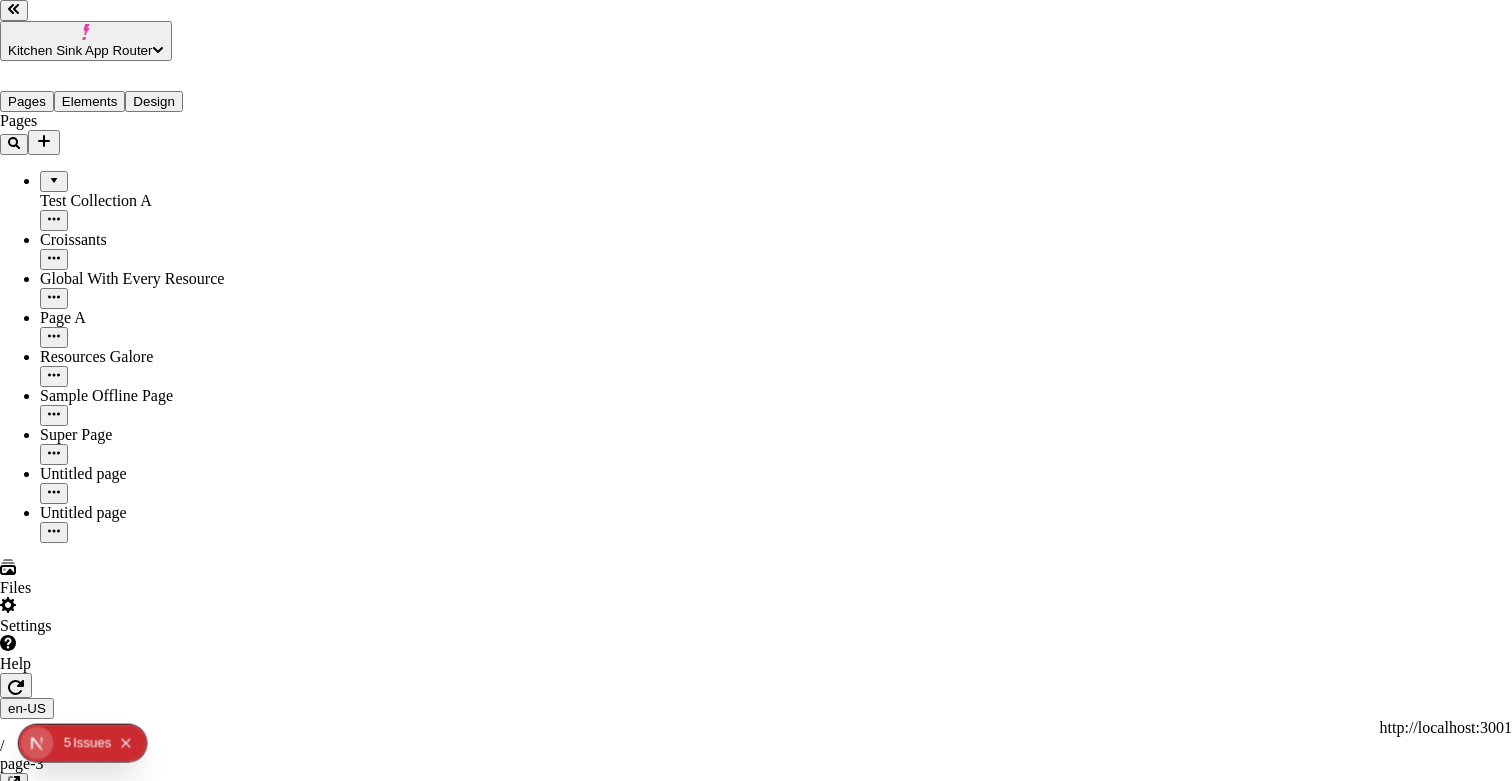 click on "Share site preview" at bounding box center [756, 3442] 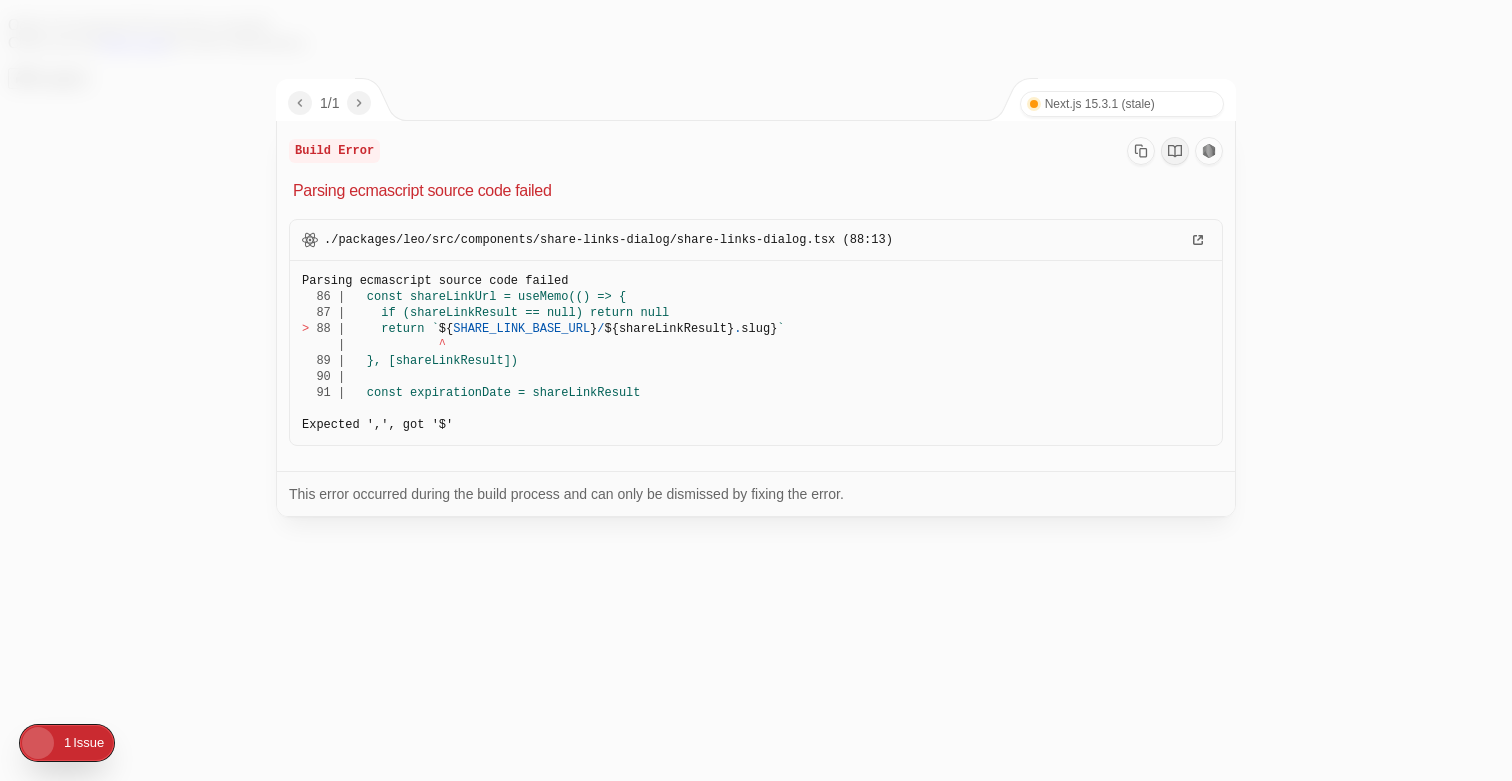 scroll, scrollTop: 0, scrollLeft: 0, axis: both 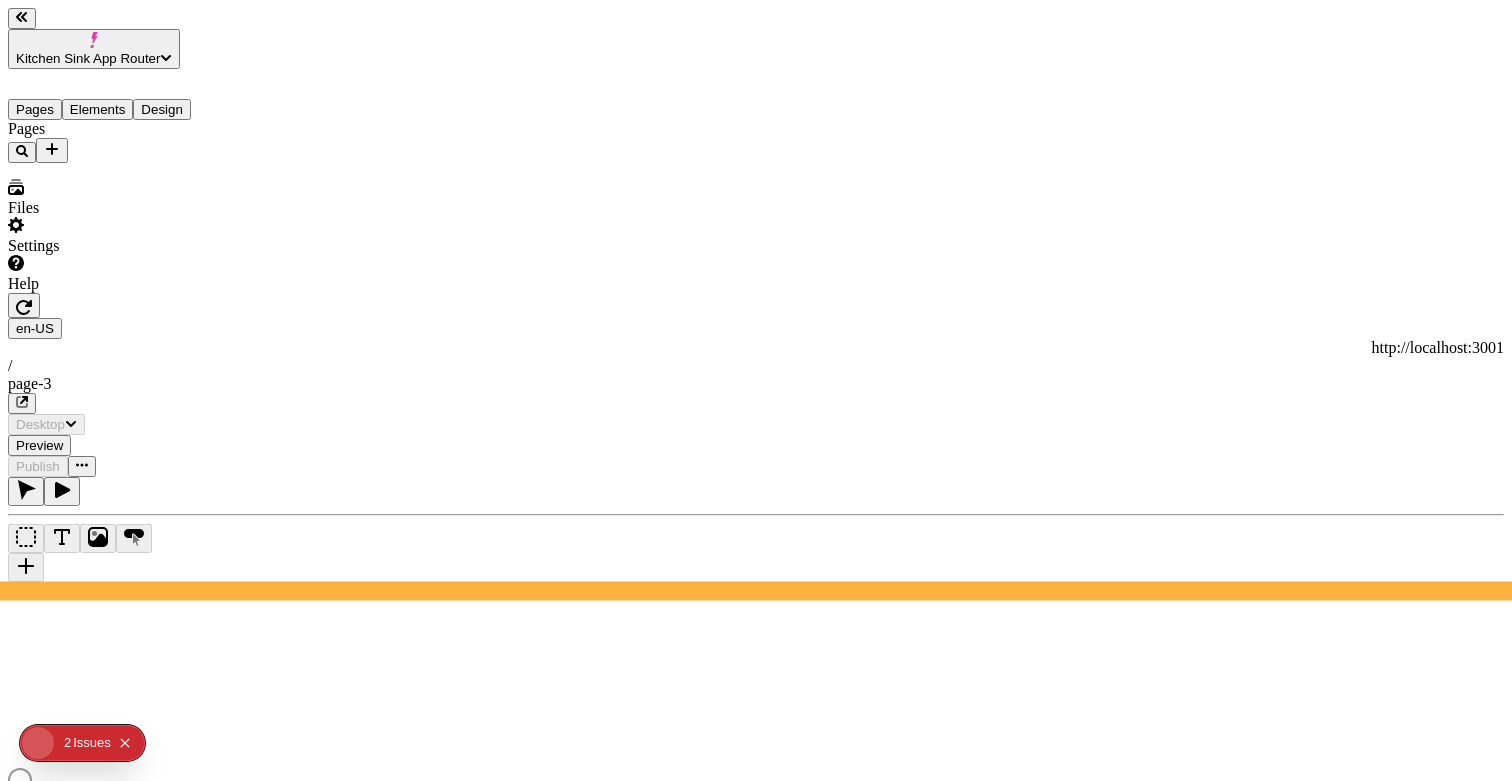 type on "/page-3" 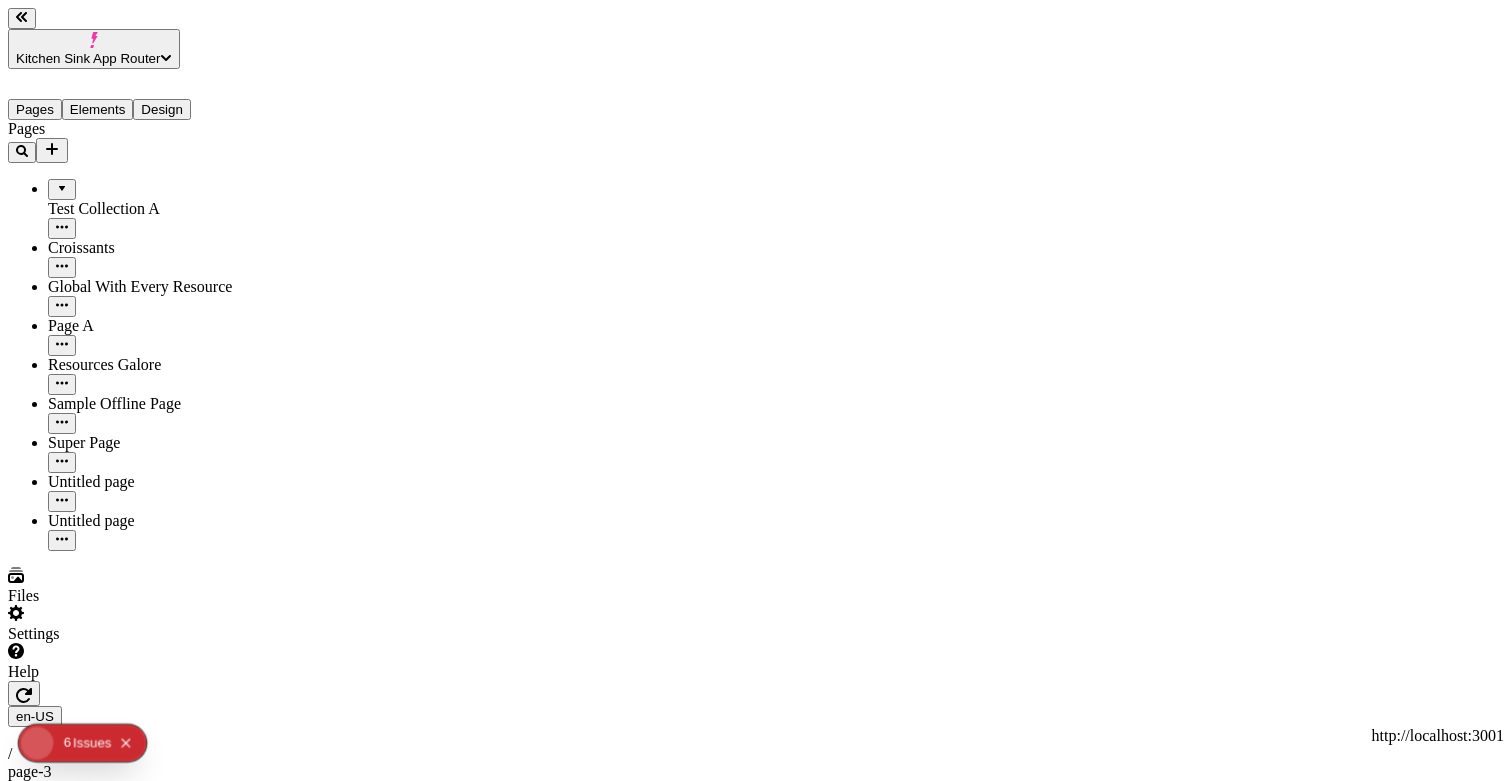 scroll, scrollTop: 0, scrollLeft: 0, axis: both 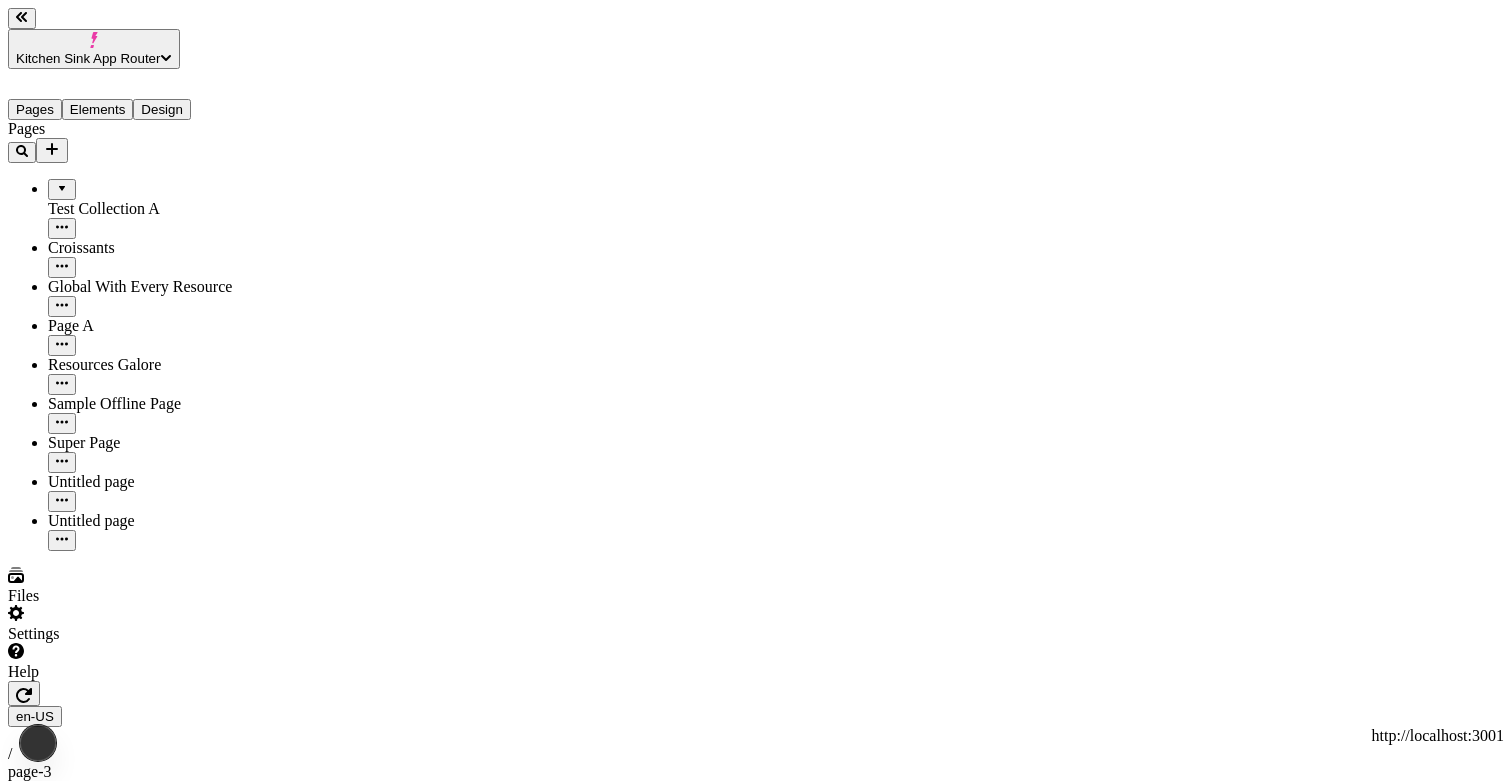 click on "Path /page-3" at bounding box center [128, 1239] 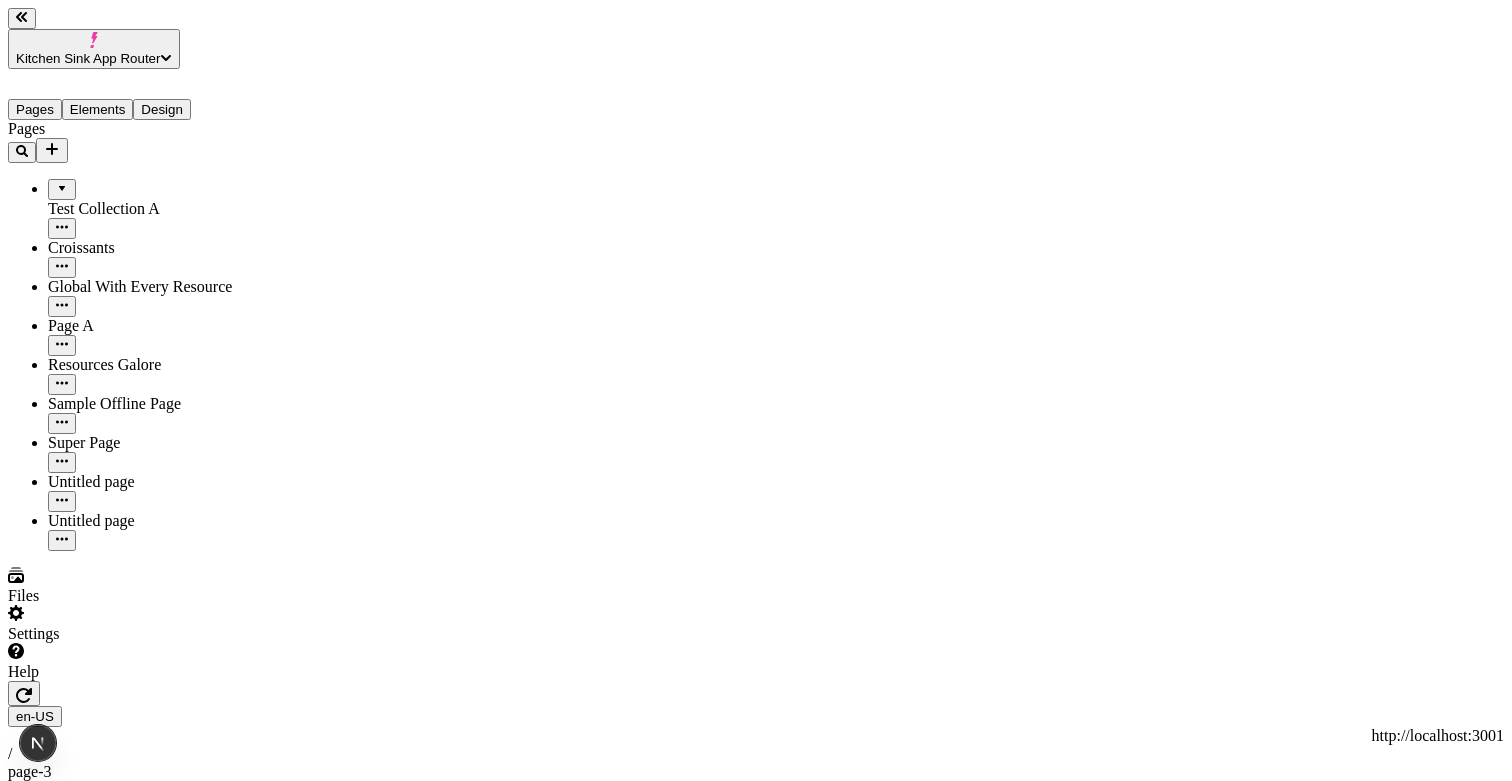 click on "J" at bounding box center [756, 926] 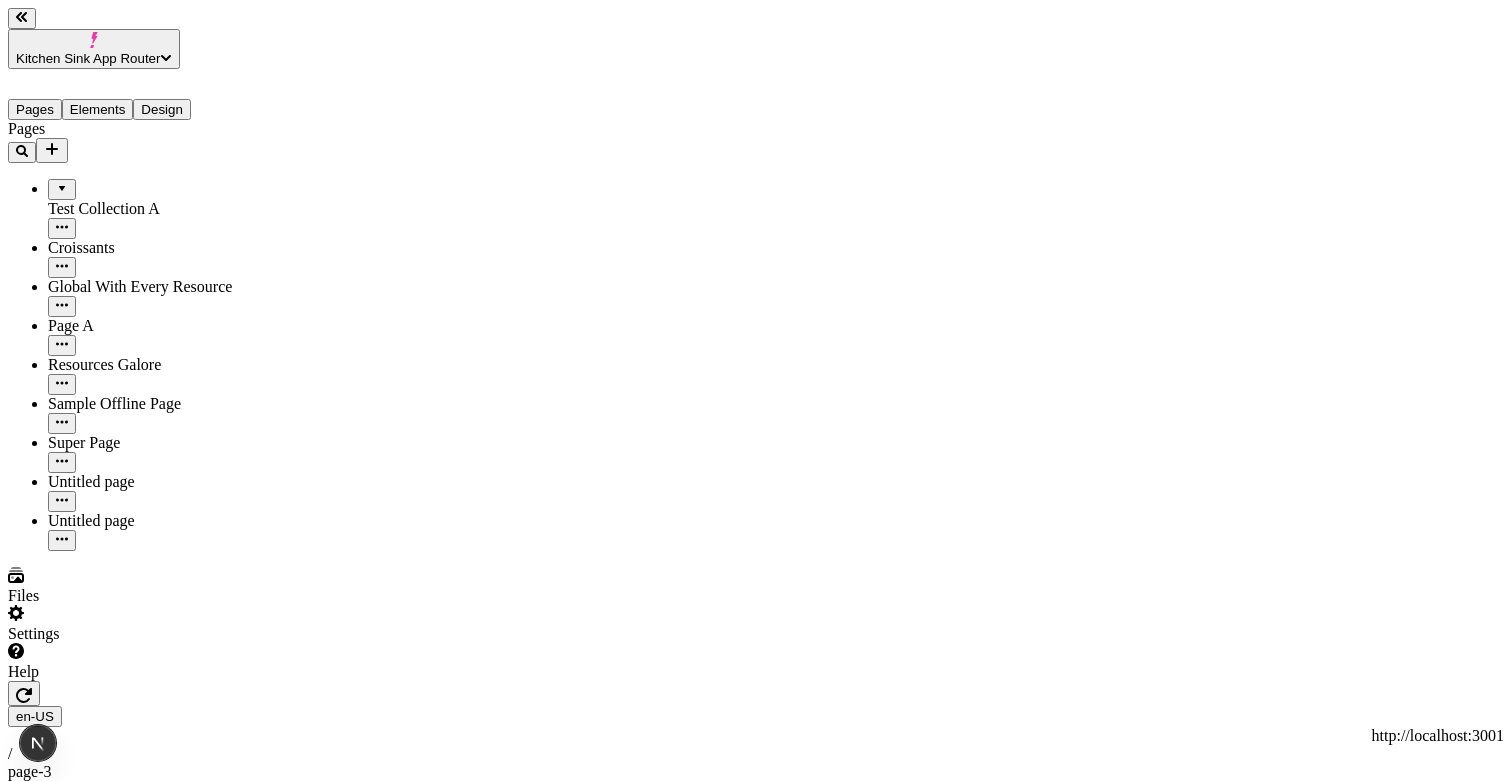 click on "en-US http://localhost:3001 / page-3 Desktop Preview Publish" at bounding box center [756, 773] 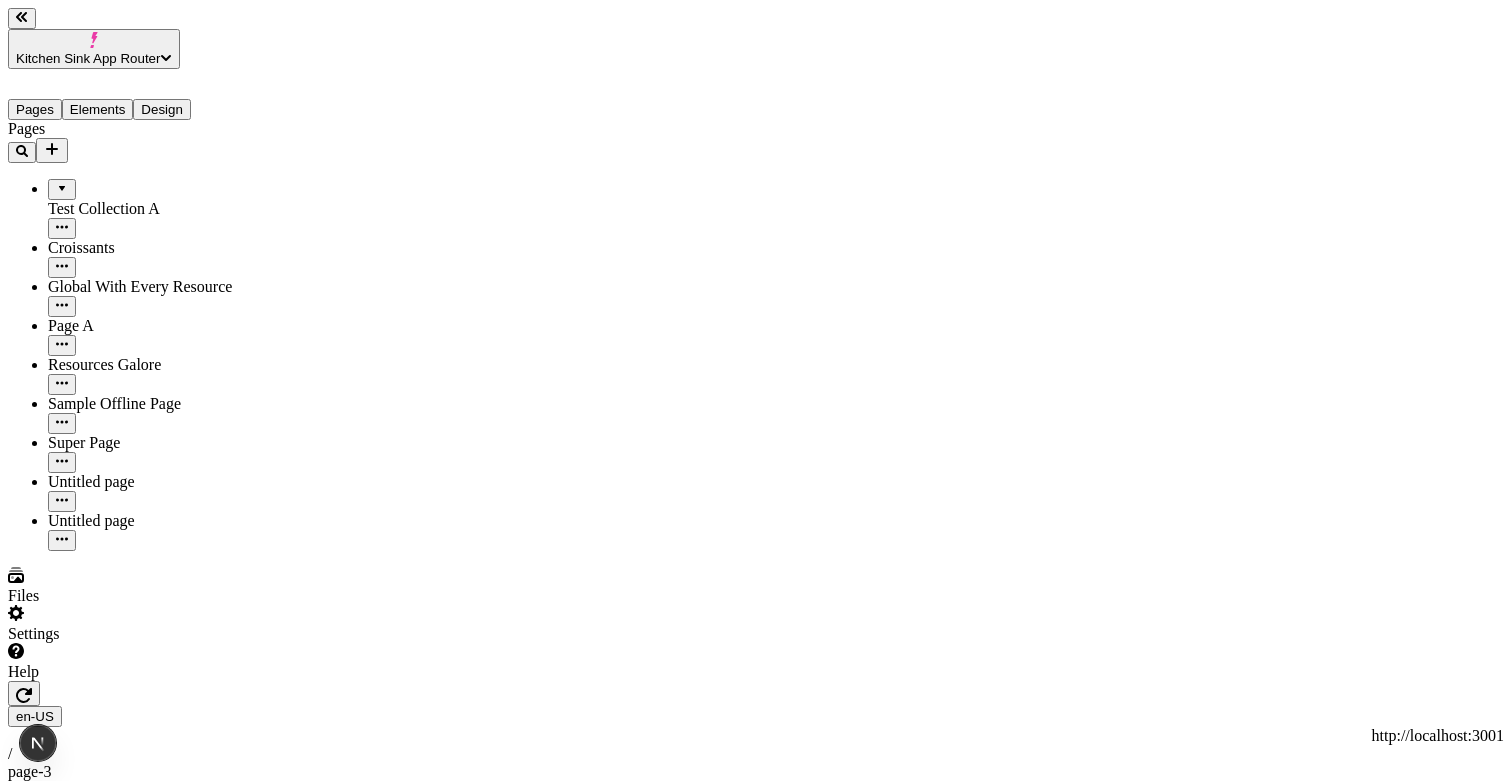 click 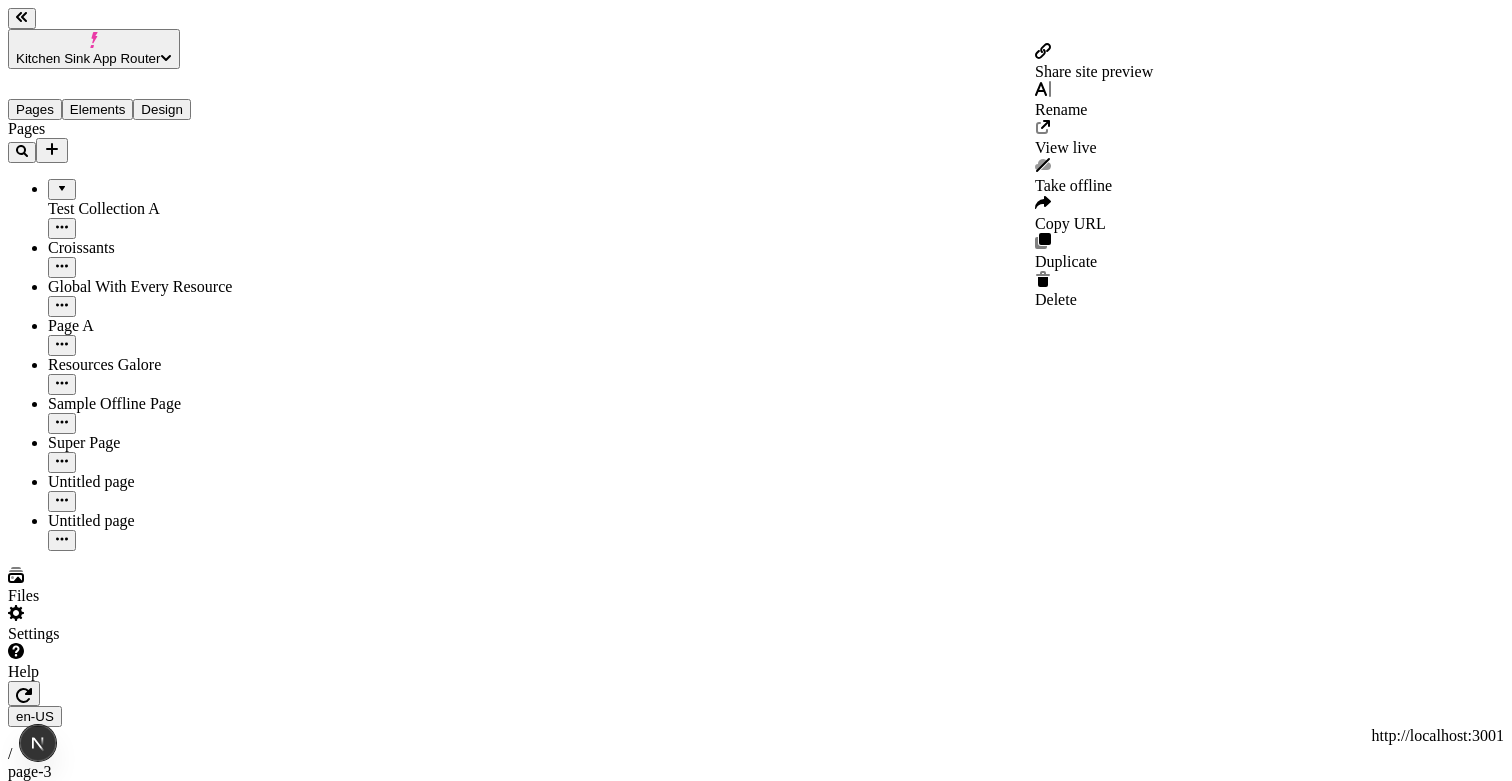 click on "Share site preview" at bounding box center (1094, 71) 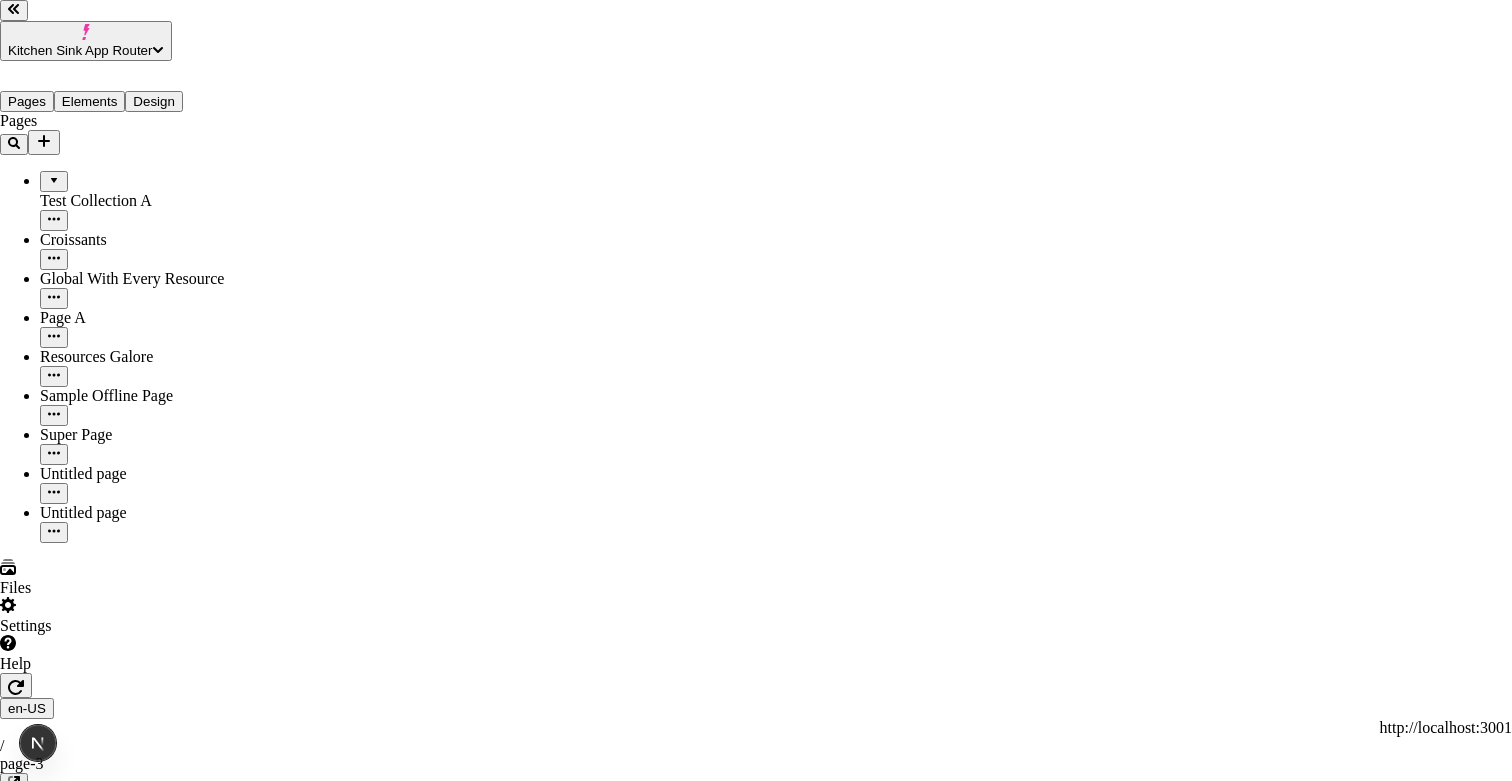 click at bounding box center (8, 3677) 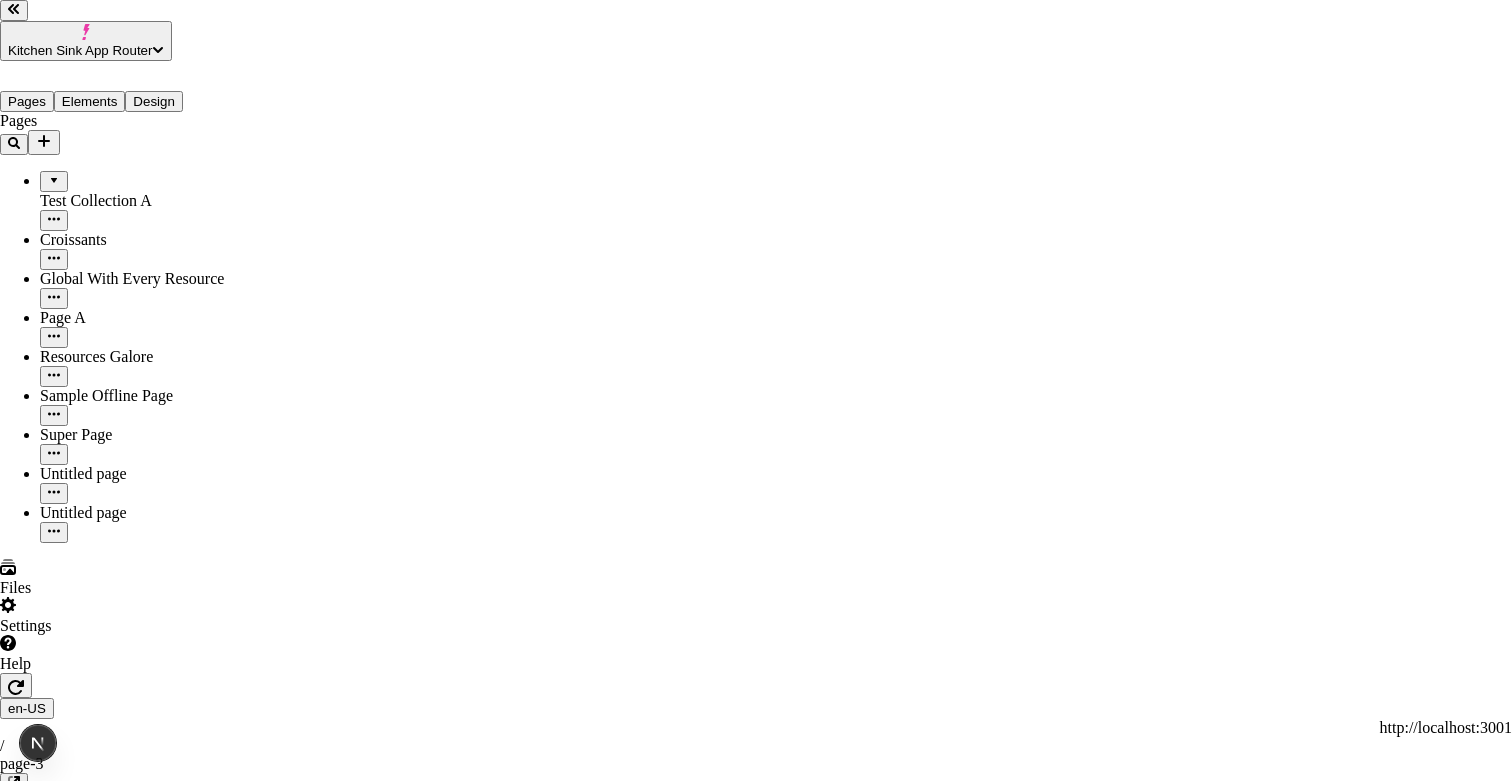 click on "Share site preview http://localhost:7050/share/ba6a852b-c158-452e-8f24-983a9867b86b This preview link expires  8/9/2025 Public preview If enabled, anyone with the link can view this preview" at bounding box center [756, 3540] 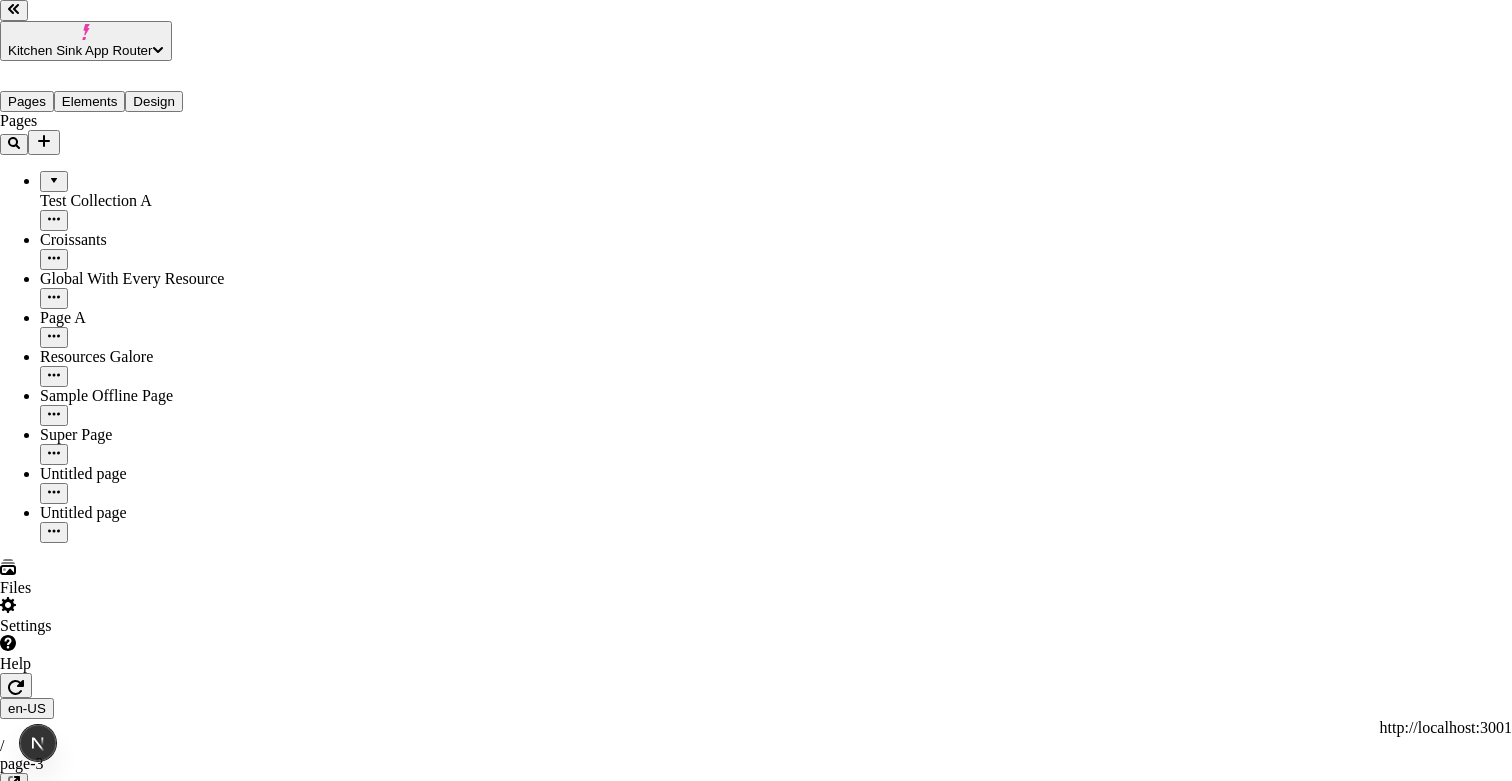 click on "http://localhost:7050/share/ba6a852b-c158-452e-8f24-983a9867b86b This preview link expires  8/9/2025" at bounding box center [756, 3523] 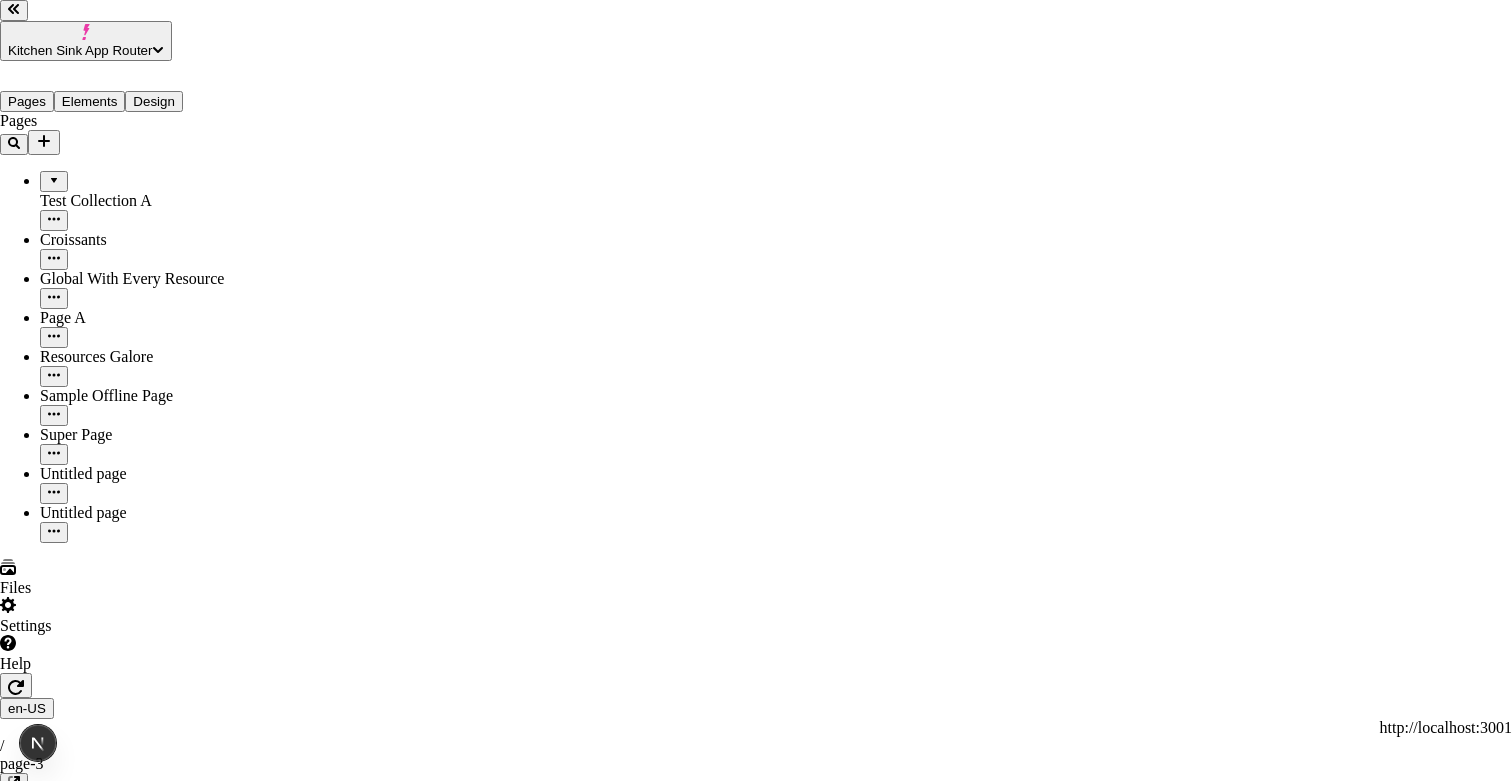 click on "Share site preview" at bounding box center [756, 3442] 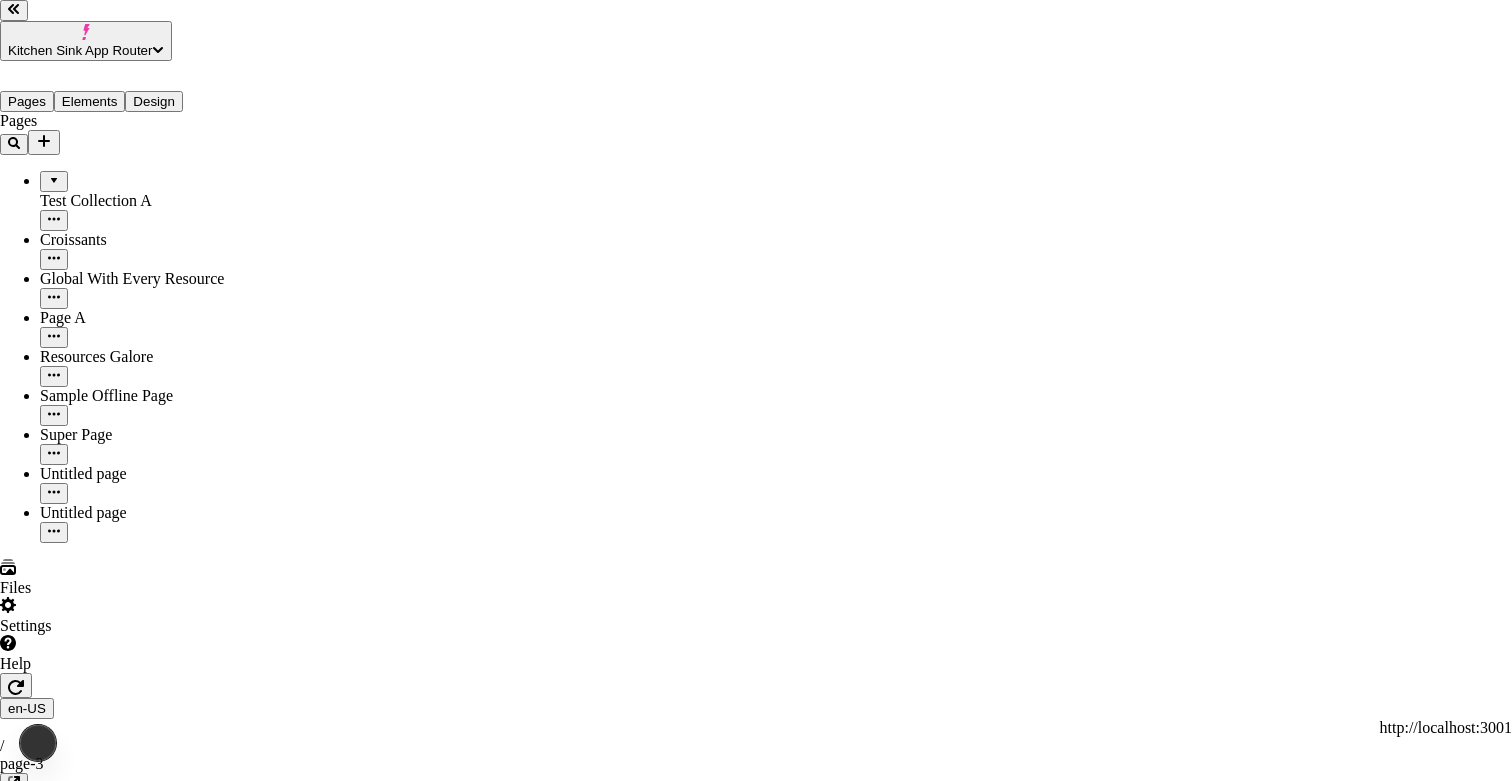 type on "http://localhost:7050/share/a73d3152-e70d-498b-826f-44cd3a7ae995" 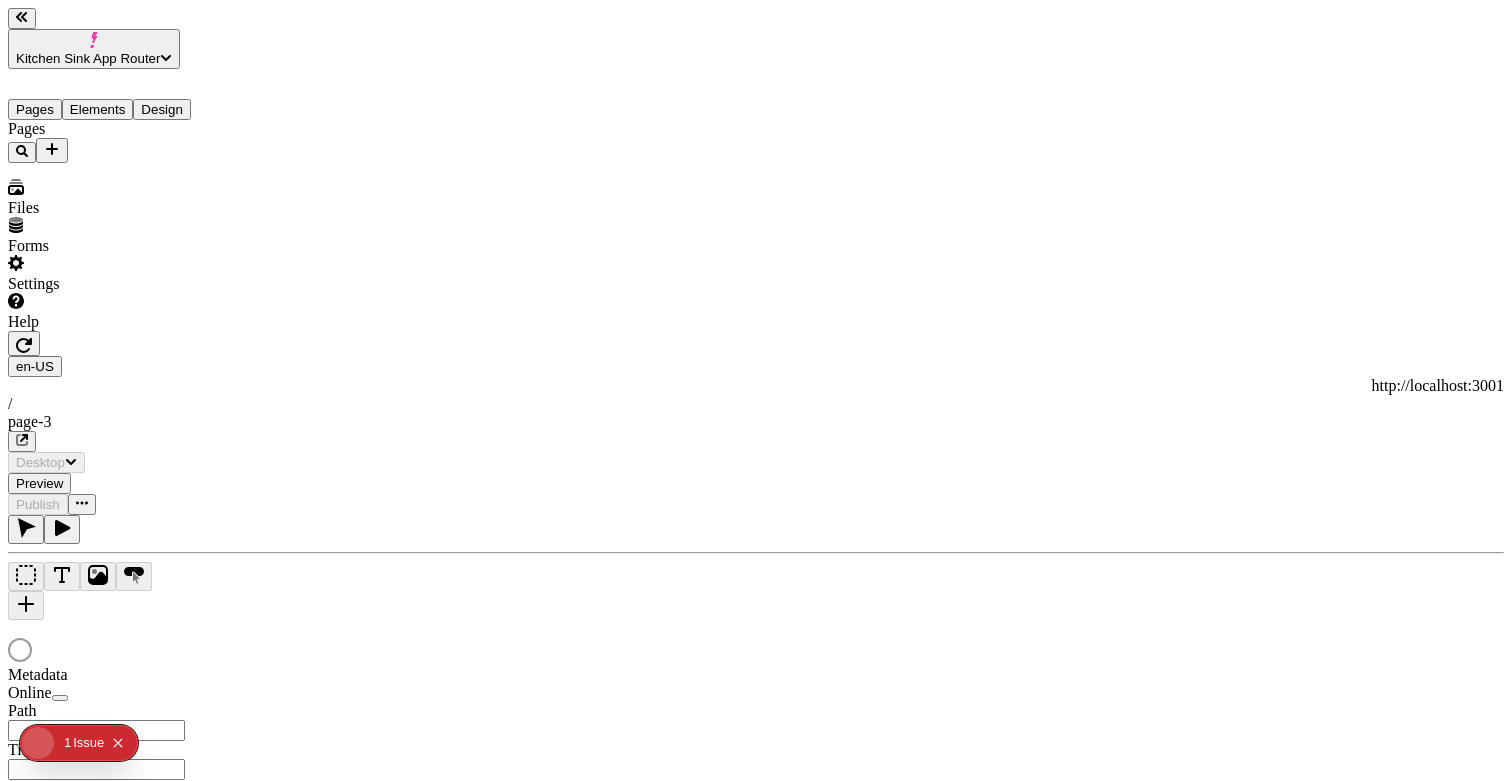 checkbox on "true" 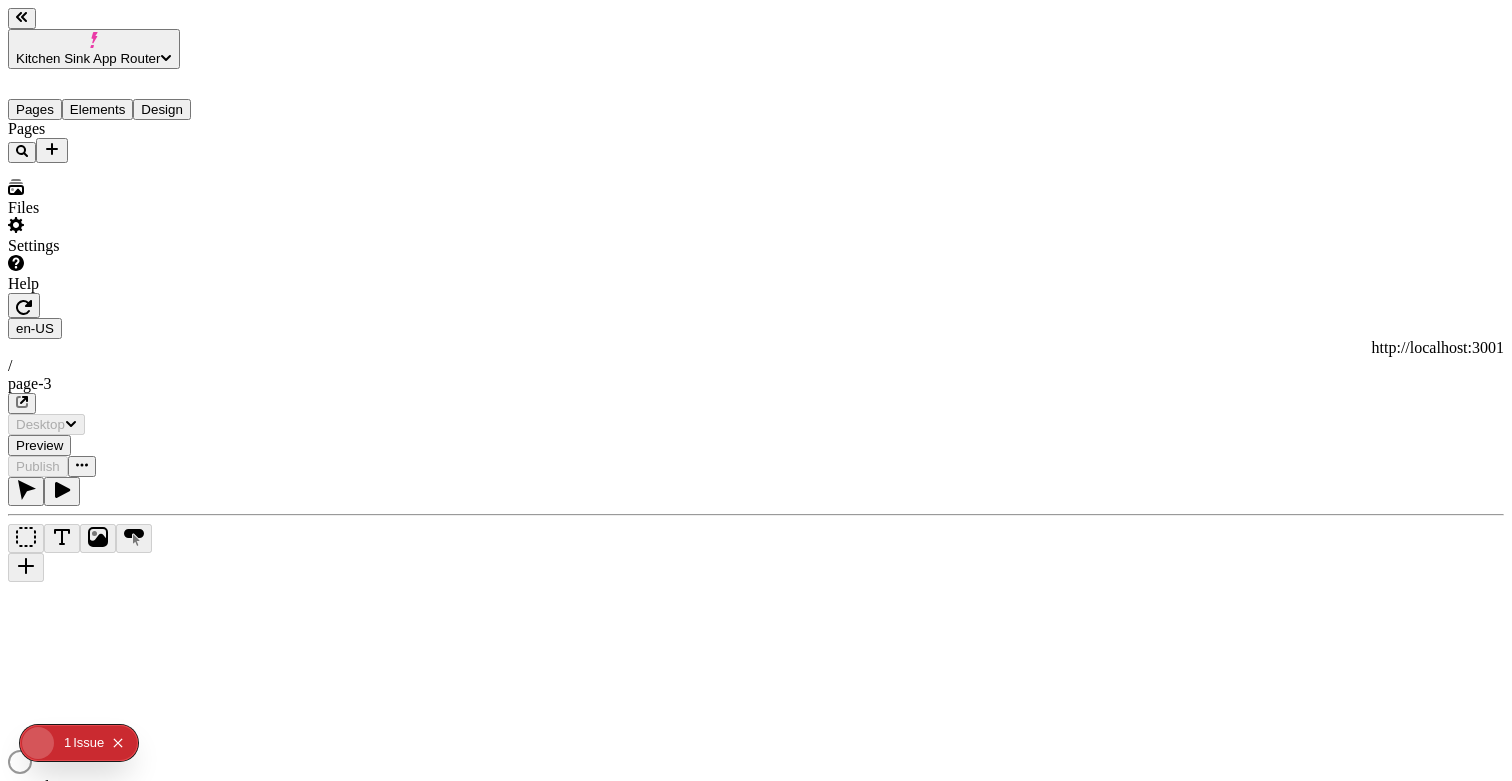 type on "/page-3" 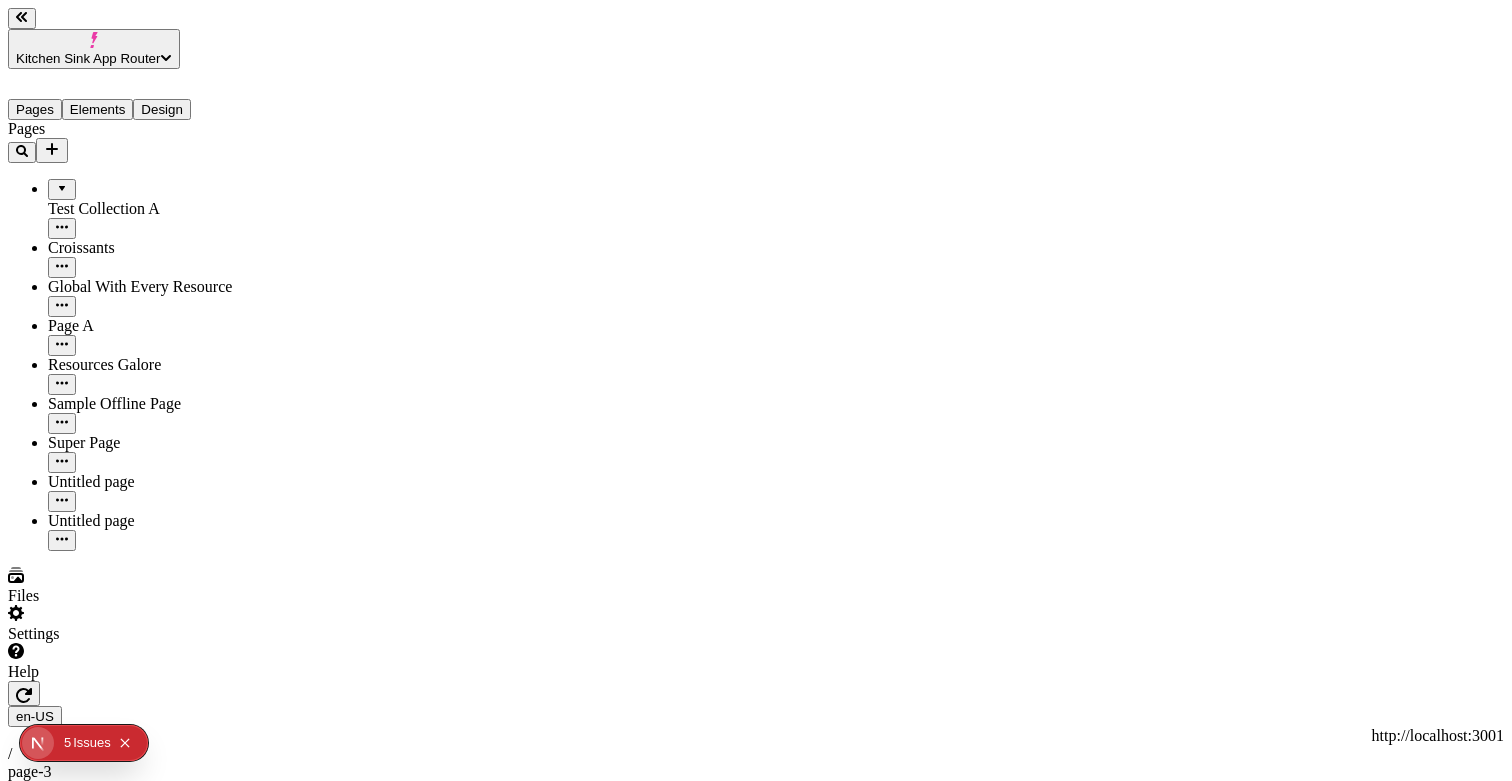 click 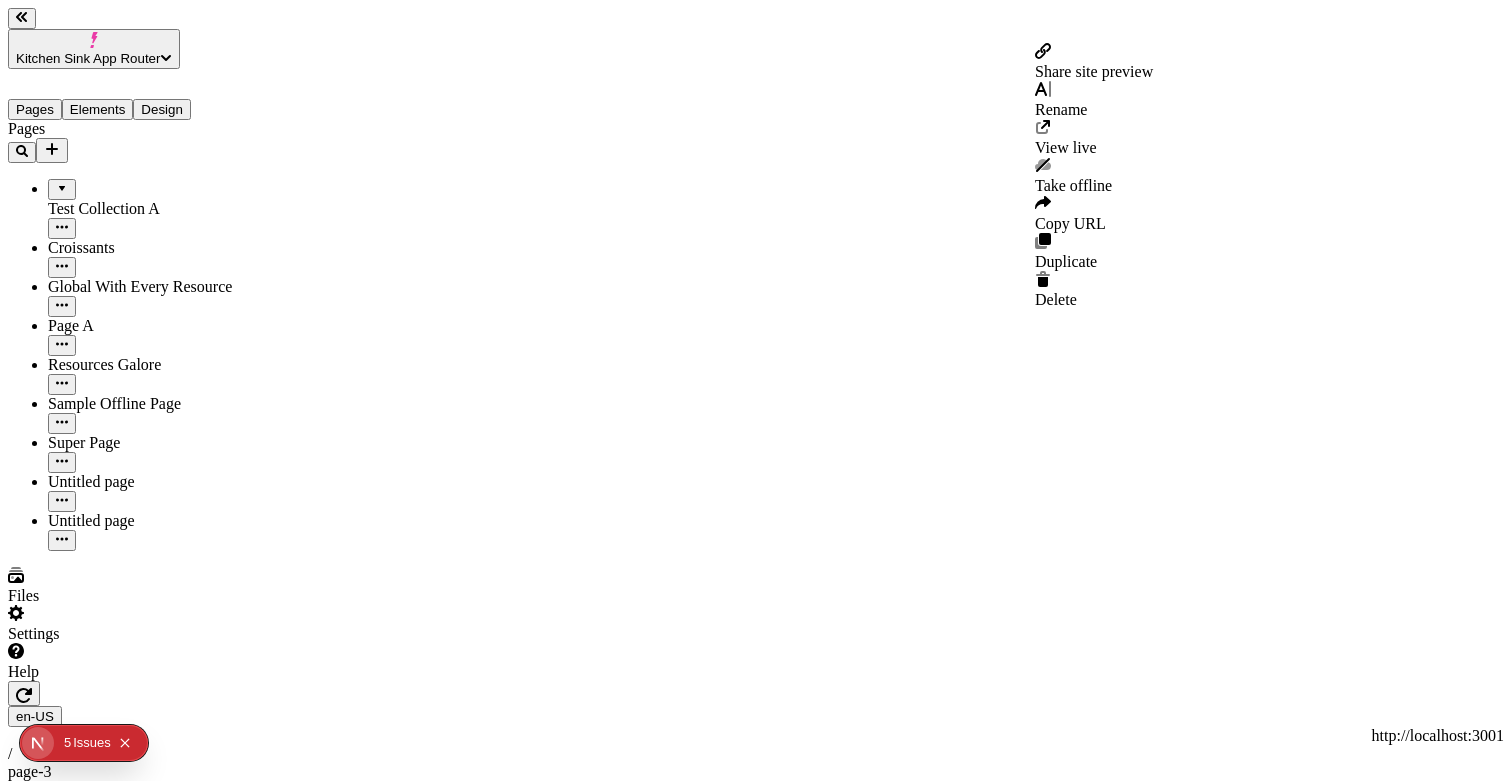 click on "Share site preview" at bounding box center [1094, 71] 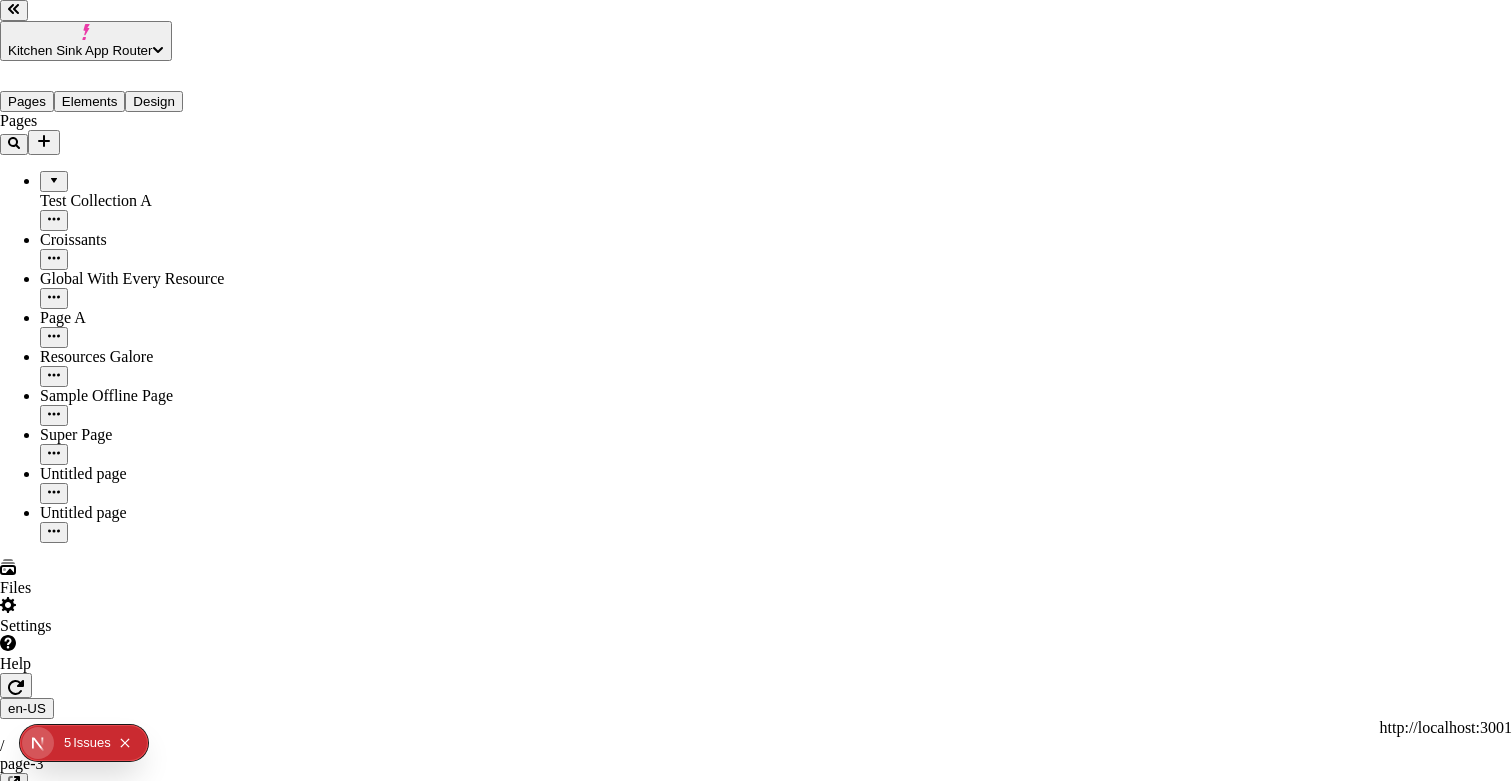 click on "This preview link expires  8/9/2025" at bounding box center (756, 3552) 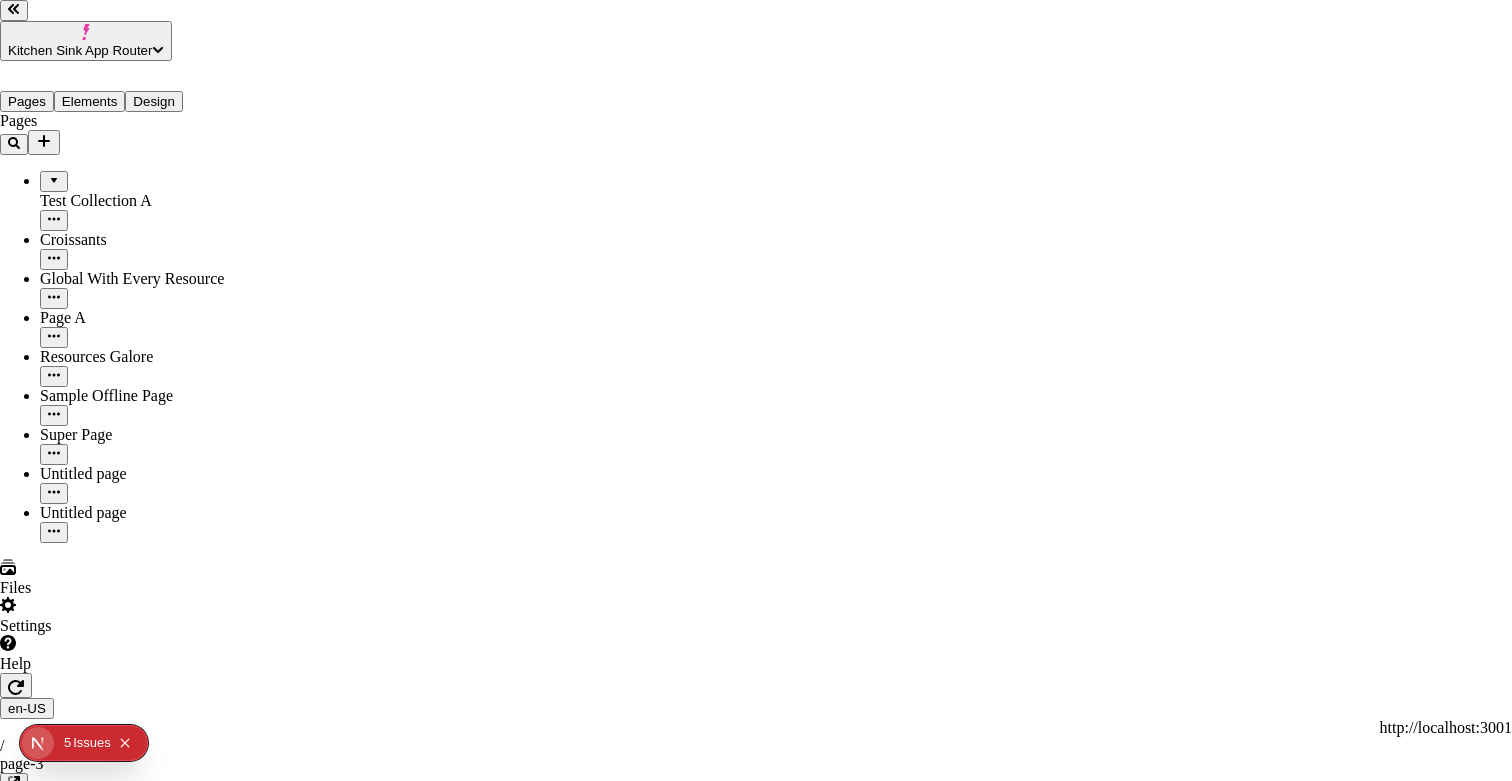click on "Share site preview http://localhost:7050/share/c217cc49-97fe-4f8c-8e23-e2082c8a1d68 This preview link expires  8/9/2025 Public preview If enabled, anyone with the link can view this preview" at bounding box center [756, 3540] 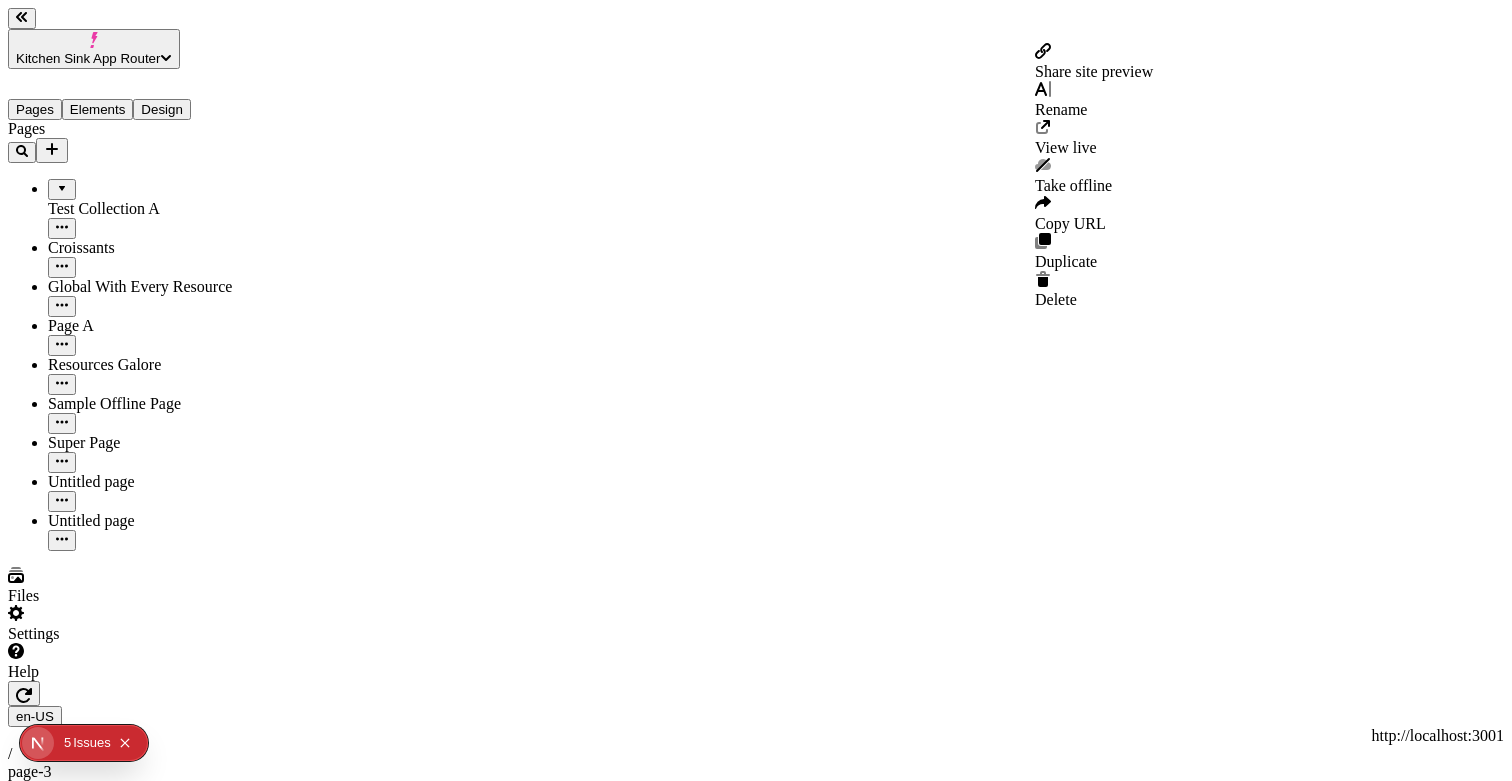 click 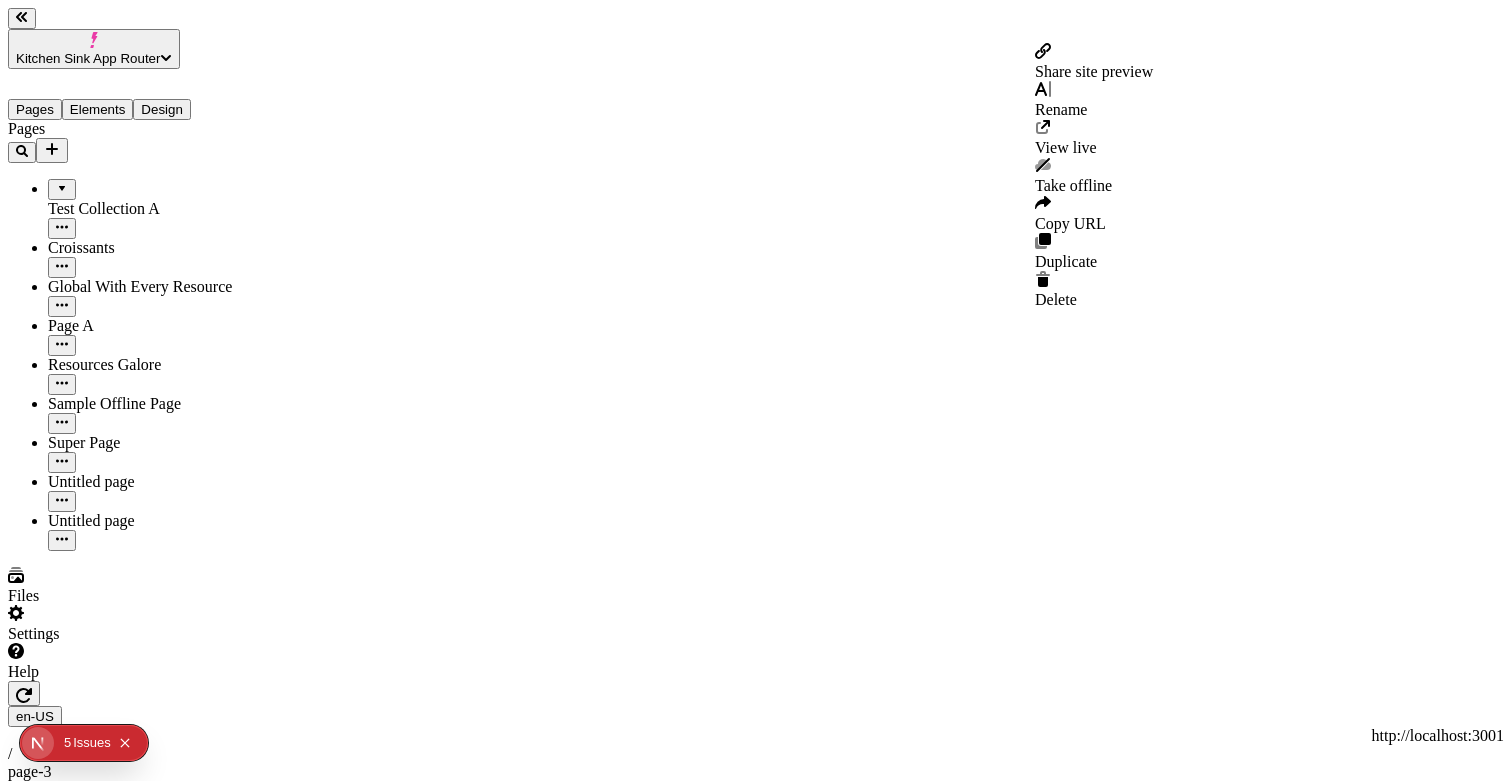 click on "Share site preview" at bounding box center (1094, 71) 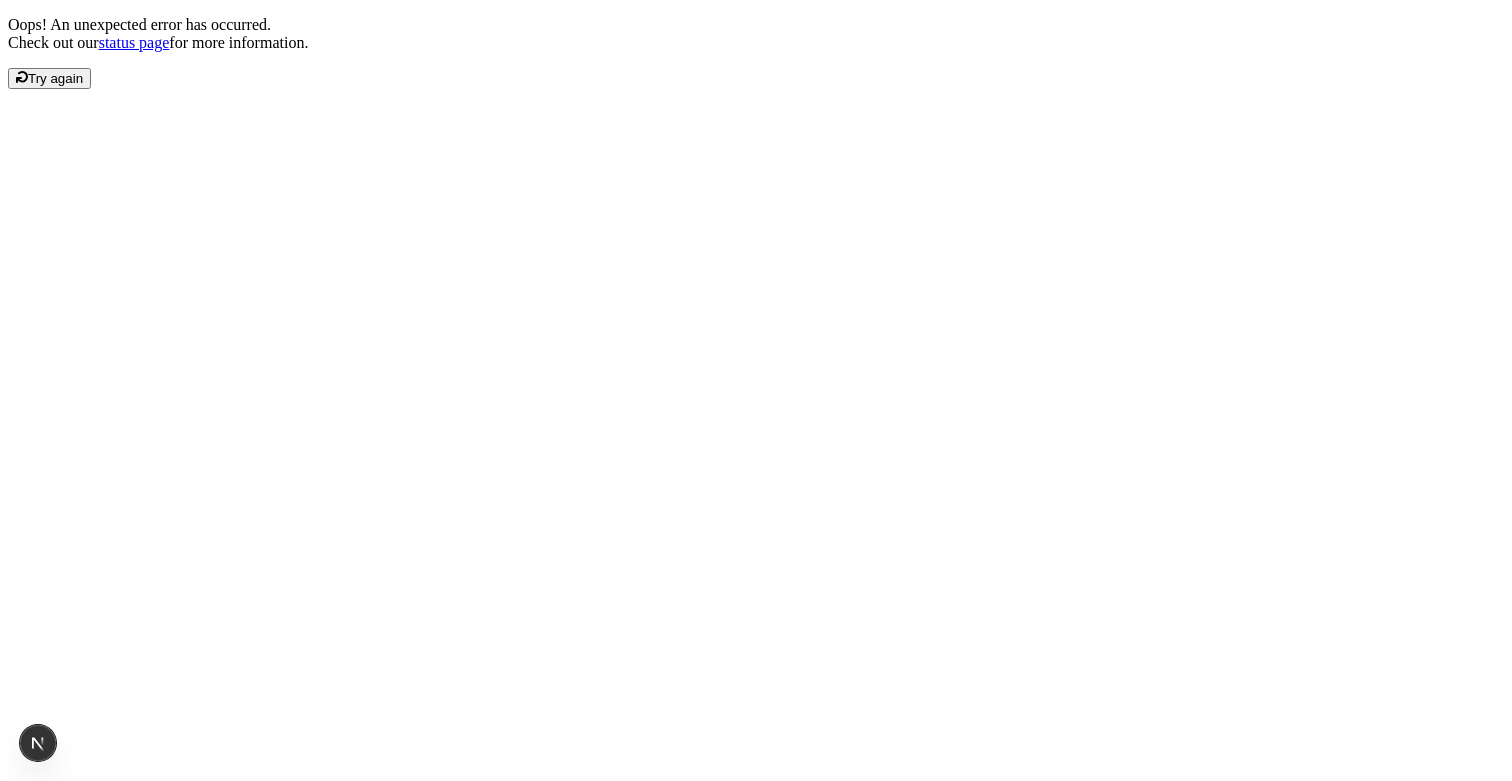 scroll, scrollTop: 0, scrollLeft: 0, axis: both 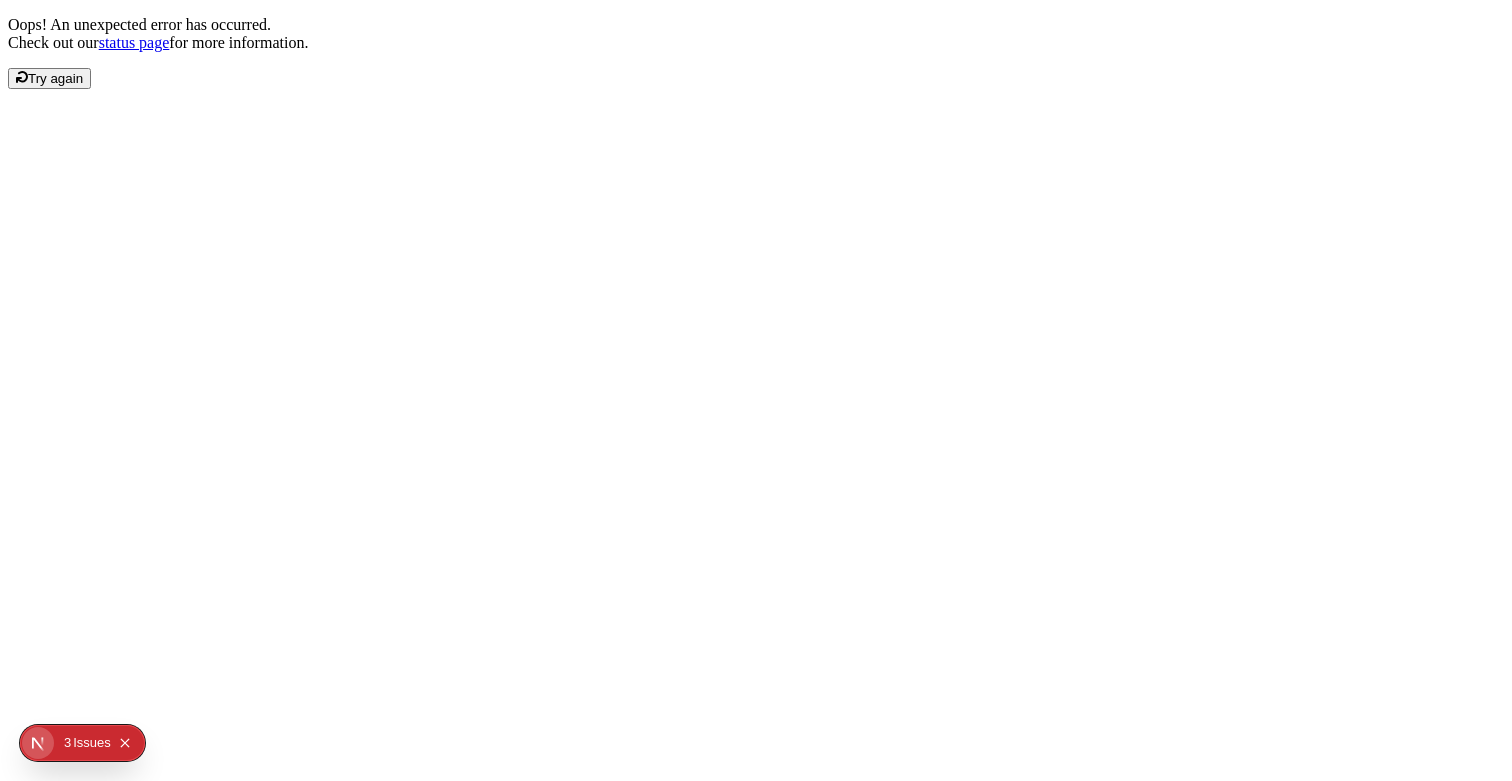 click on "Oops! An unexpected error has occurred. Check out our status page for more information. Try again" at bounding box center (756, 52) 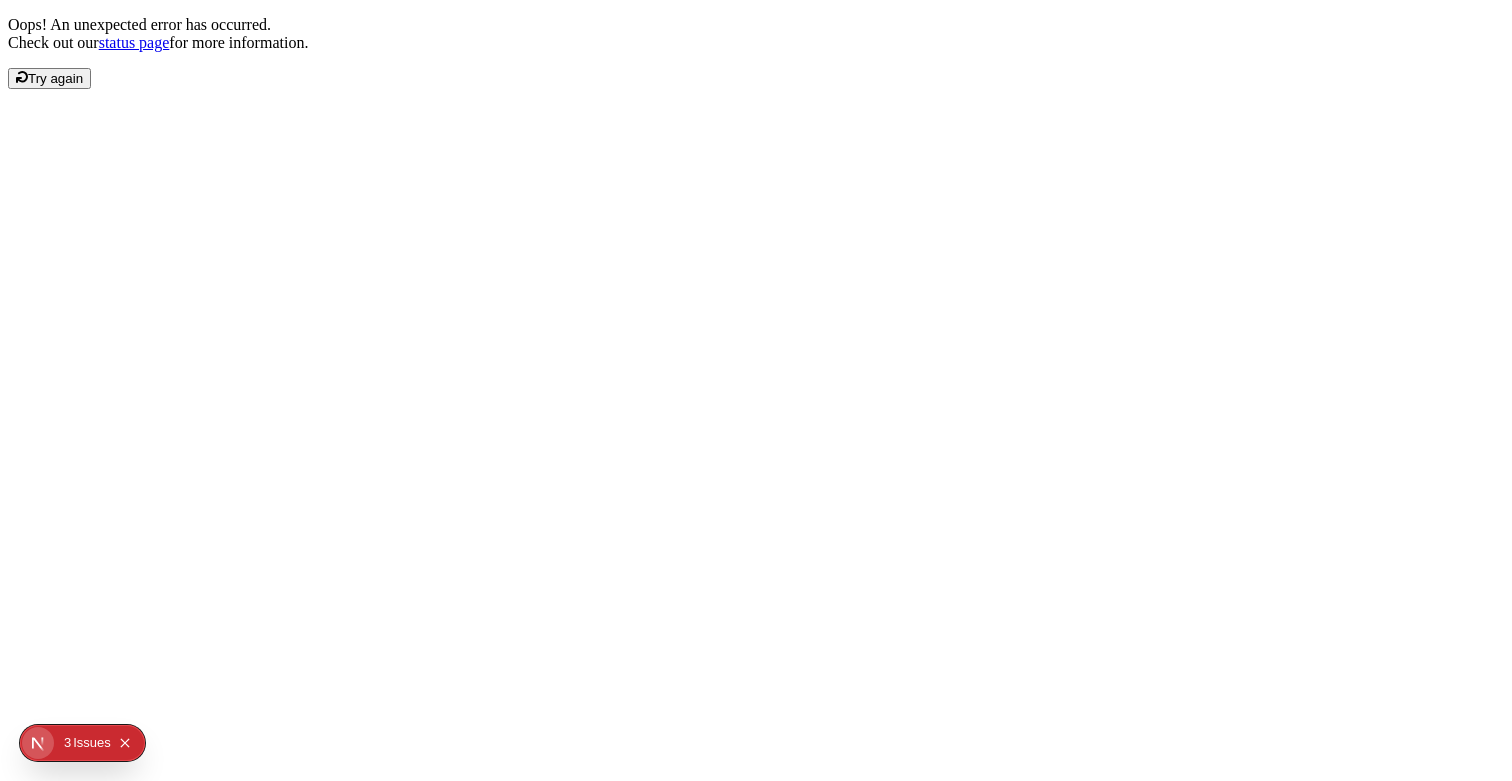 click on "3" 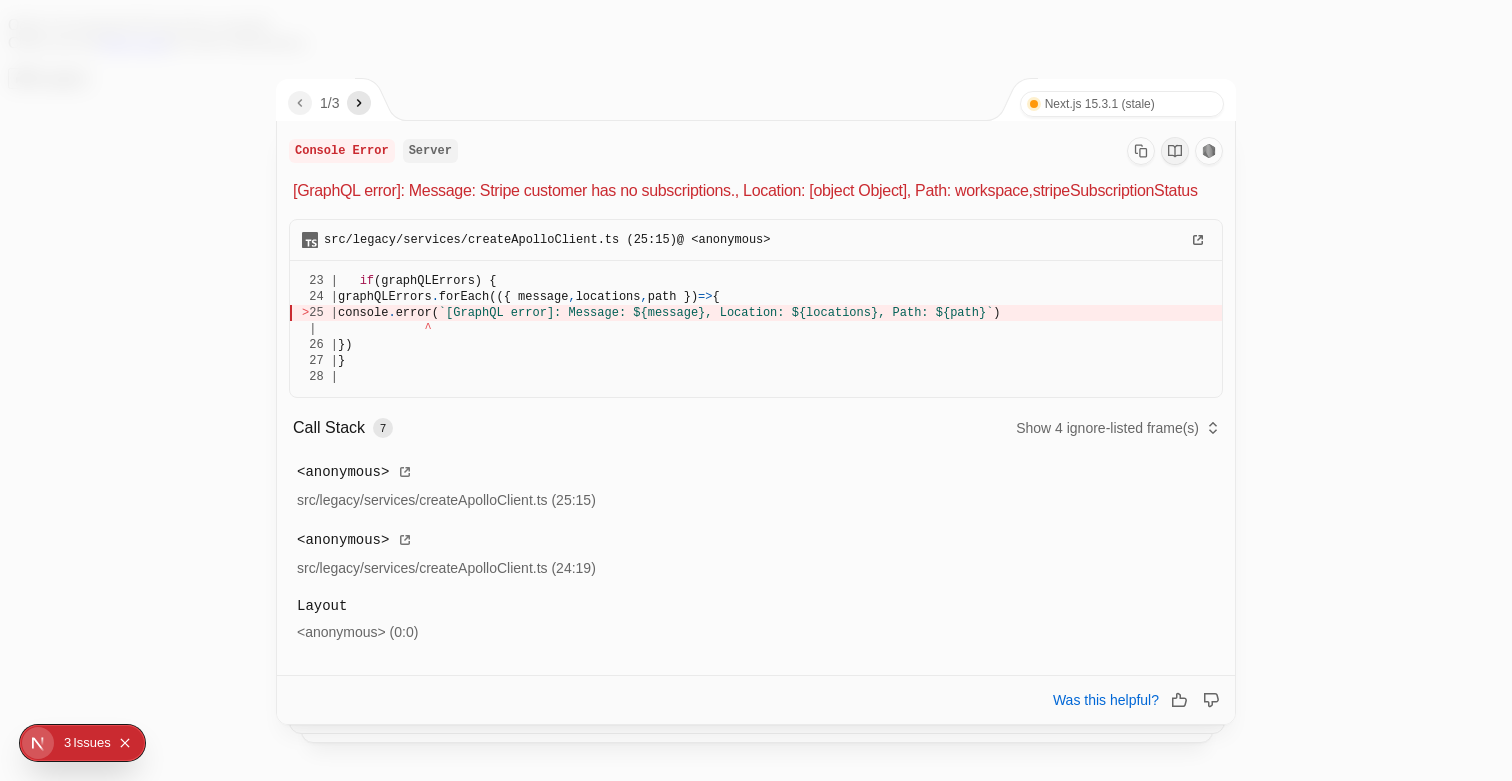 click 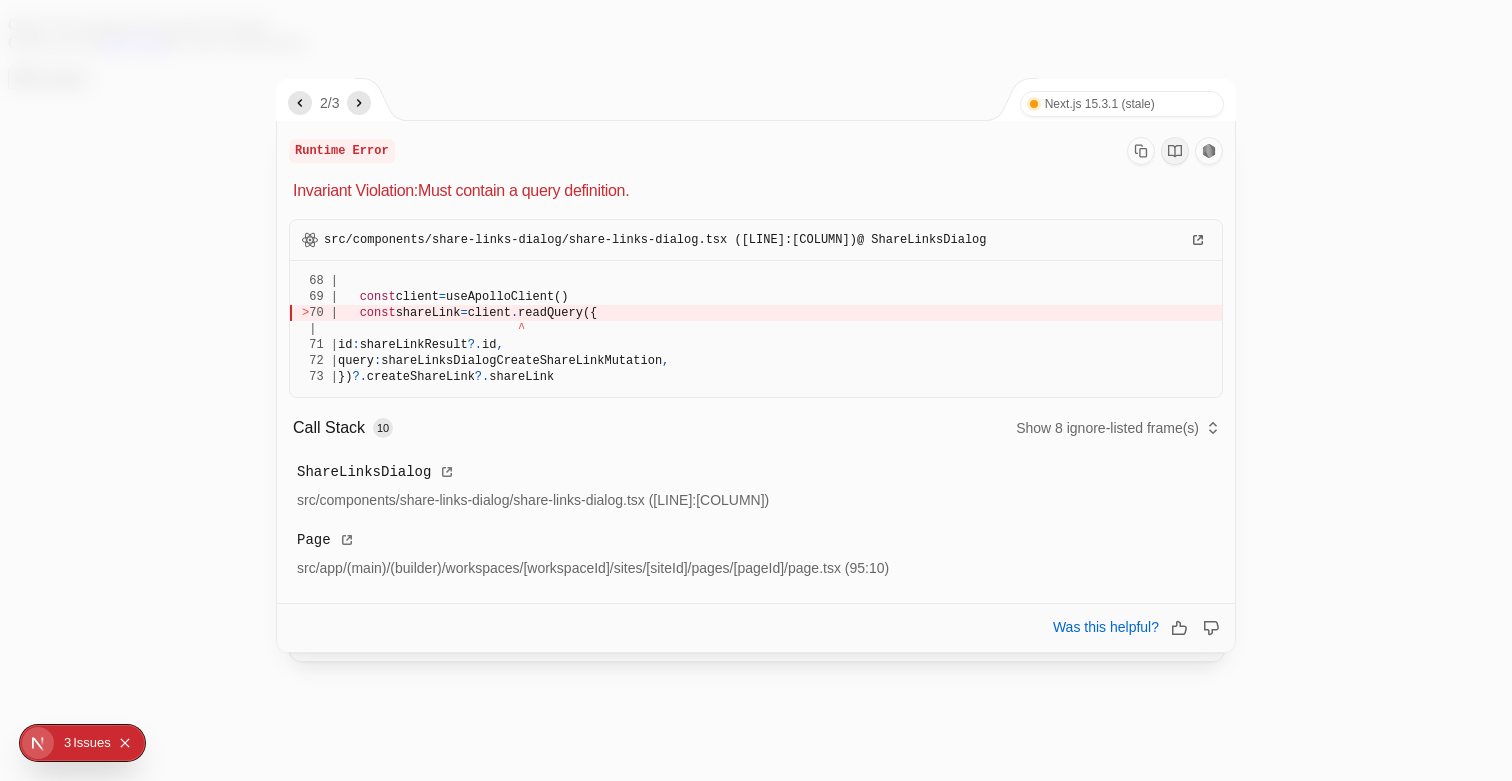 click 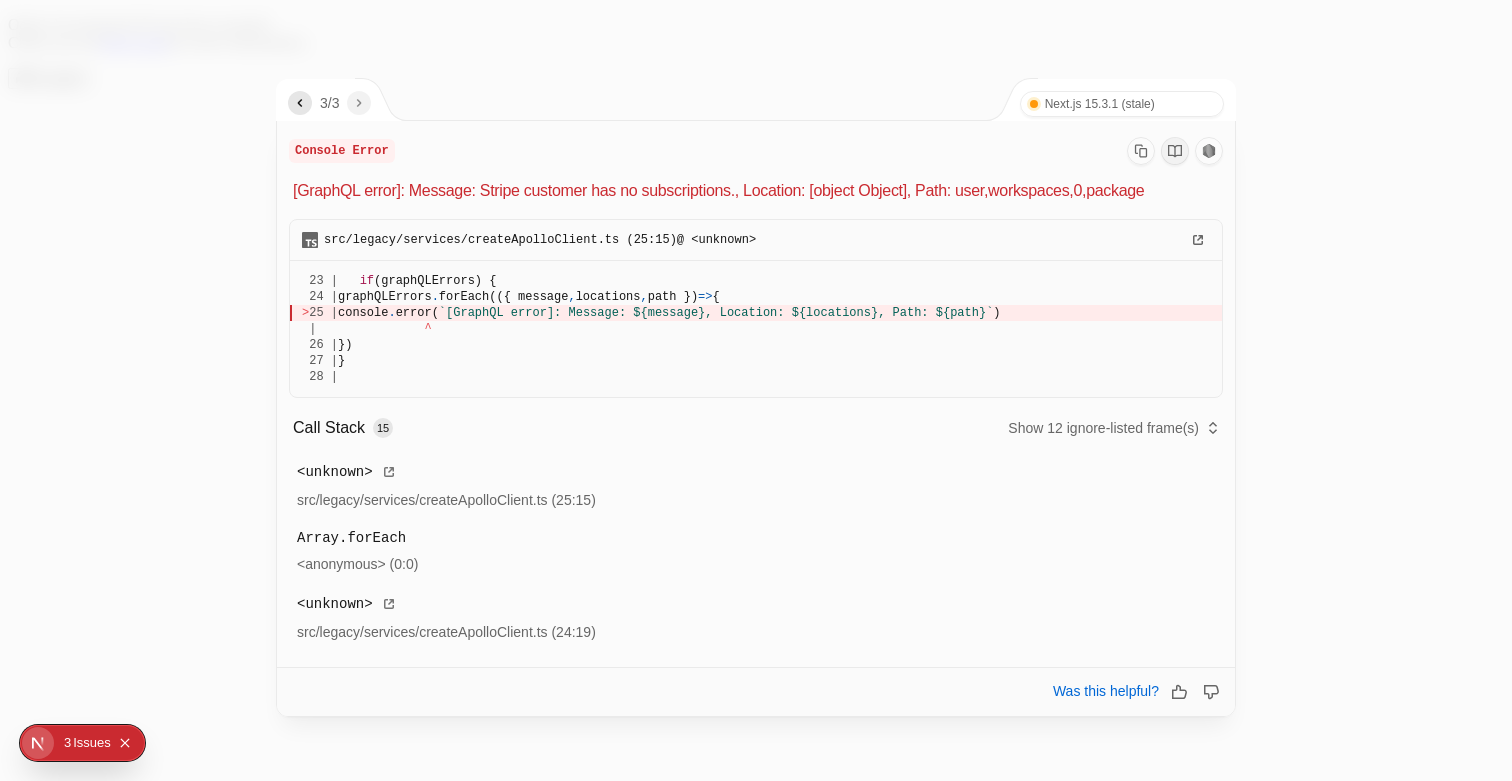 click 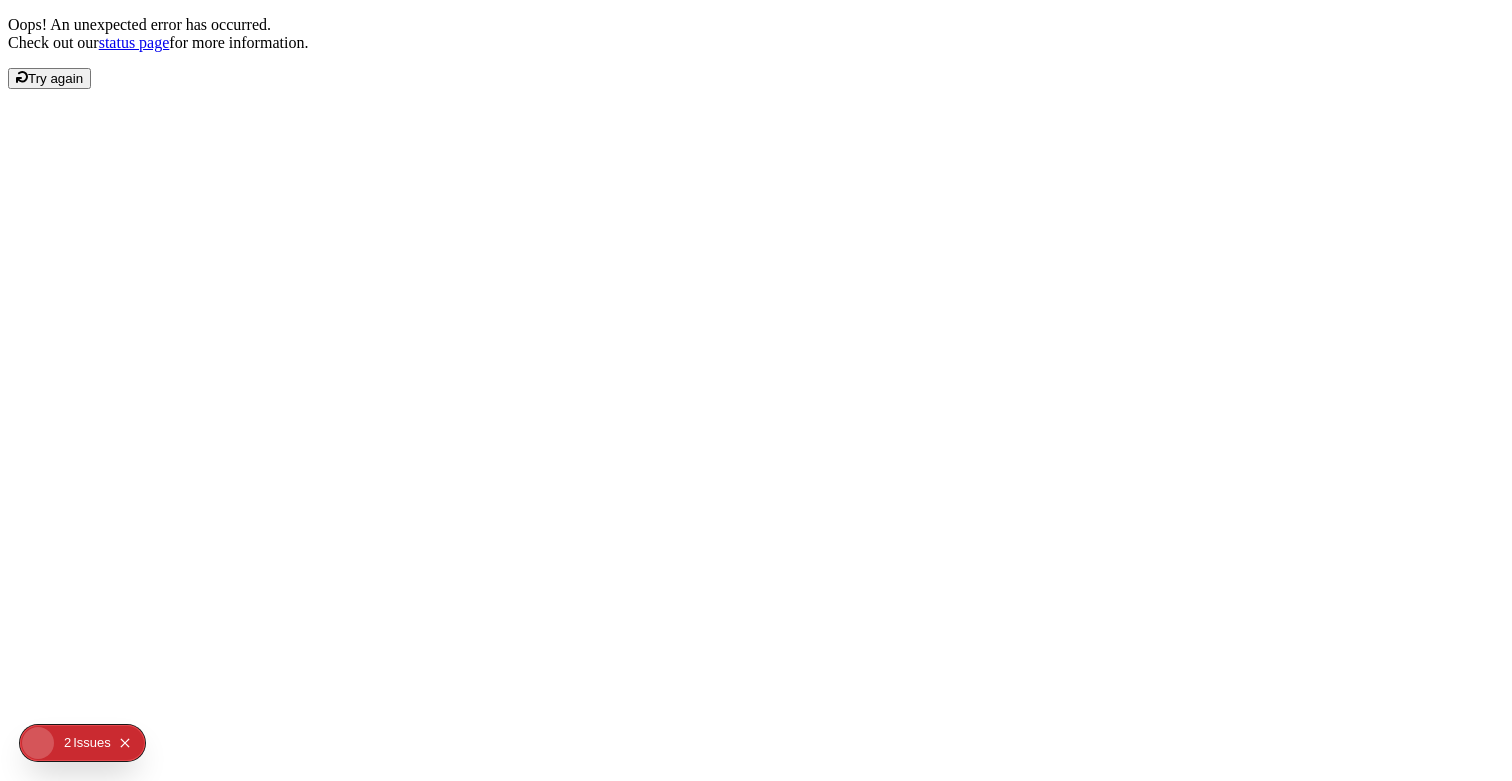 scroll, scrollTop: 0, scrollLeft: 0, axis: both 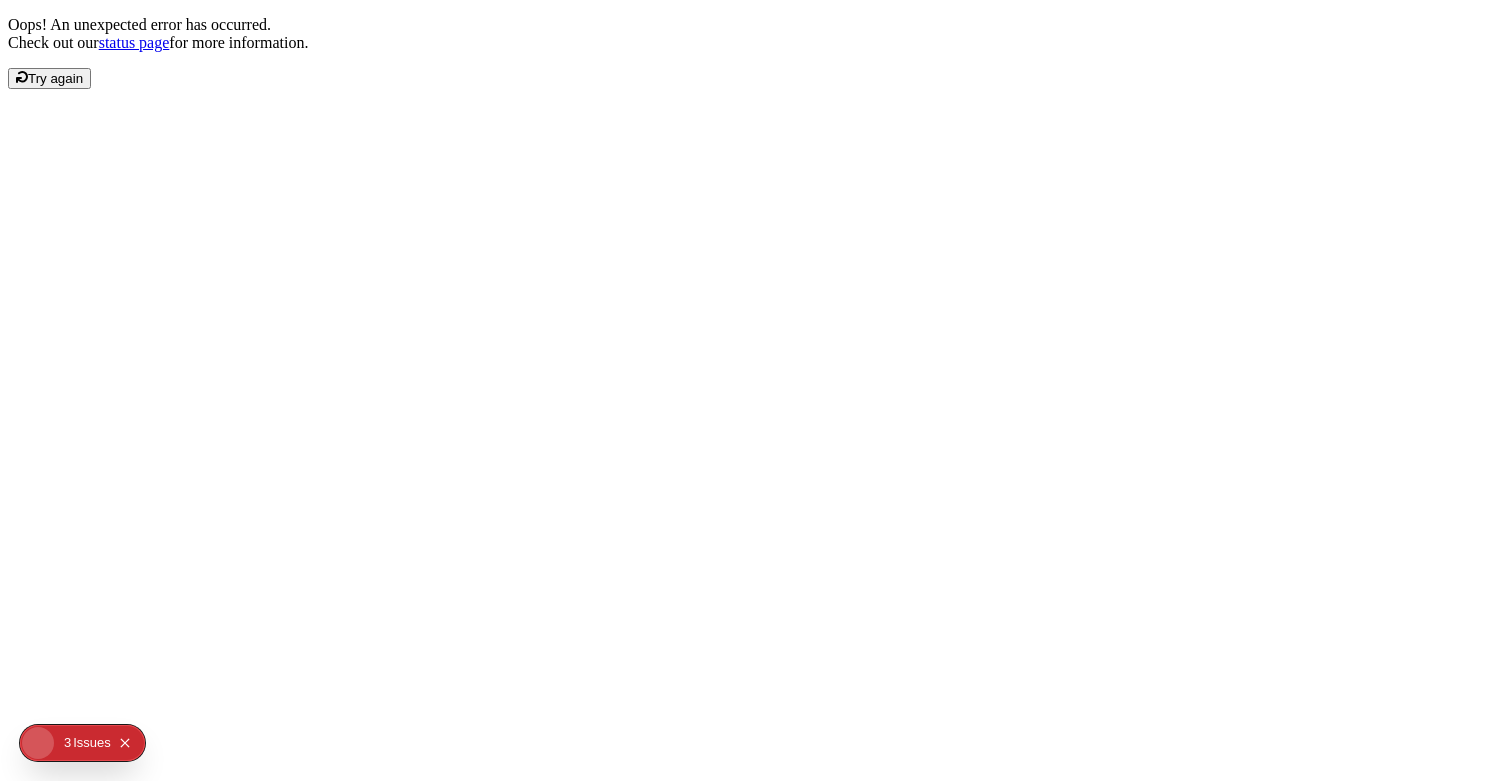 click on "Issue s" 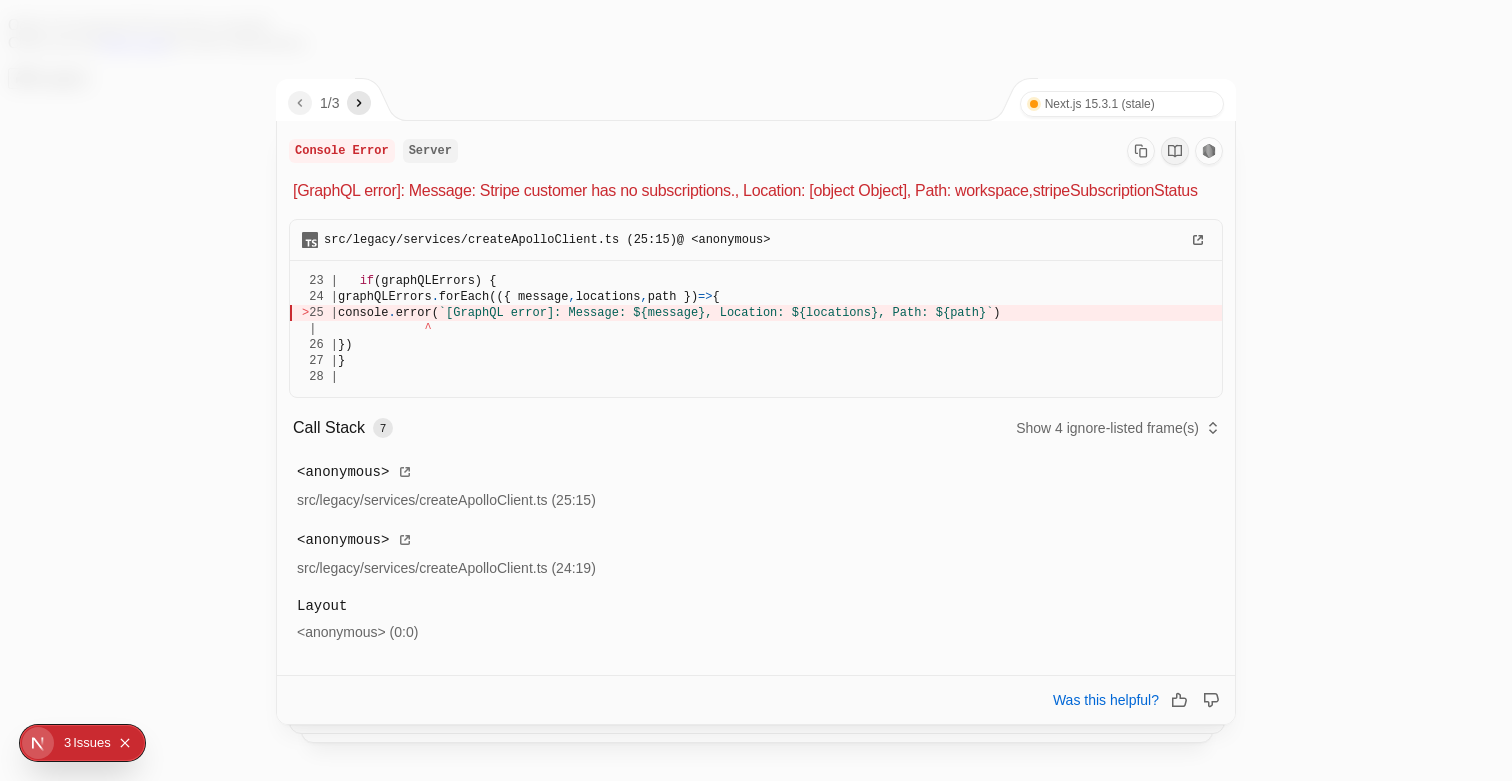 click 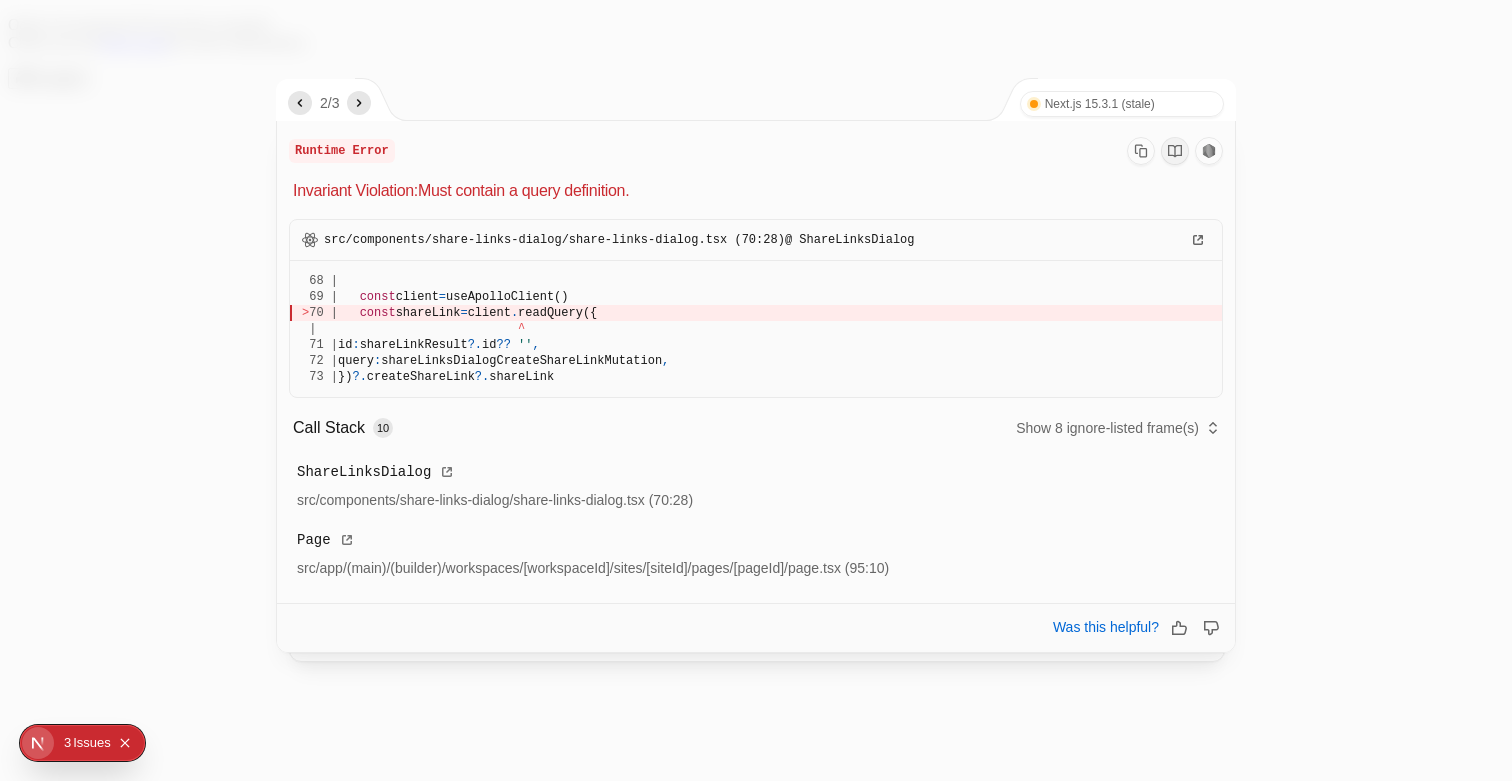 click 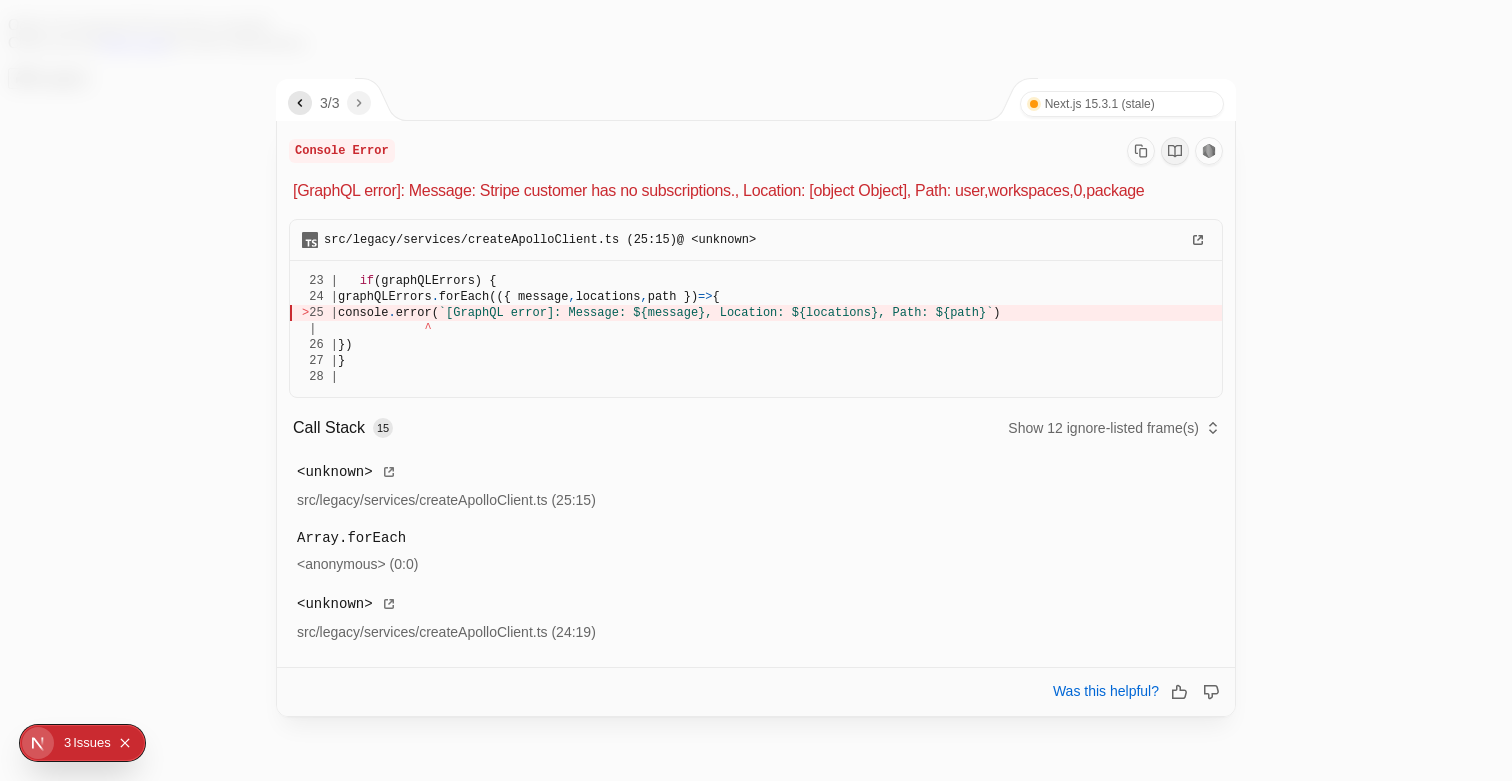 click on "3 / 3" 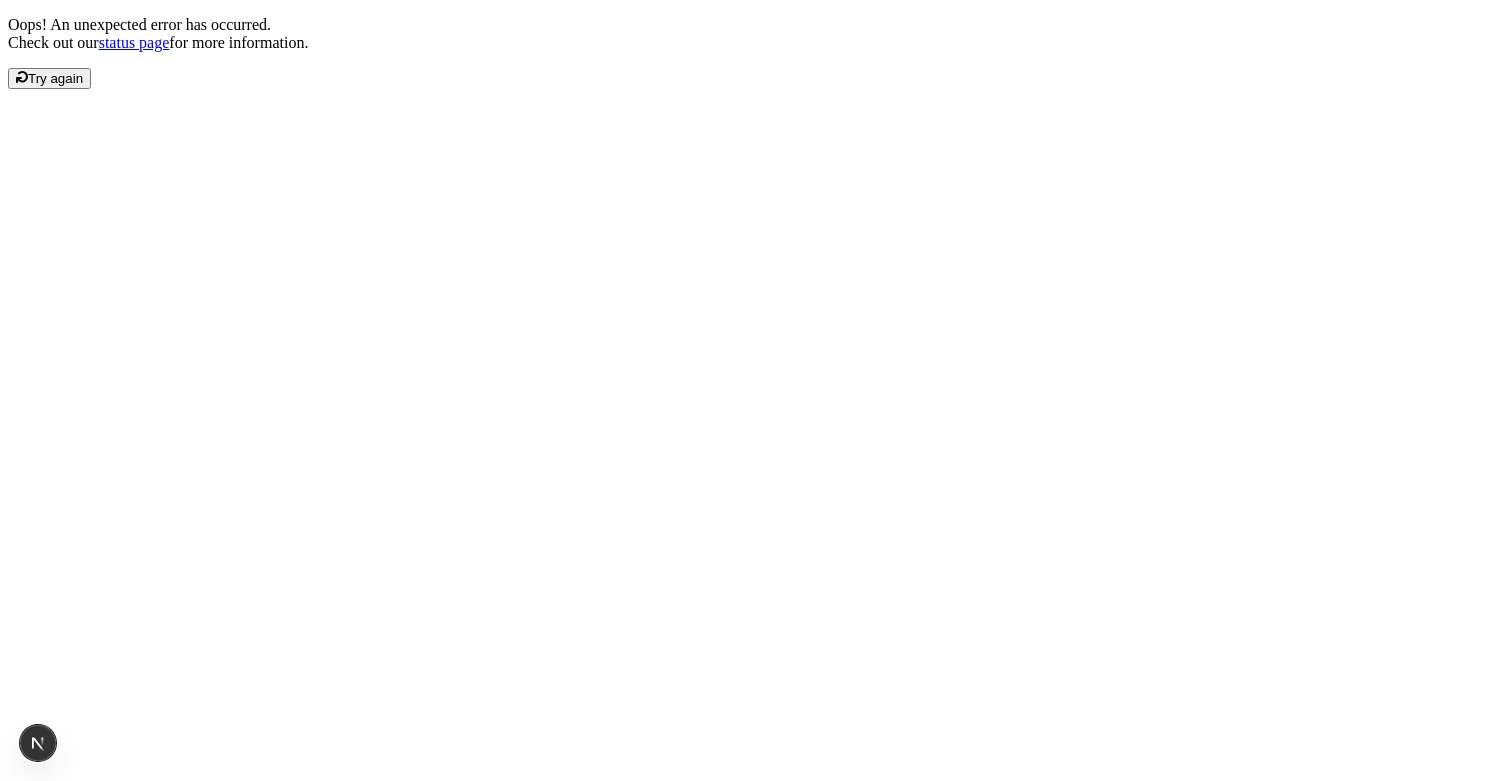 click on "Oops! An unexpected error has occurred. Check out our status page for more information. Try again" at bounding box center (756, 52) 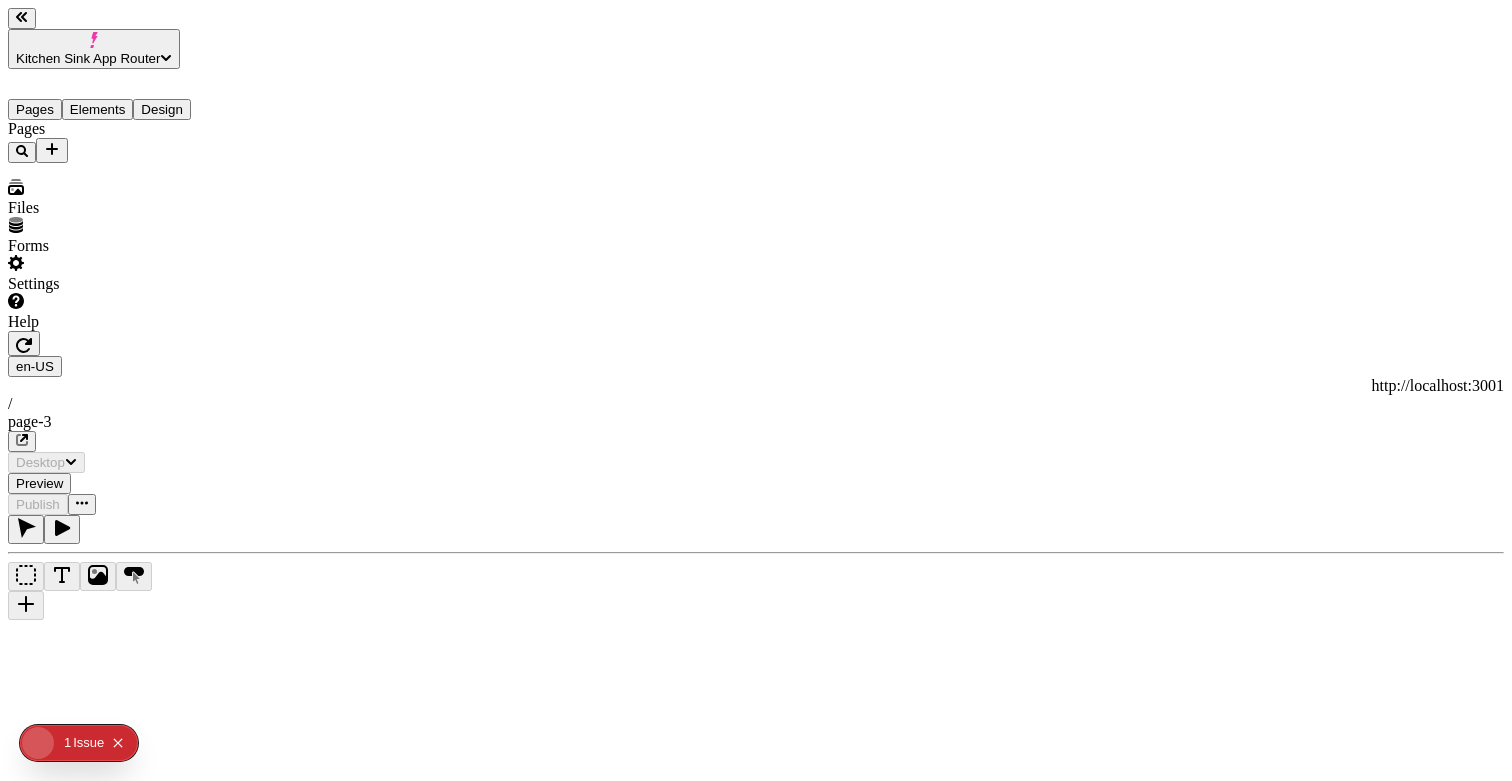 scroll, scrollTop: 0, scrollLeft: 0, axis: both 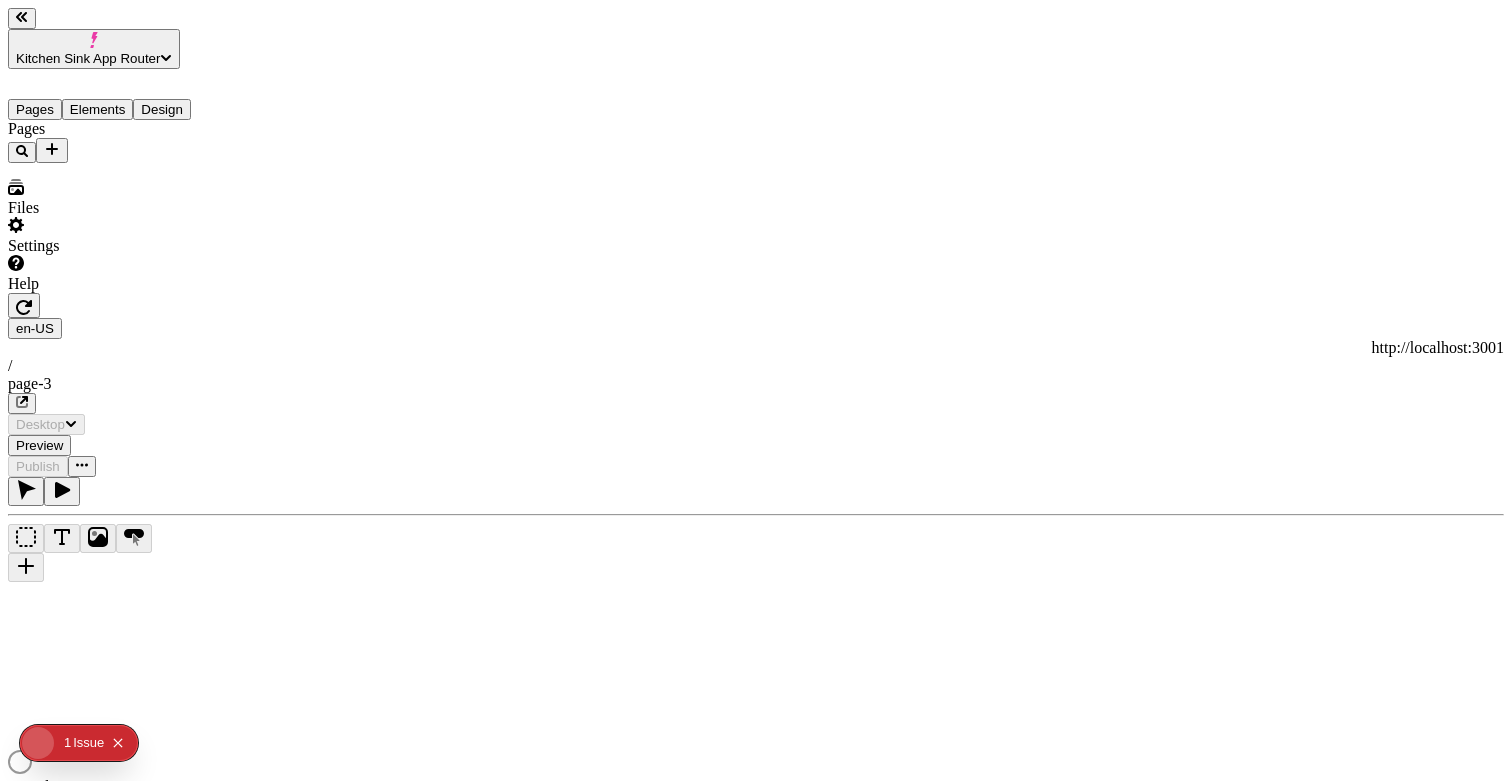 type on "/page-3" 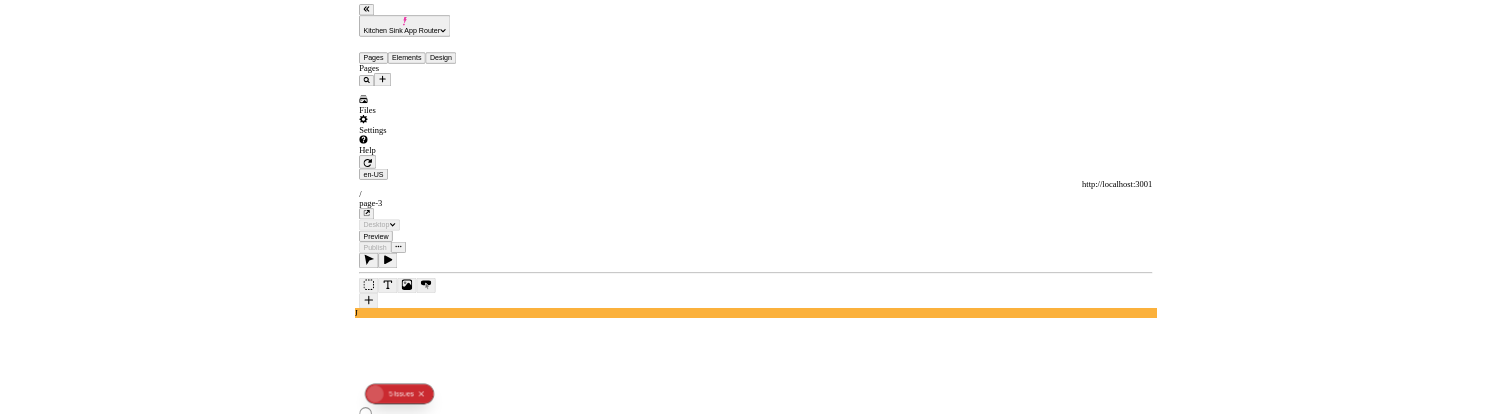 scroll, scrollTop: 0, scrollLeft: 0, axis: both 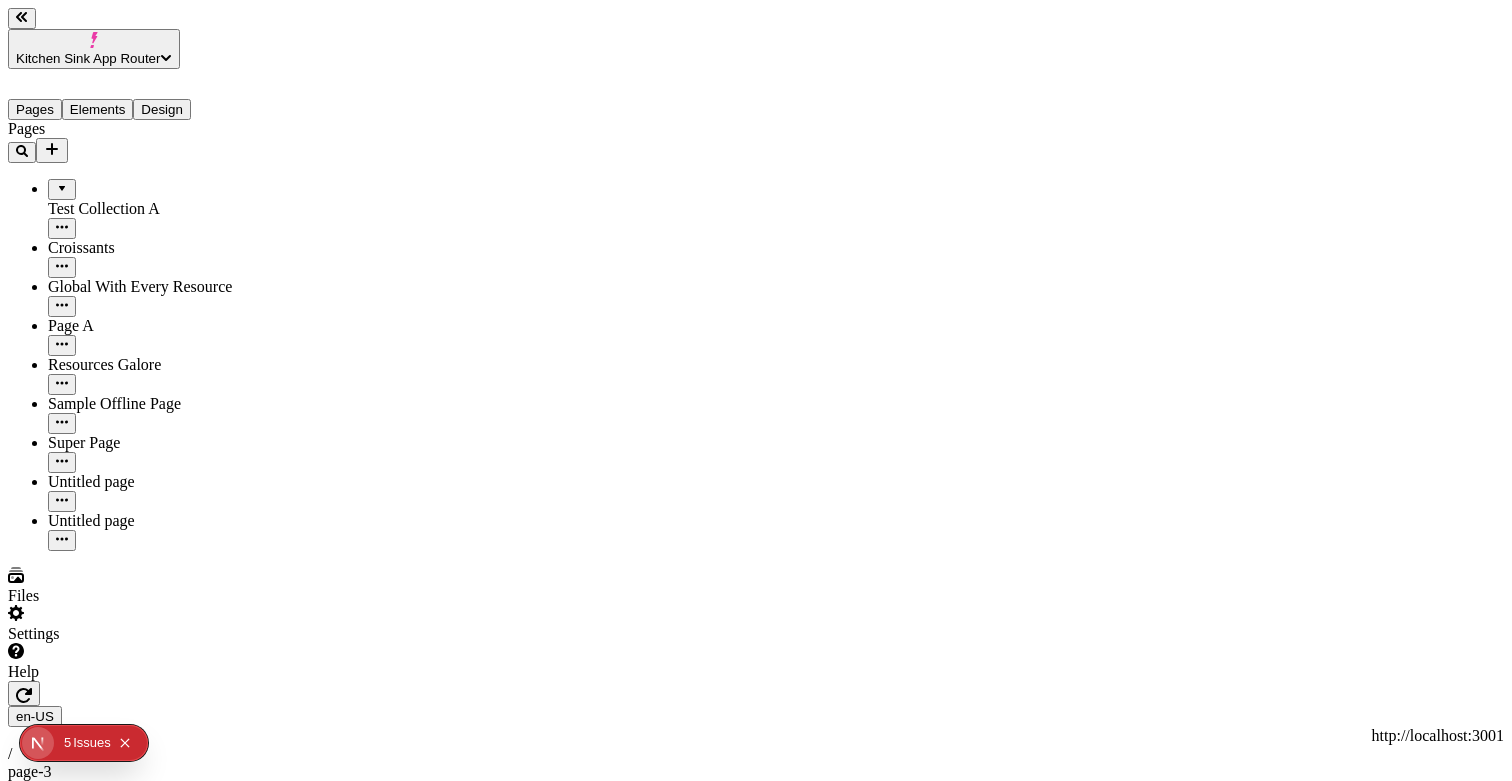 click on "Issue s" 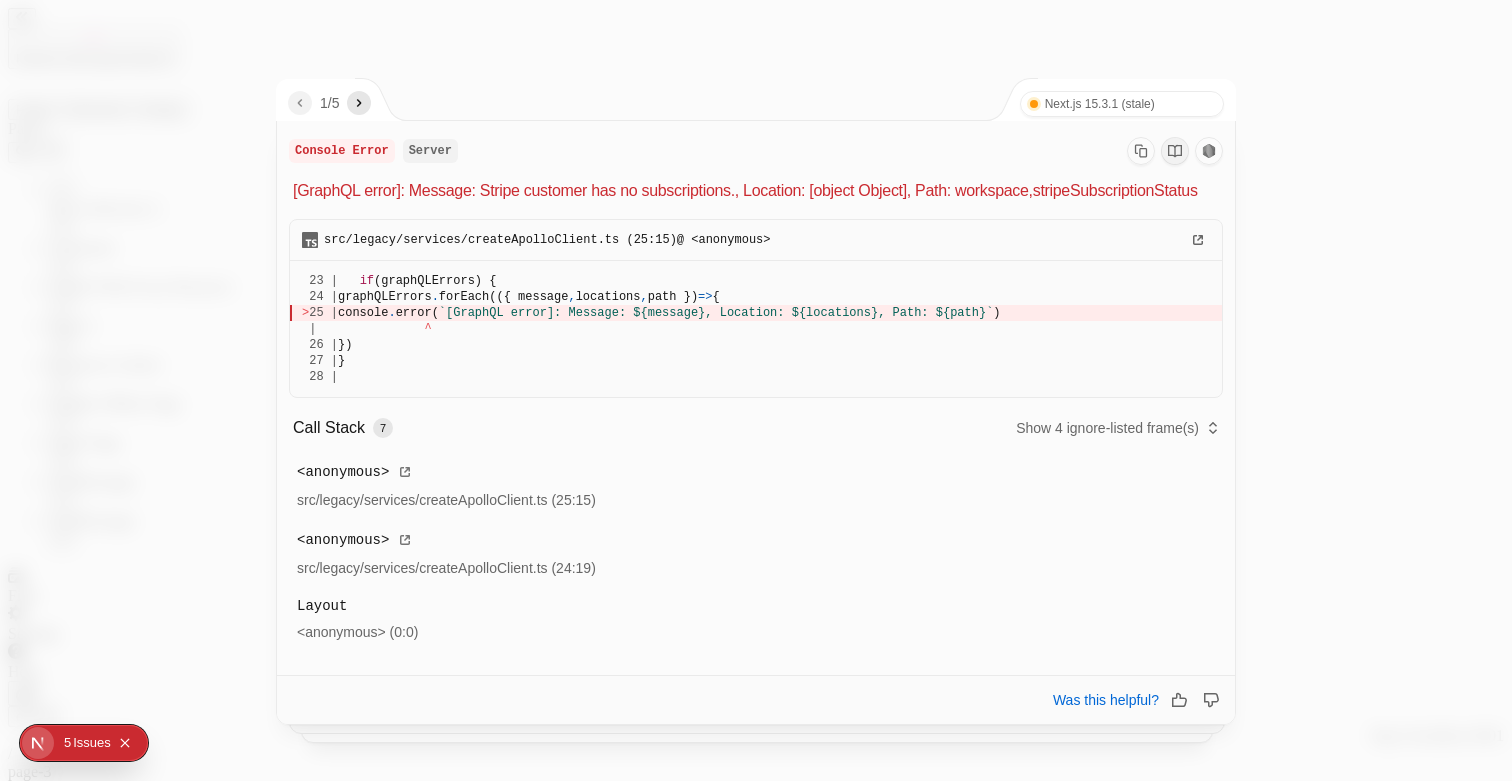 click 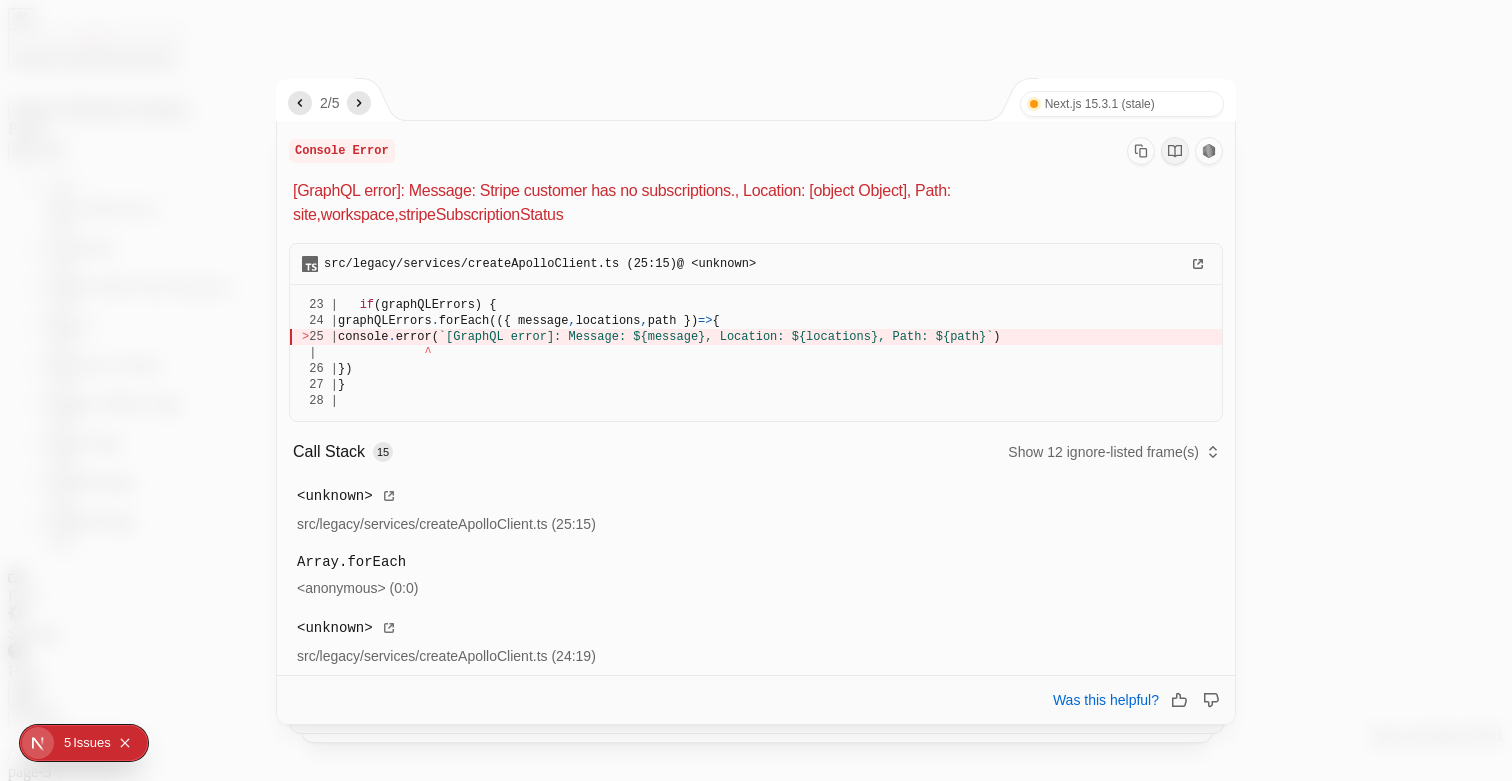 click 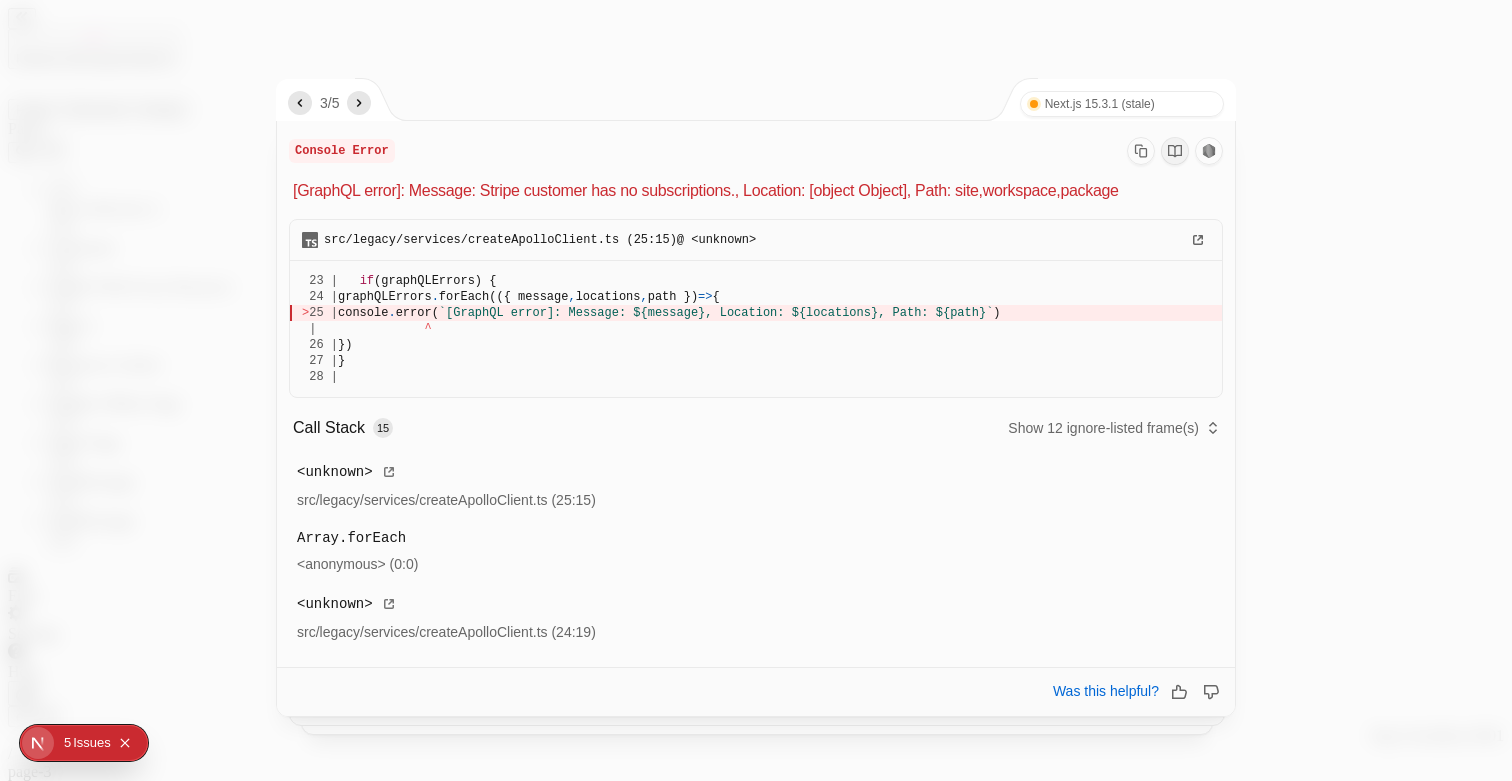 click 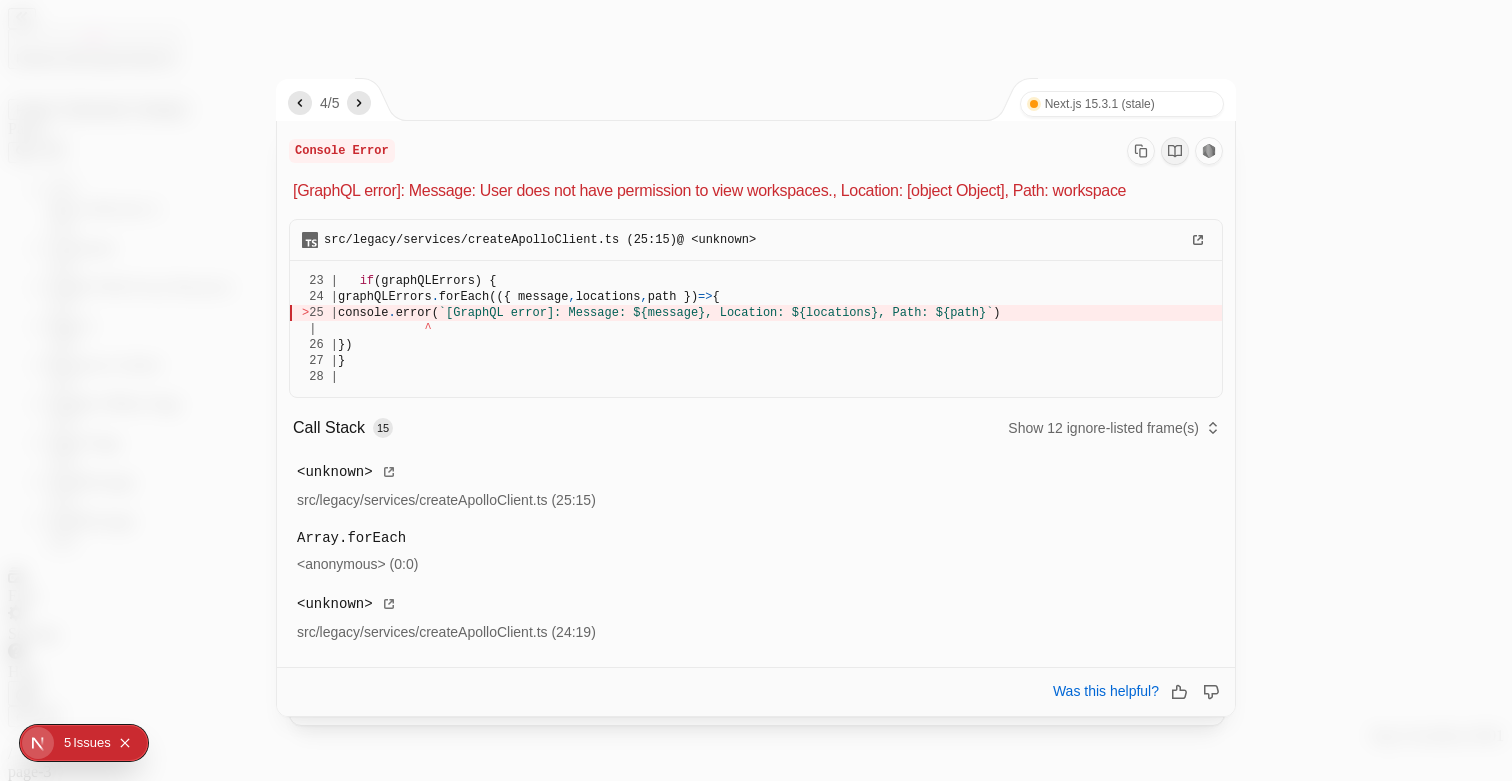 click 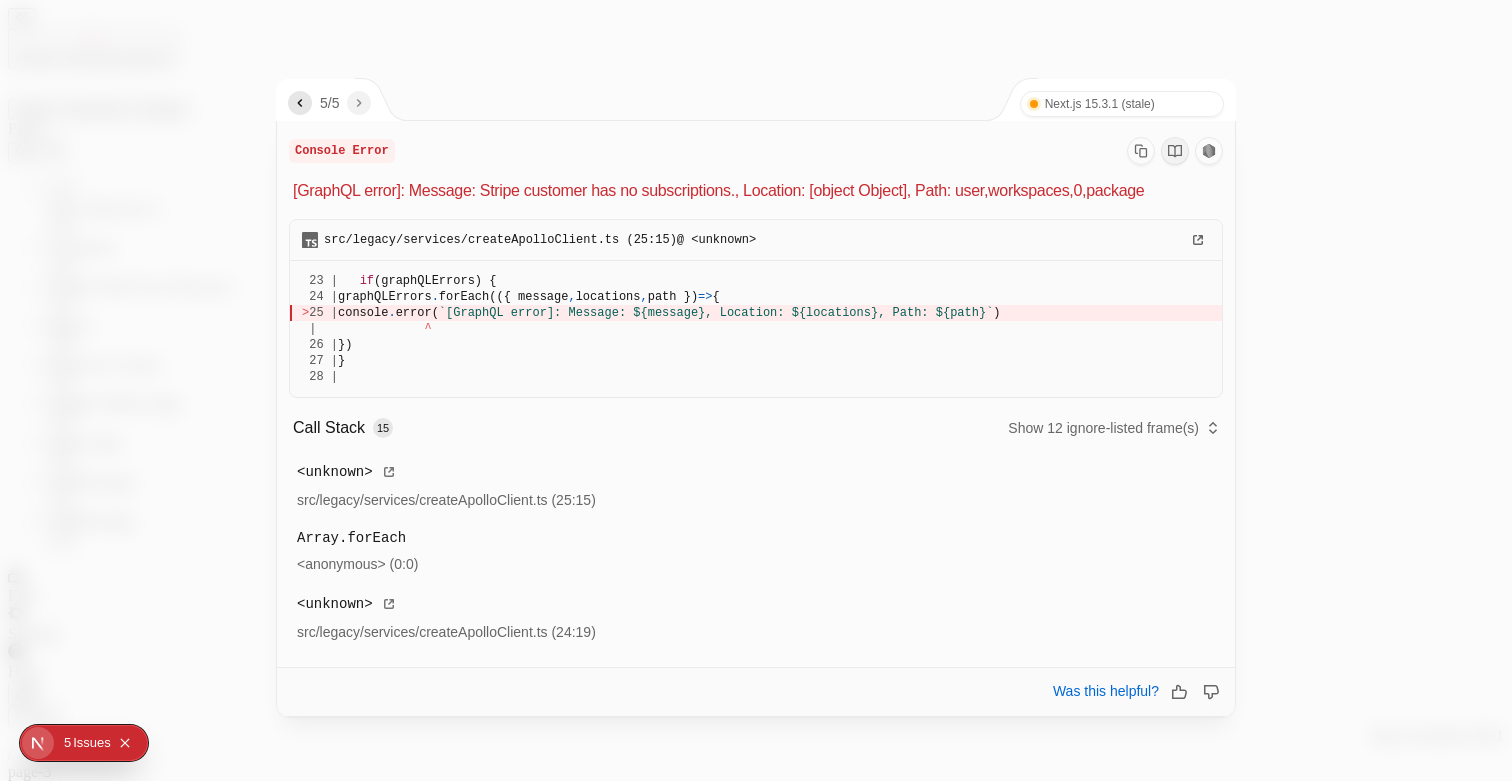 click 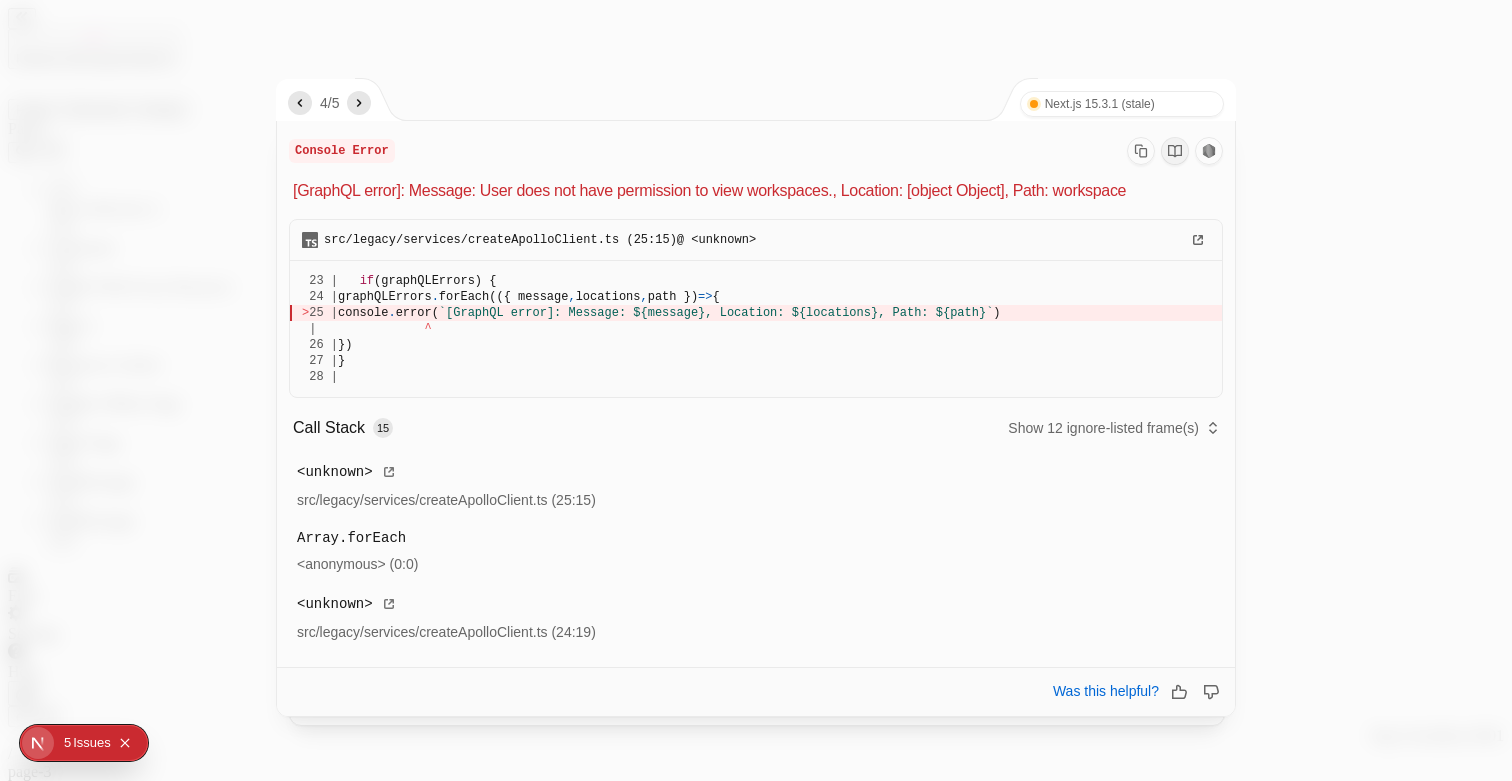 click 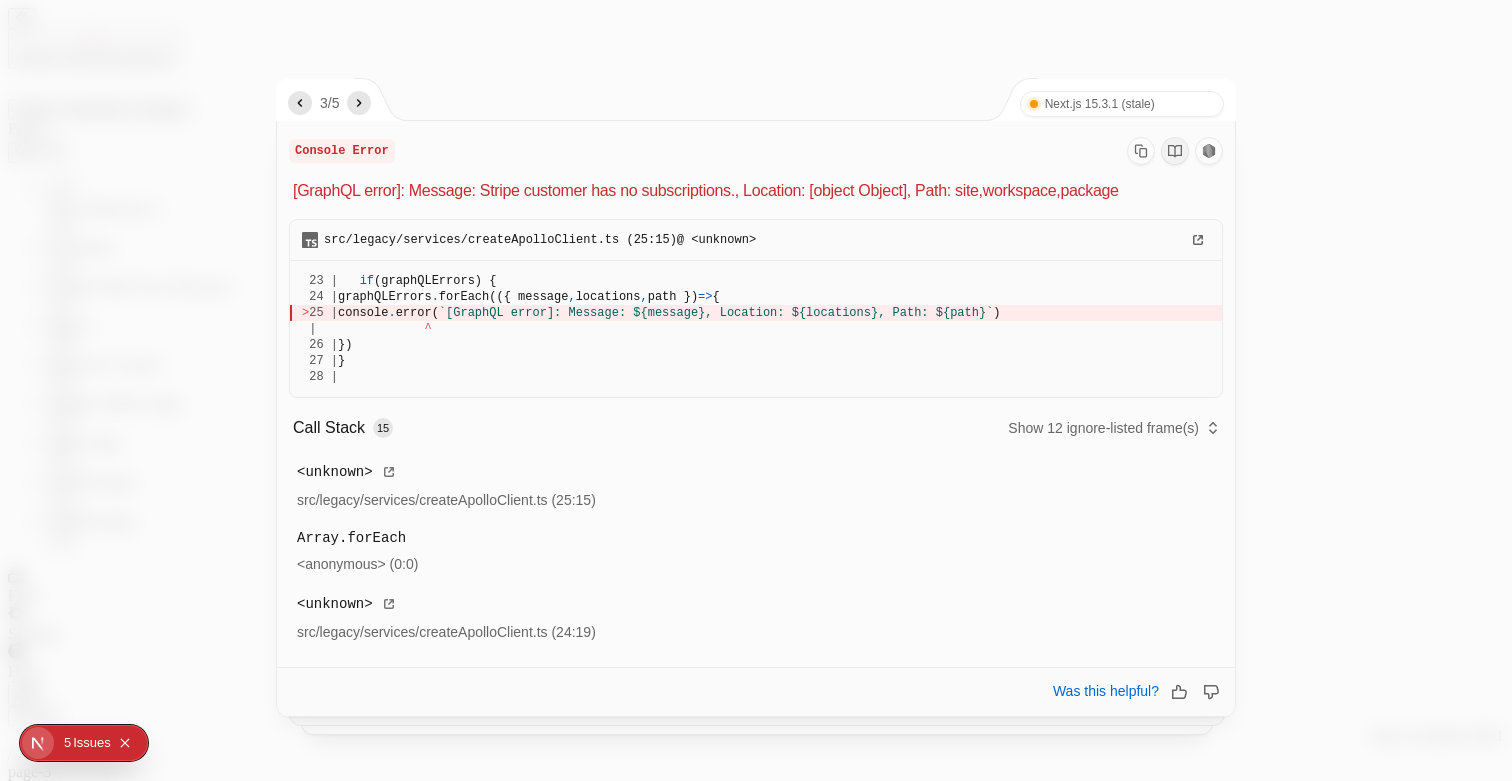 click 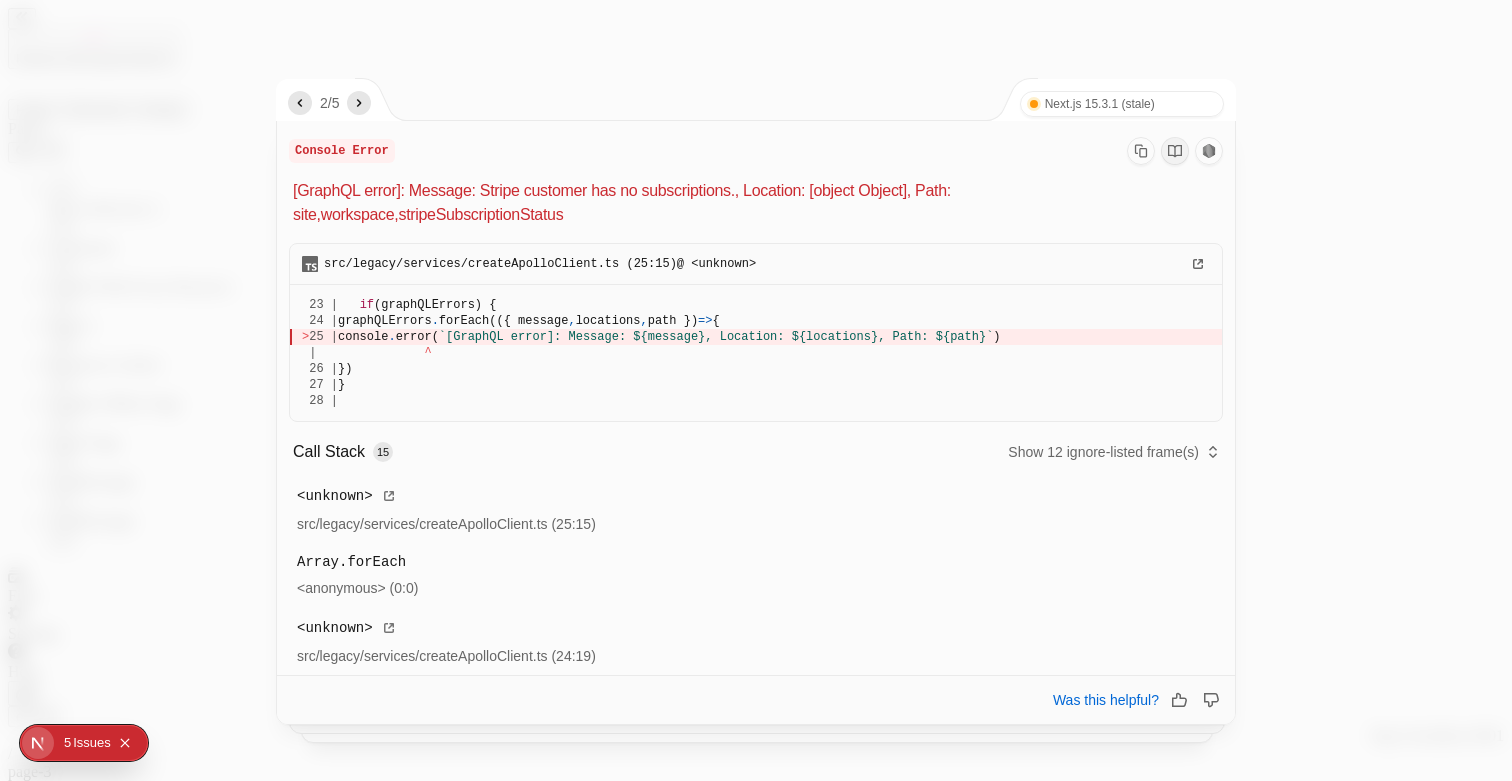 click 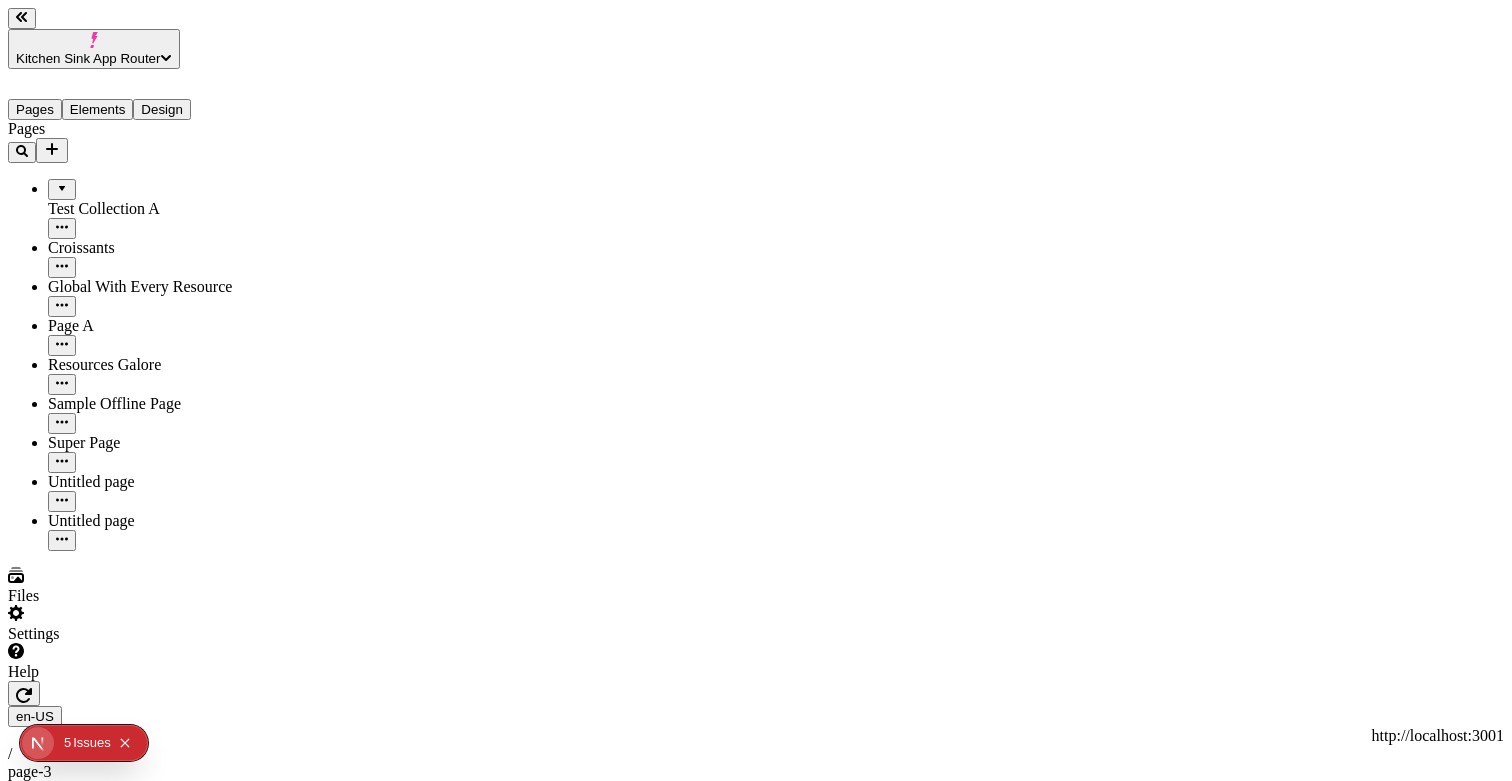 click on "J" at bounding box center (756, 926) 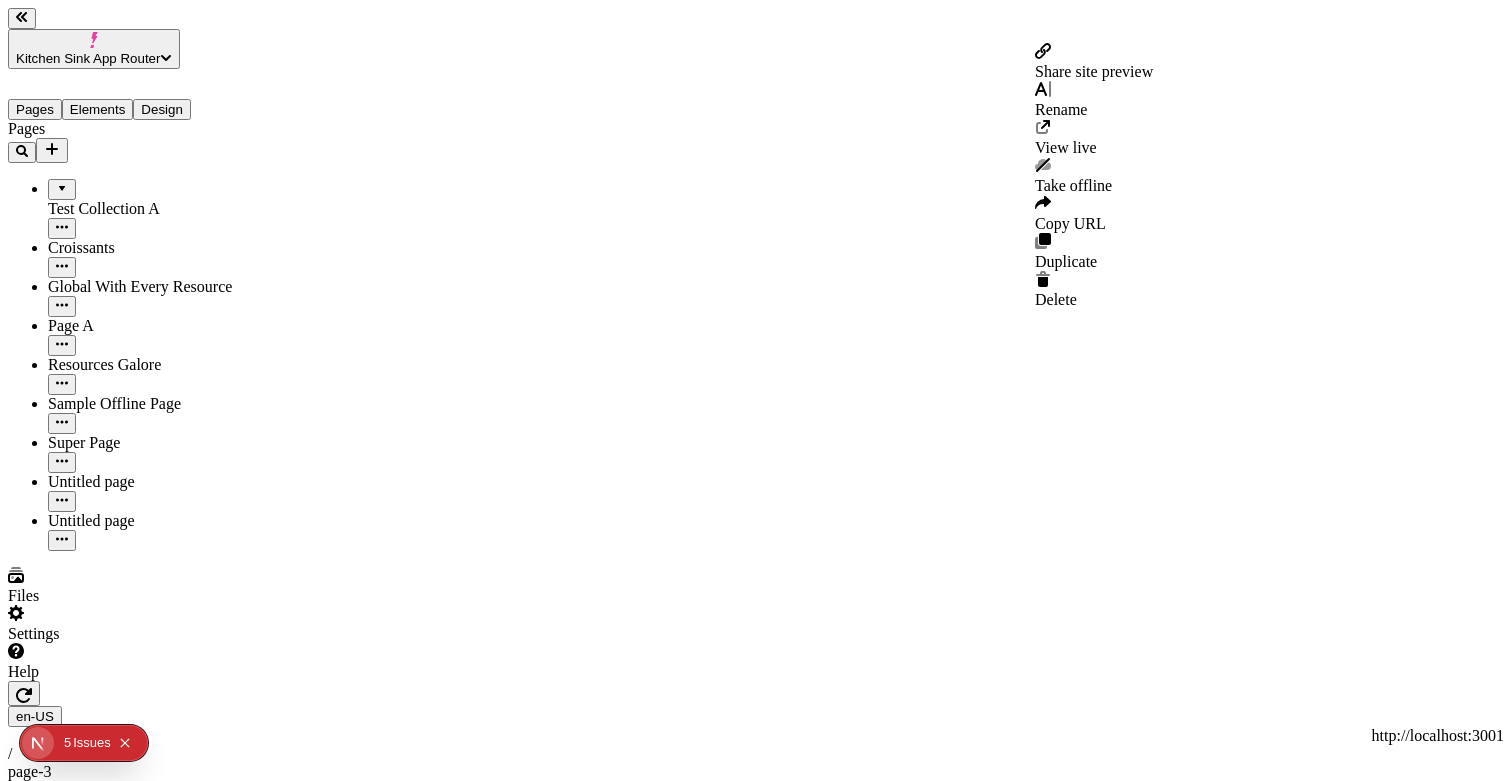 click at bounding box center [82, 854] 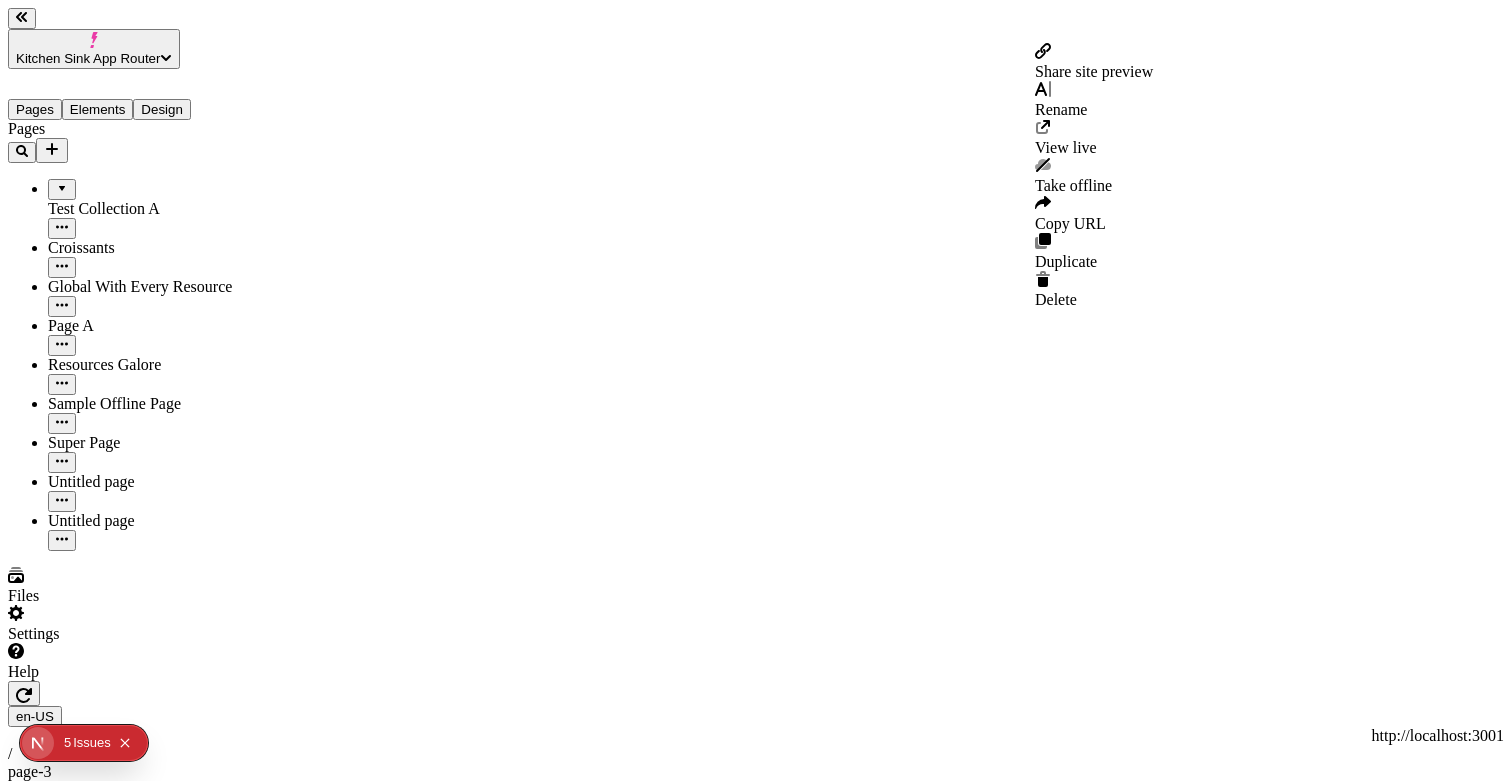 click on "Share site preview" at bounding box center [1094, 71] 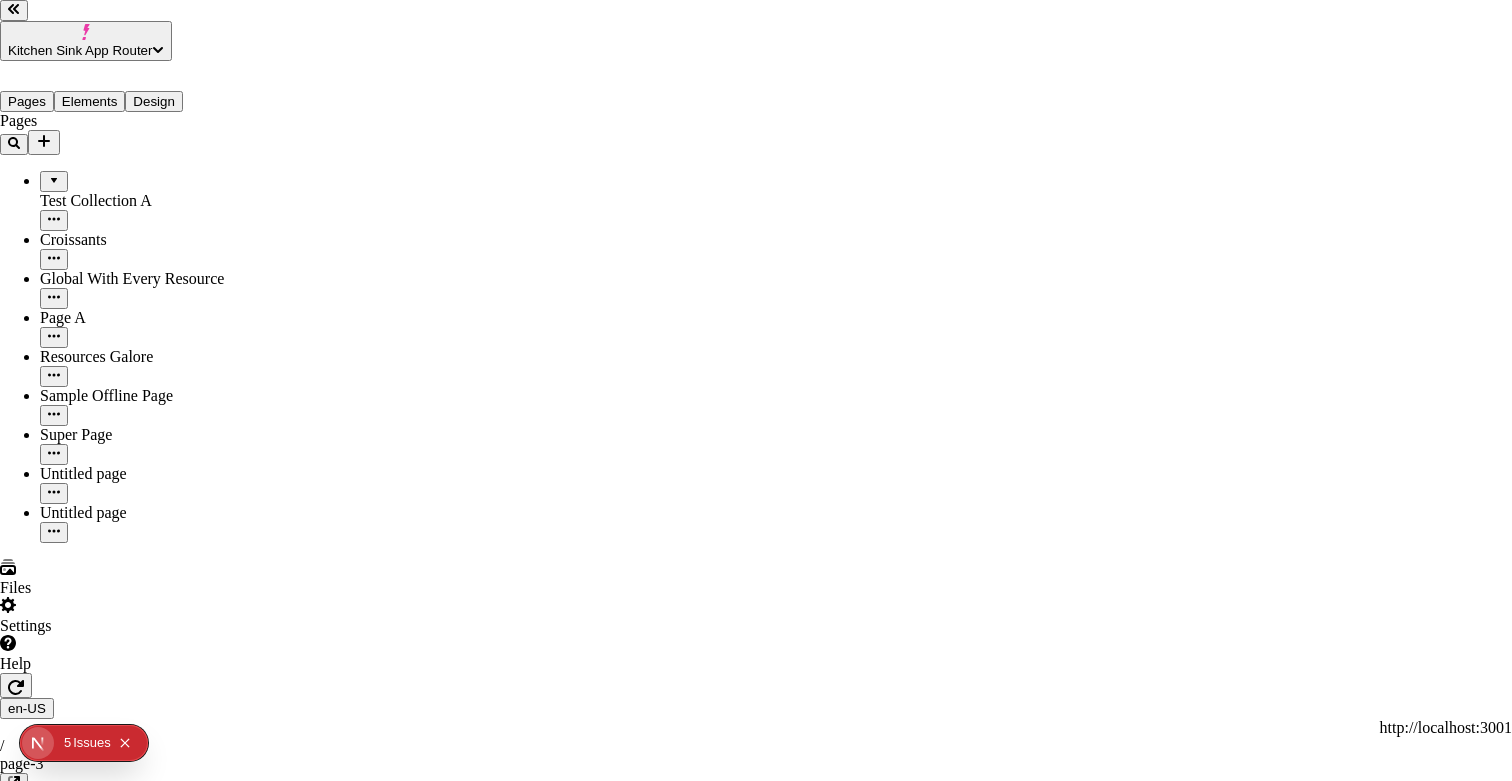 click at bounding box center [8, 3677] 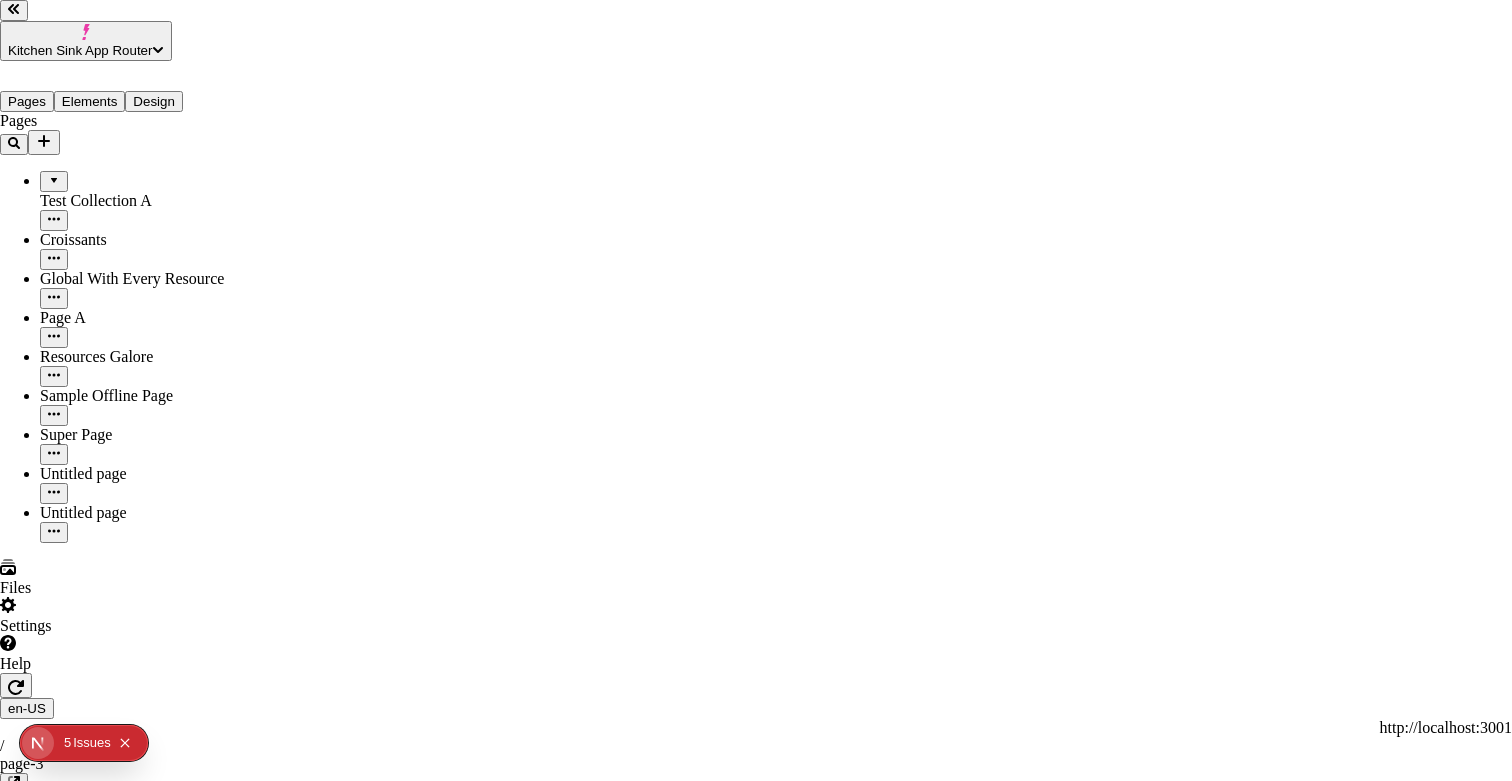 click at bounding box center [8, 3677] 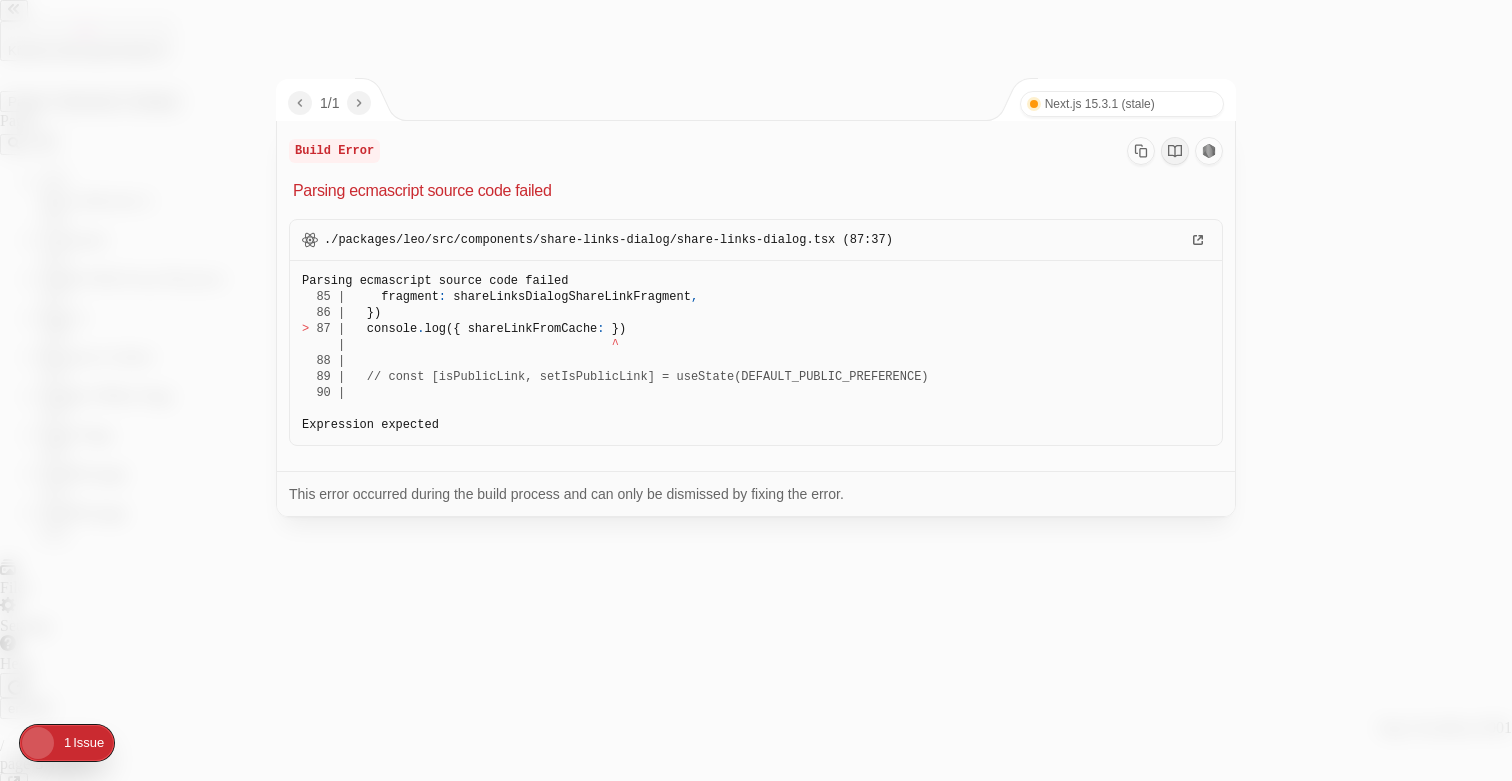 type on "http://localhost:7050/share/9babeec0-6691-4031-be88-938c2e914cc1" 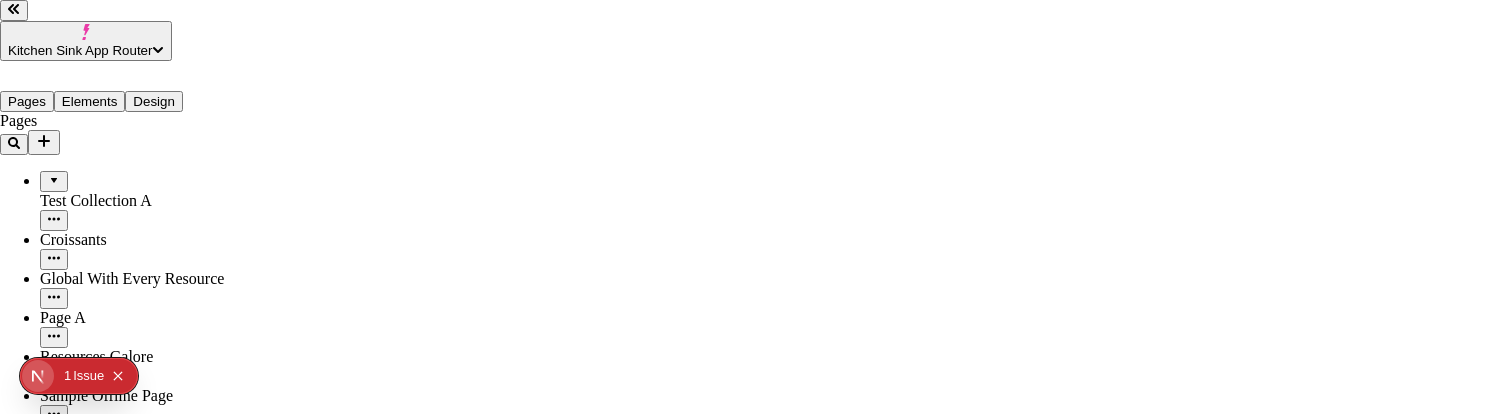 click on "http://localhost:7050/share/9babeec0-6691-4031-be88-938c2e914cc1" at bounding box center (88, 3495) 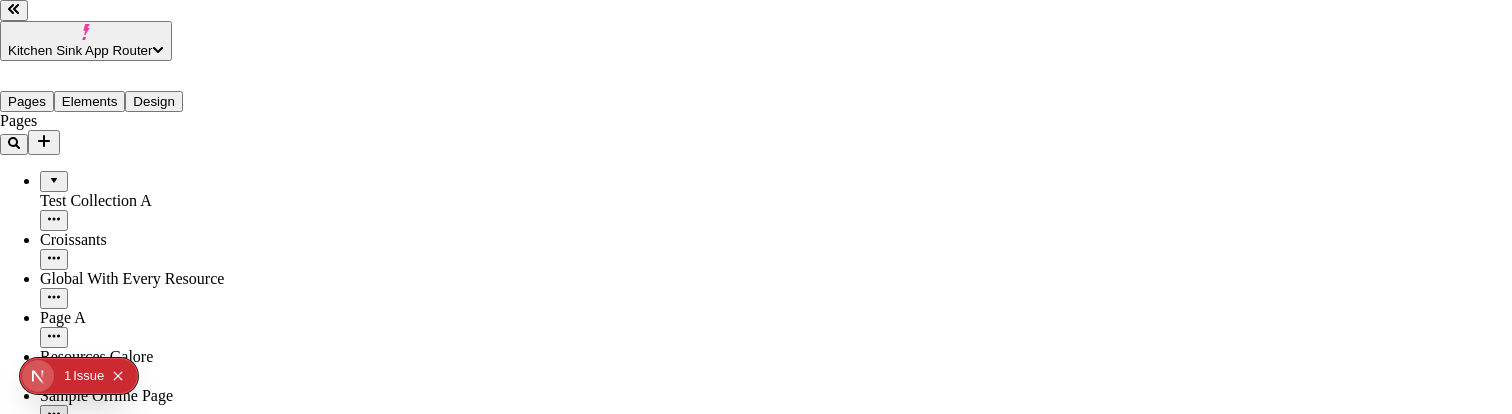 click on "http://localhost:7050/share/9babeec0-6691-4031-be88-938c2e914cc1 This preview link expires  8/9/2025" at bounding box center [756, 3523] 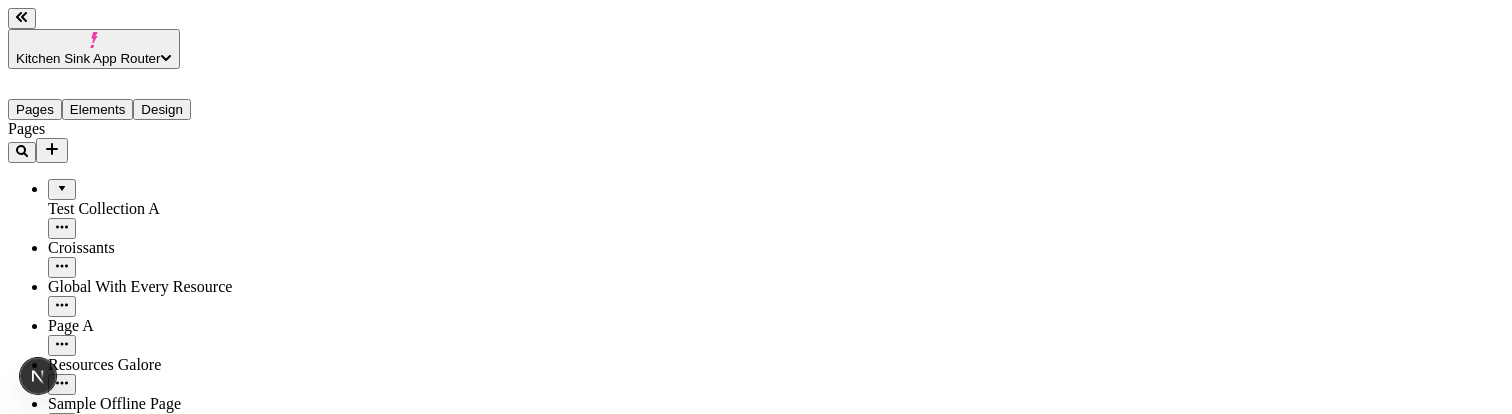 scroll, scrollTop: 0, scrollLeft: 0, axis: both 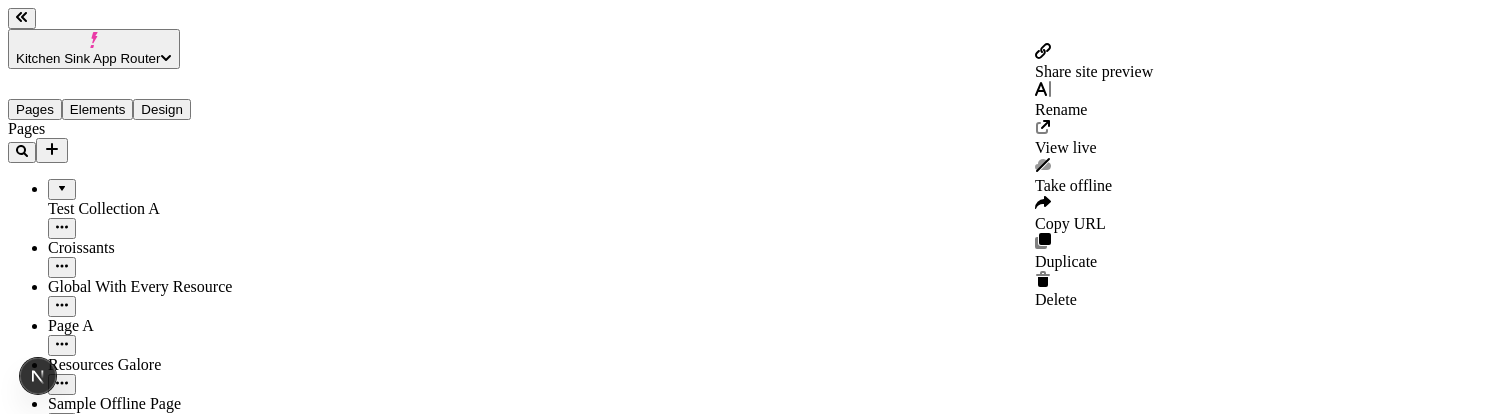 click at bounding box center [82, 854] 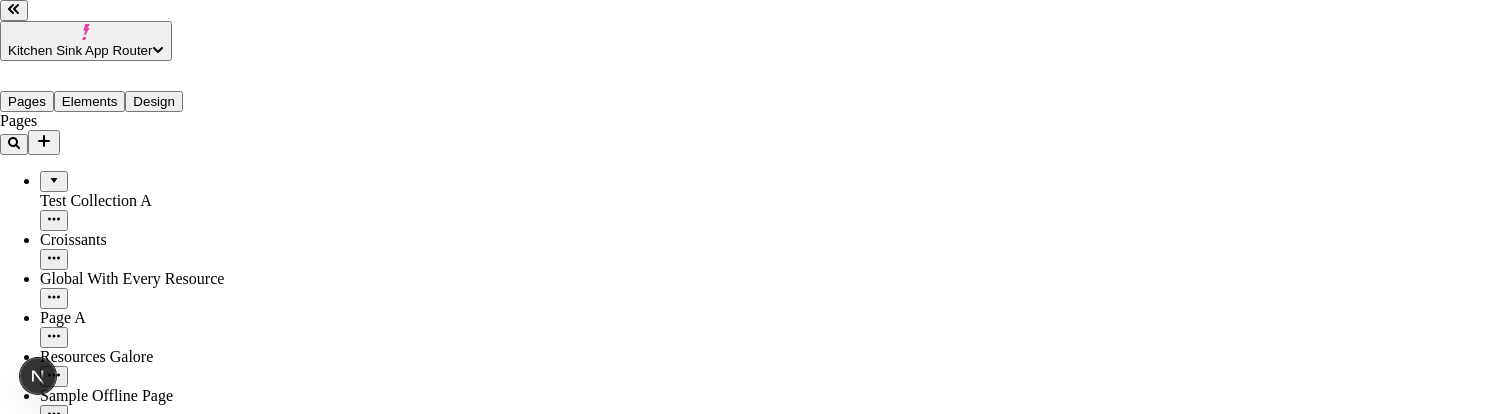 click at bounding box center [8, 3677] 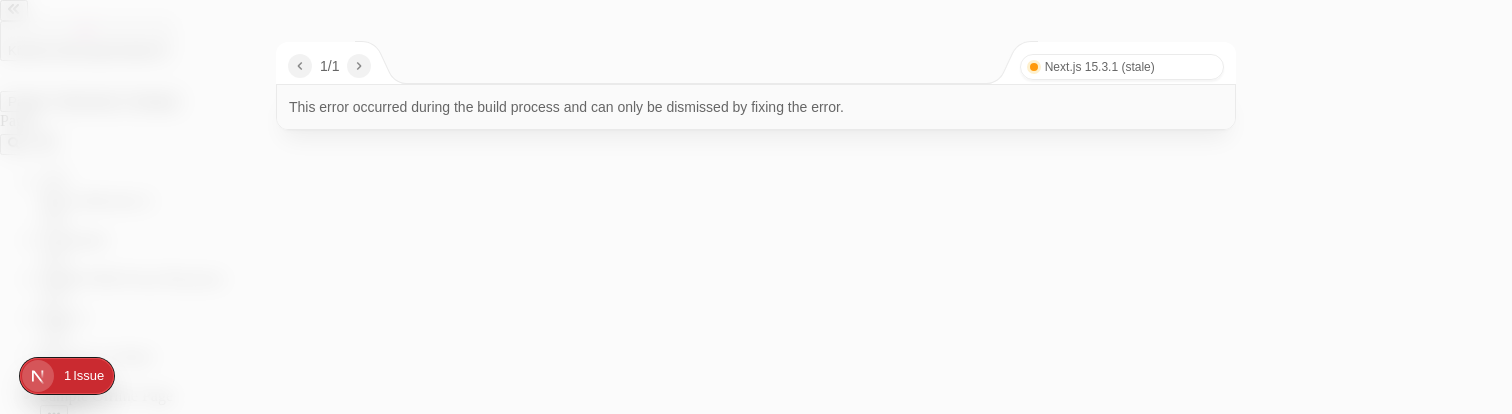 type on "http://localhost:7050/share/f383c00d-9029-442b-adaa-d2008de2afc5" 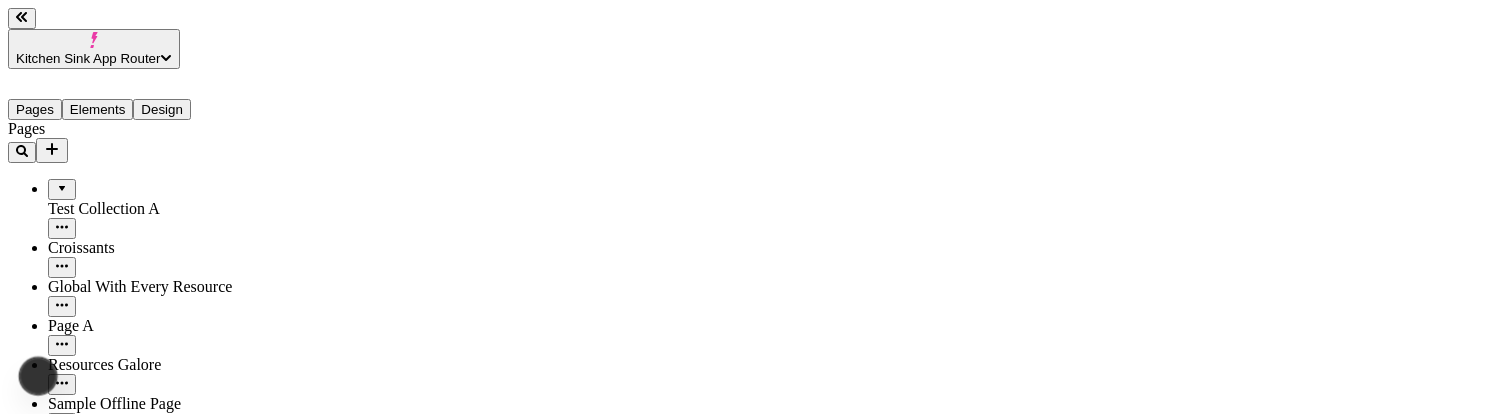 scroll, scrollTop: 0, scrollLeft: 0, axis: both 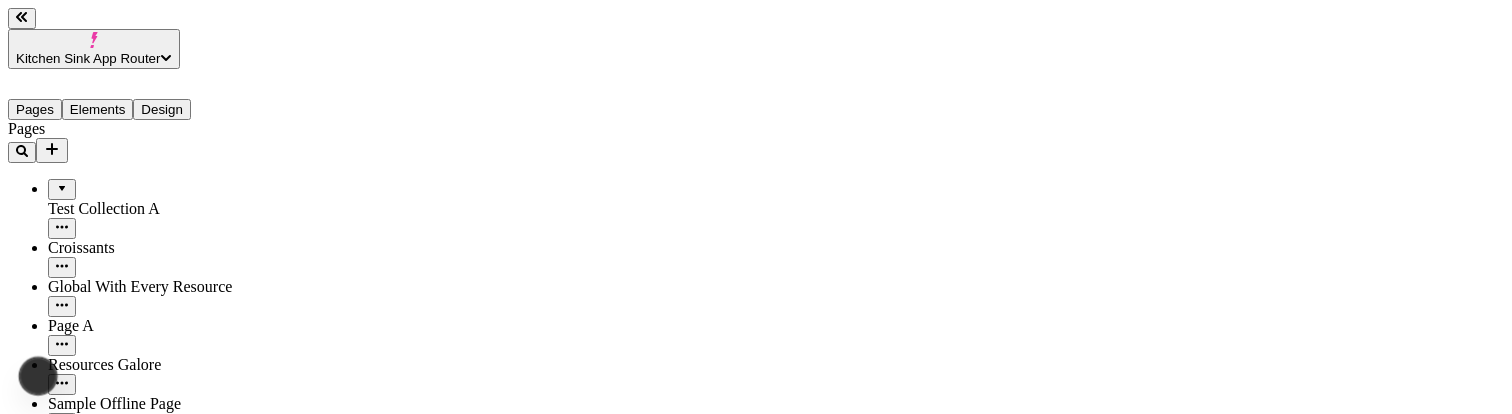 click 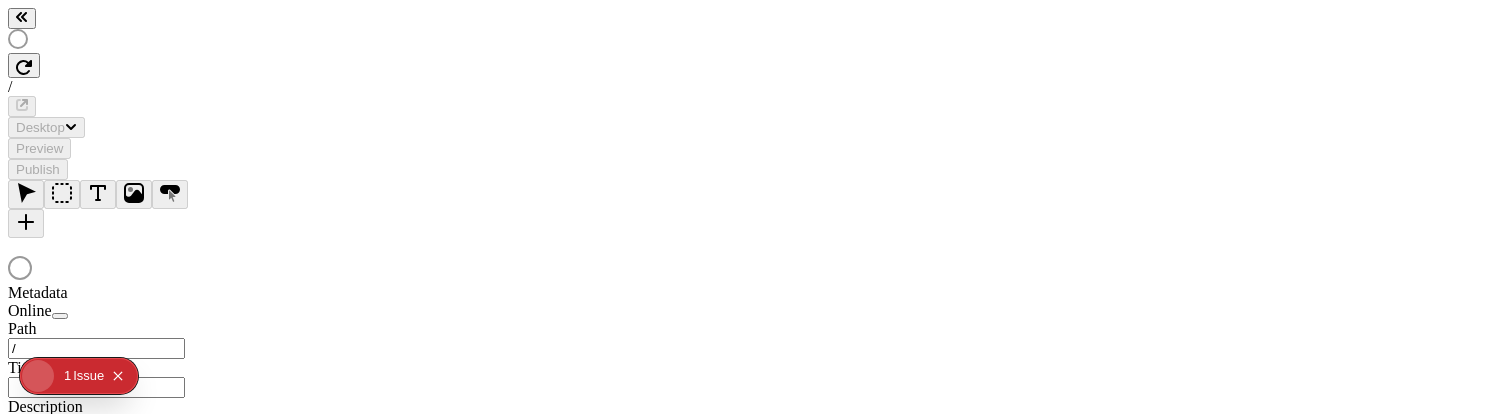 scroll, scrollTop: 0, scrollLeft: 0, axis: both 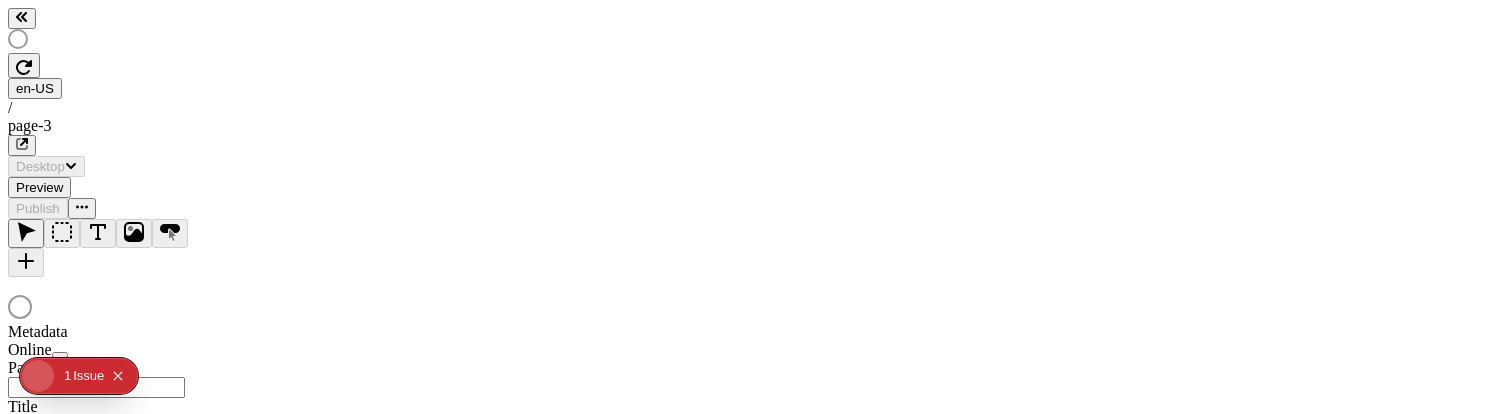 checkbox on "true" 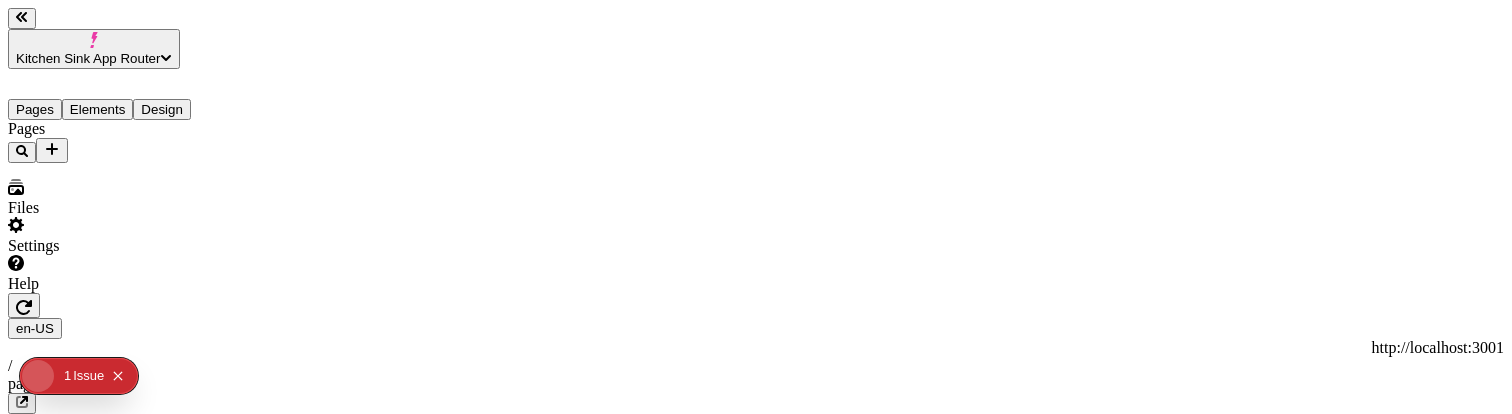 type on "/page-3" 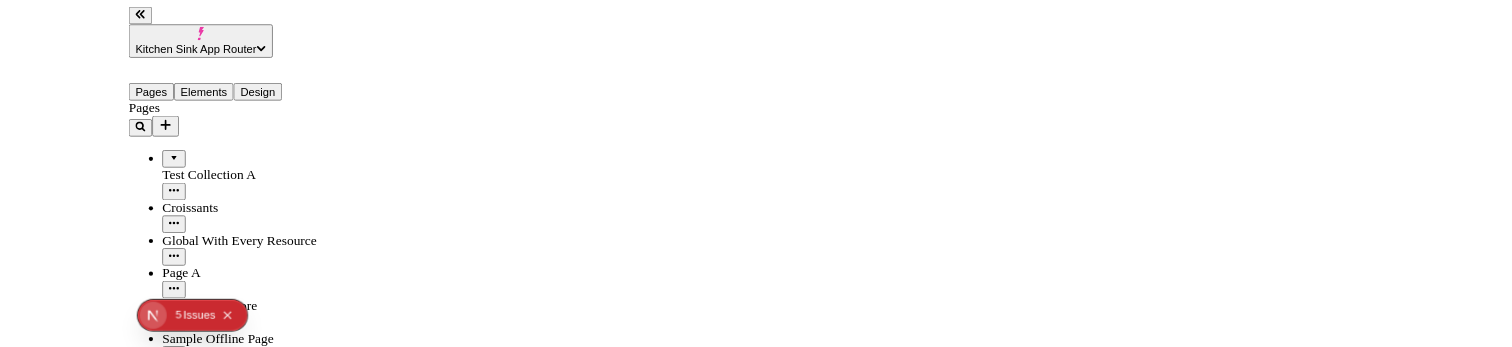 scroll, scrollTop: 0, scrollLeft: 0, axis: both 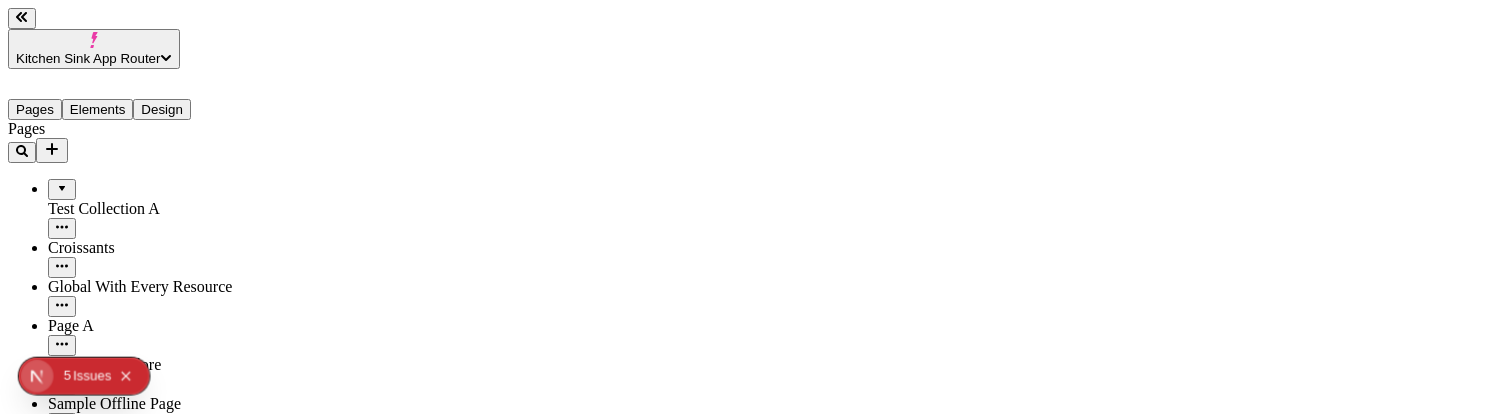 click at bounding box center (82, 854) 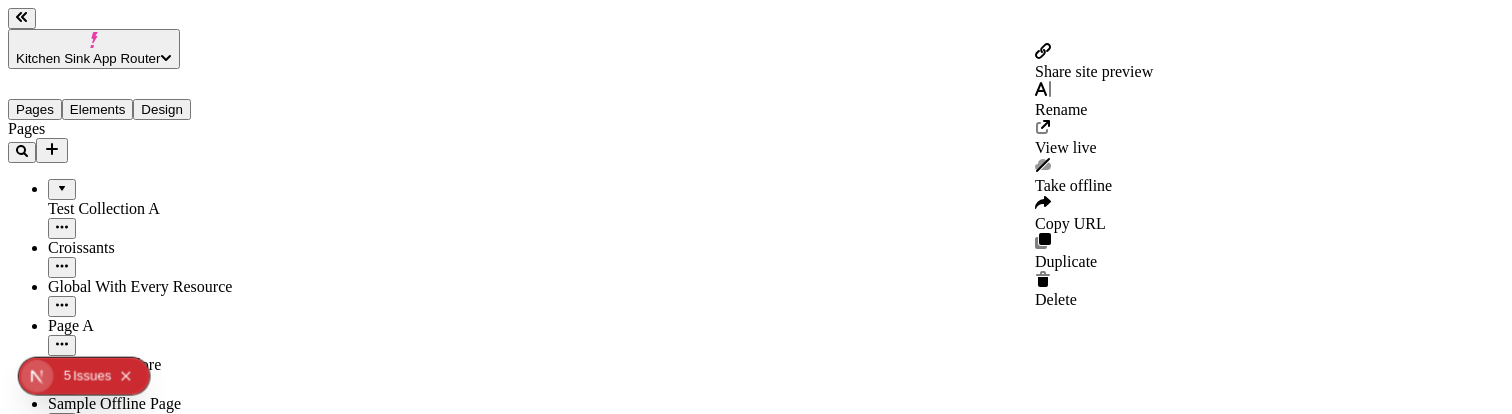 click on "Share site preview" at bounding box center (1094, 71) 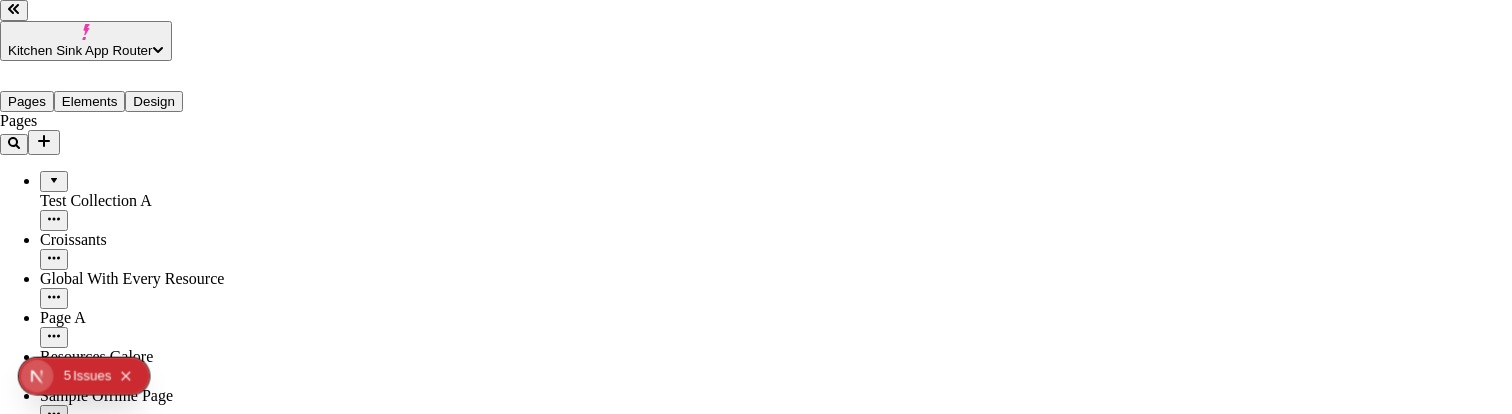 click on "Public preview If enabled, anyone with the link can view this preview" at bounding box center [756, 3638] 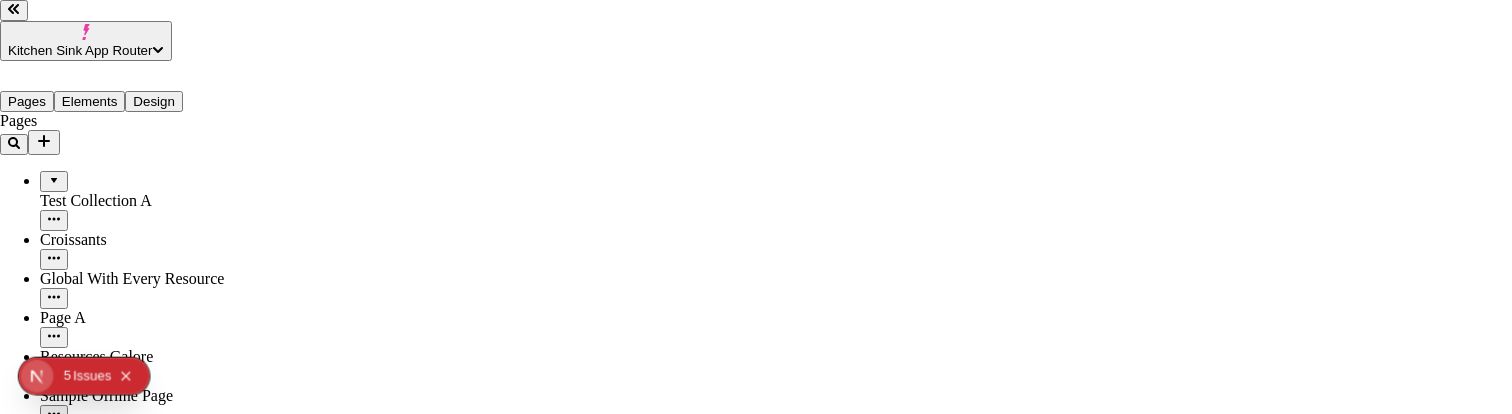 click at bounding box center (8, 3677) 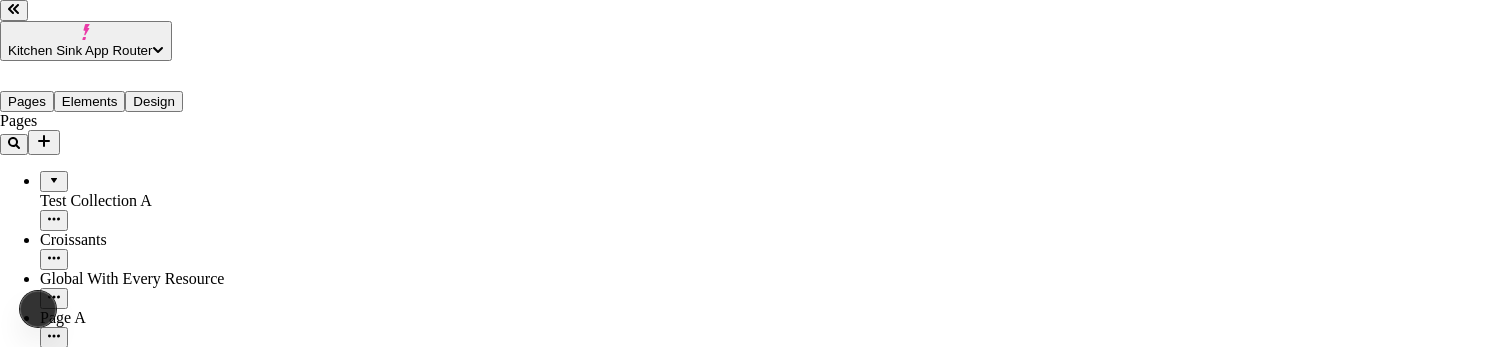 type on "http://localhost:7050/share/baf941ab-448f-418f-bcc5-8b62976e5ffe" 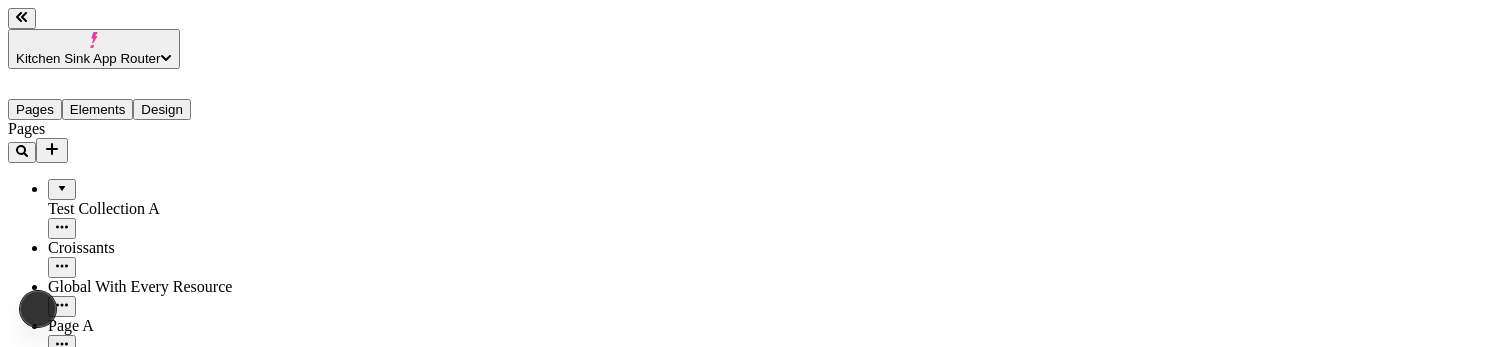 scroll, scrollTop: 0, scrollLeft: 0, axis: both 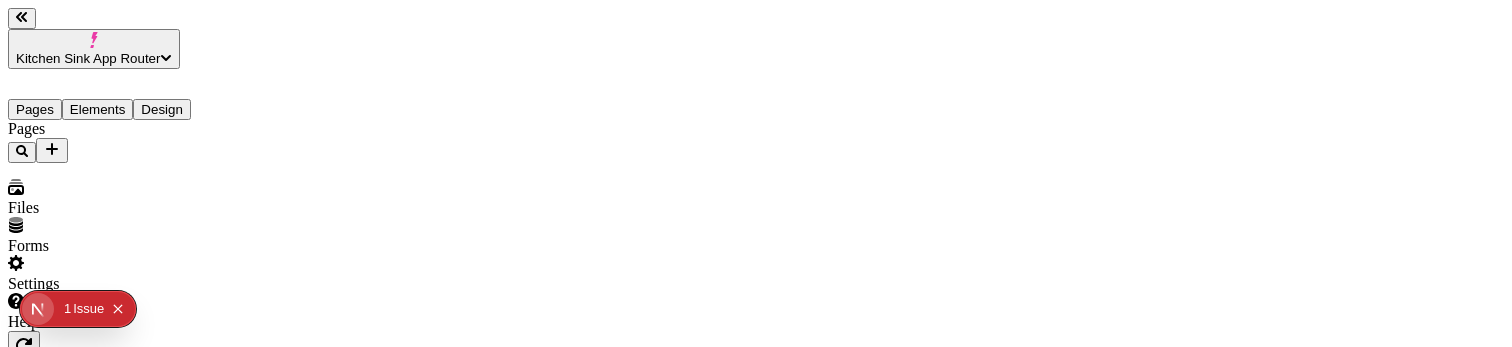 type on "/page-3" 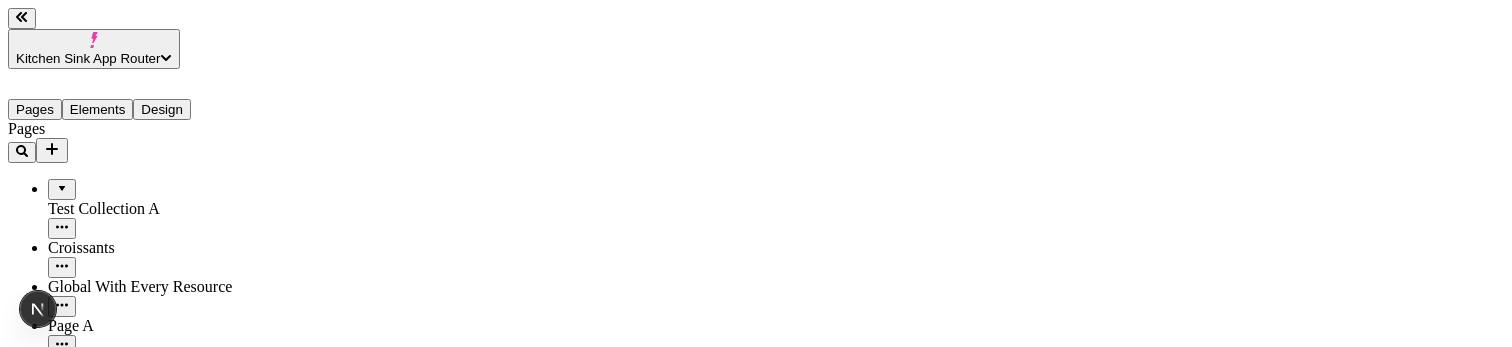 scroll, scrollTop: 0, scrollLeft: 0, axis: both 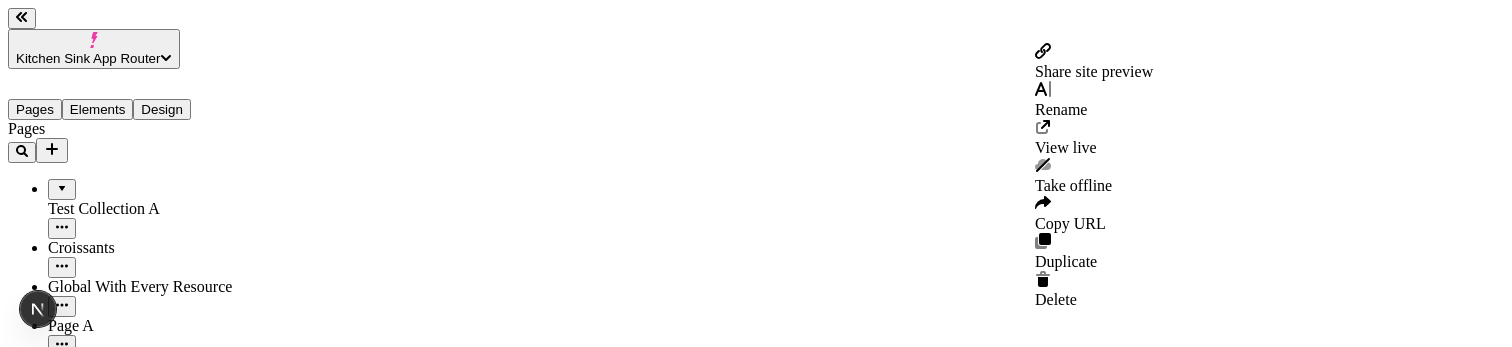 click on "Share site preview" at bounding box center [1094, 71] 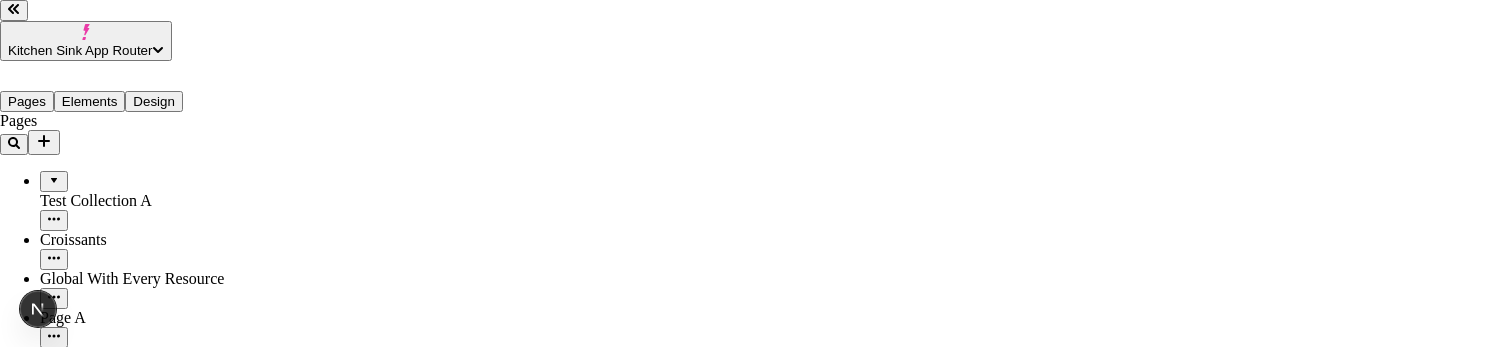 click at bounding box center [8, 3677] 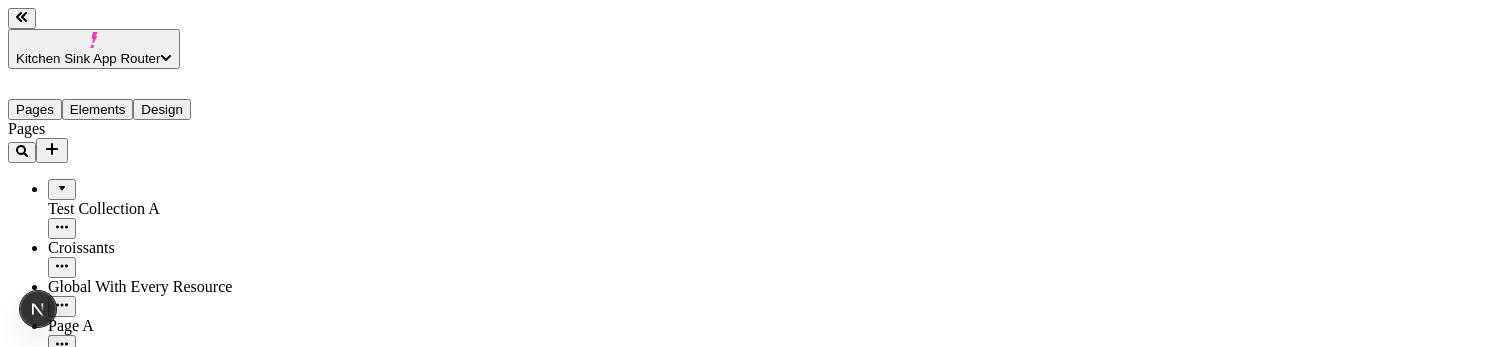 click at bounding box center (82, 854) 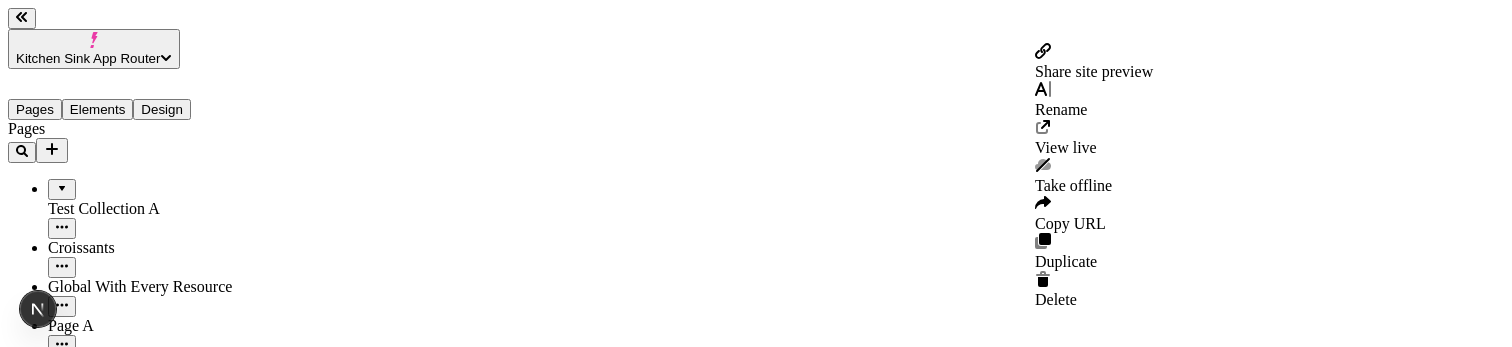 click on "Share site preview" at bounding box center (1094, 71) 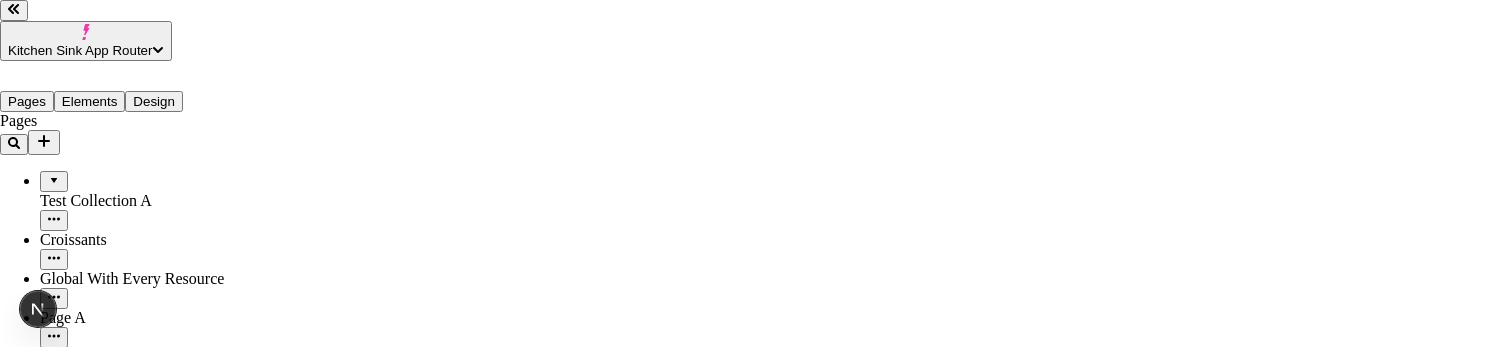 click at bounding box center [8, 3677] 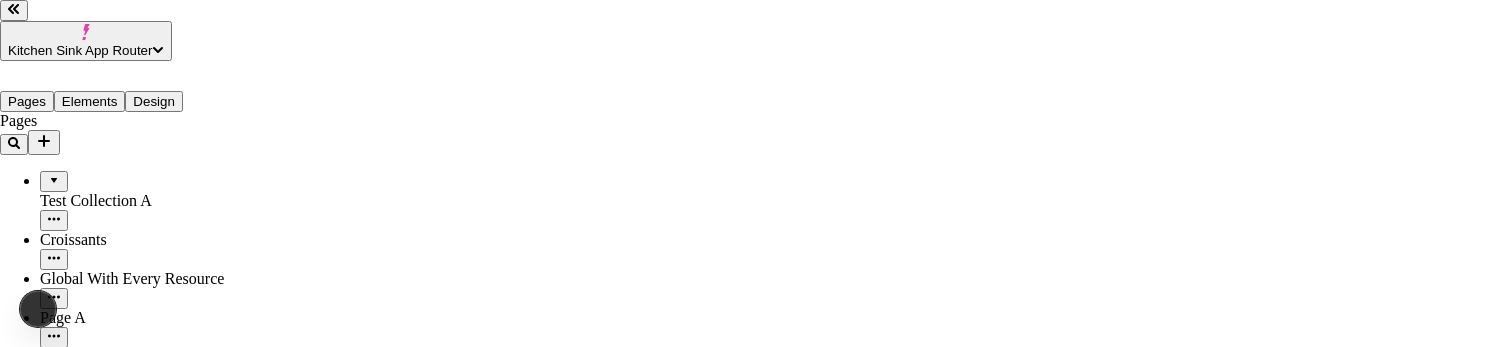 type on "http://localhost:7050/share/002ee746-4ebe-4d86-8241-9160b8da9601" 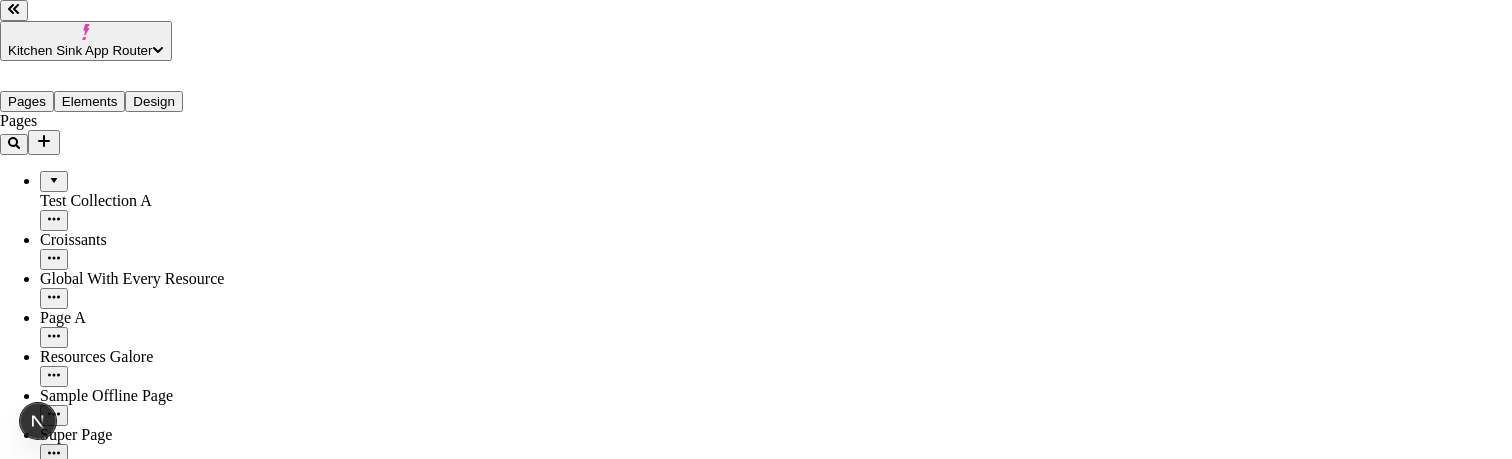drag, startPoint x: 722, startPoint y: 156, endPoint x: 724, endPoint y: 195, distance: 39.051247 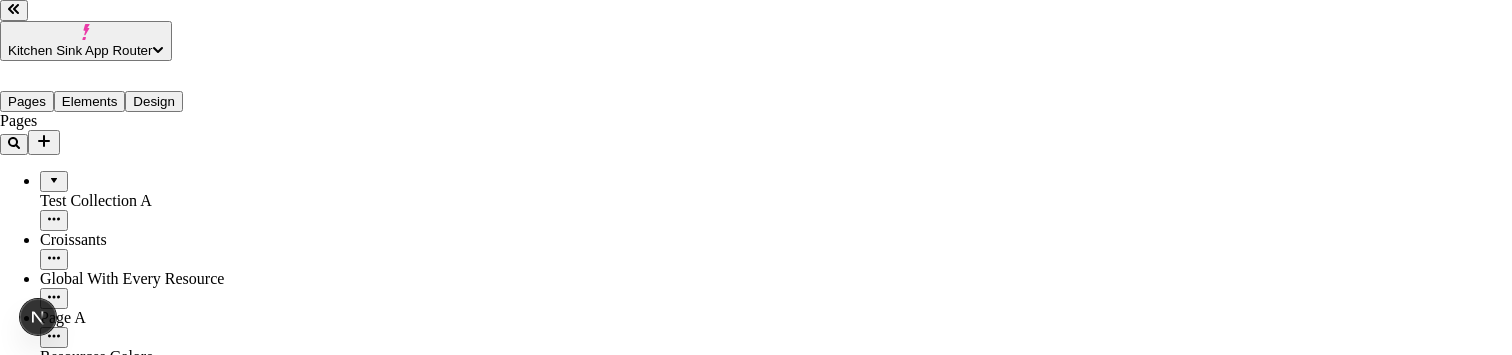 click on "Share site preview Public preview If enabled, anyone with the link can view this preview" at bounding box center (756, 3498) 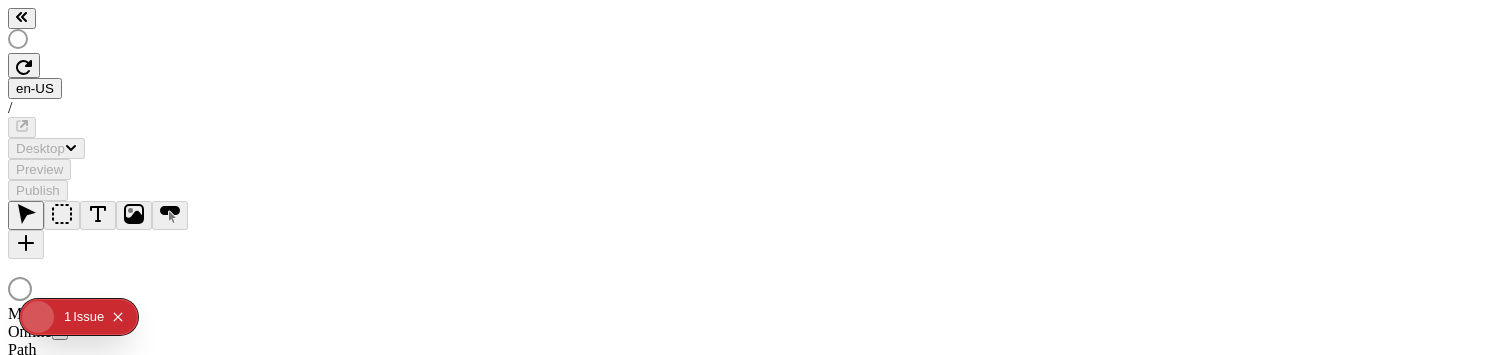 scroll, scrollTop: 0, scrollLeft: 0, axis: both 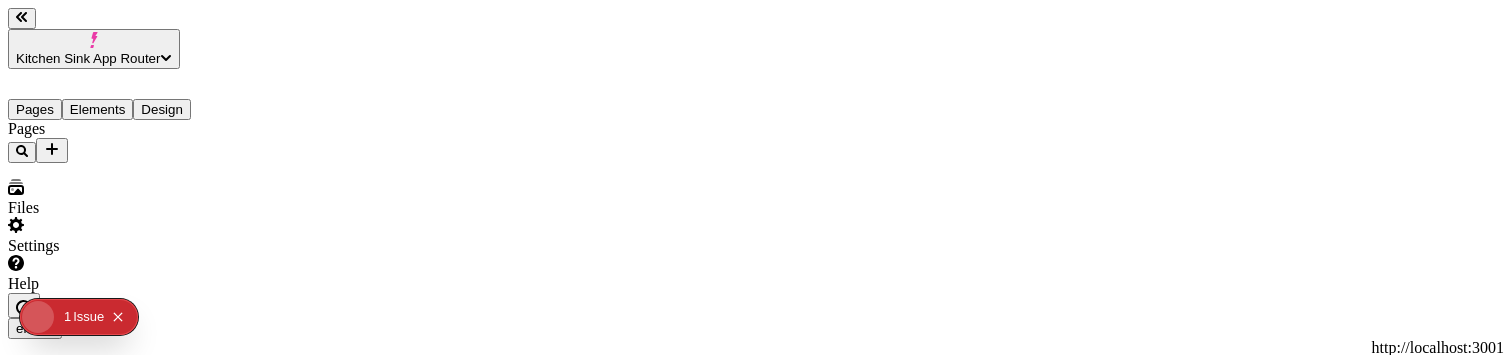 checkbox on "true" 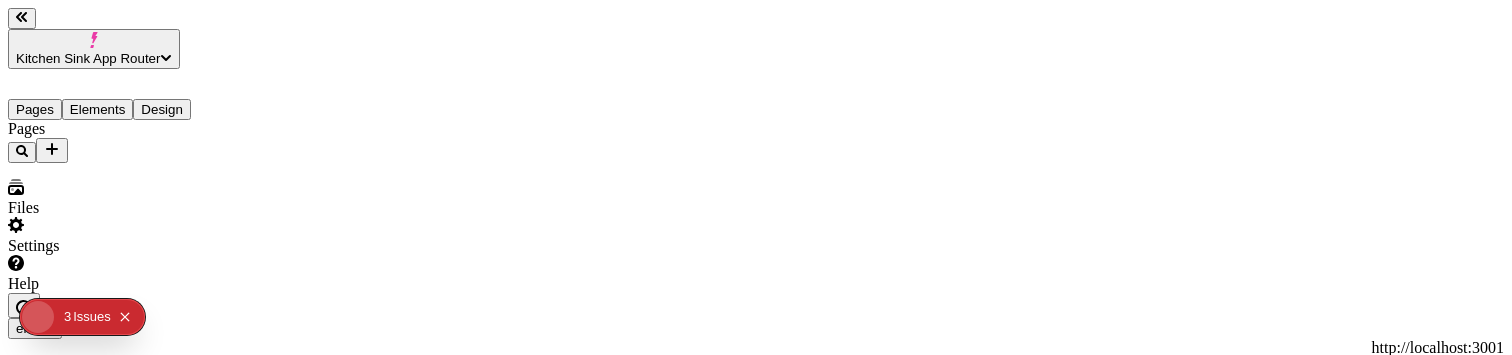 type on "/page-3" 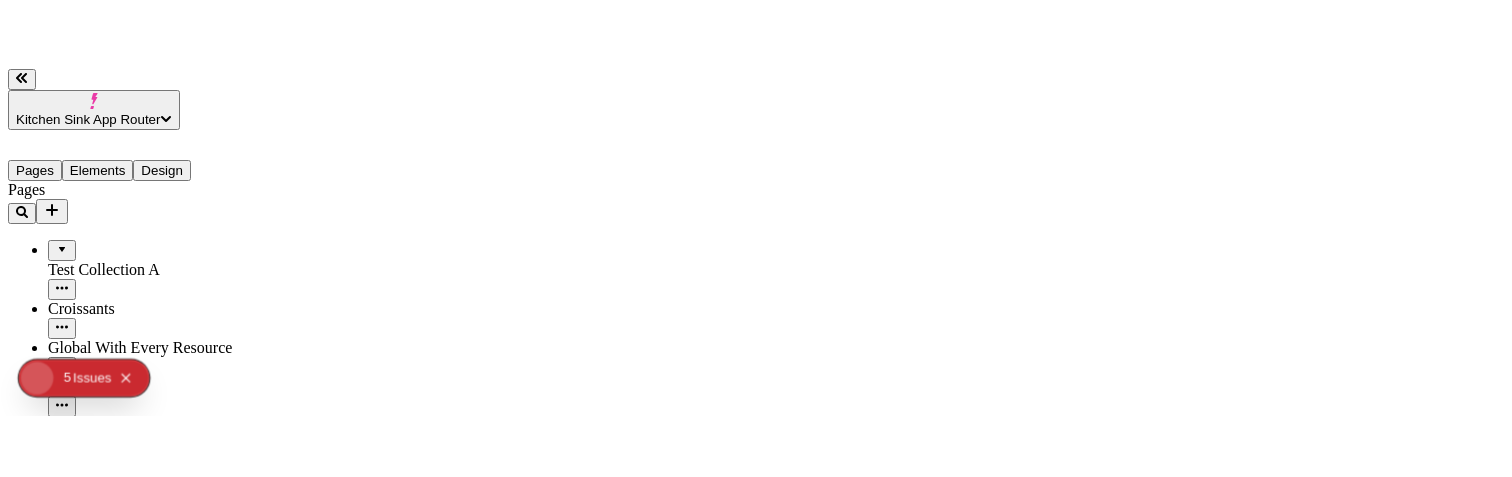 scroll, scrollTop: 0, scrollLeft: 0, axis: both 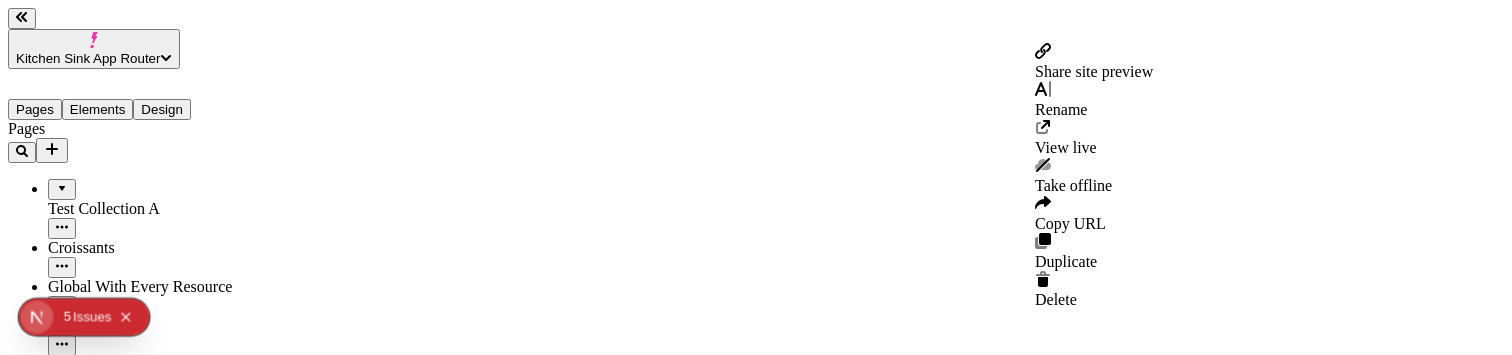 click at bounding box center [82, 854] 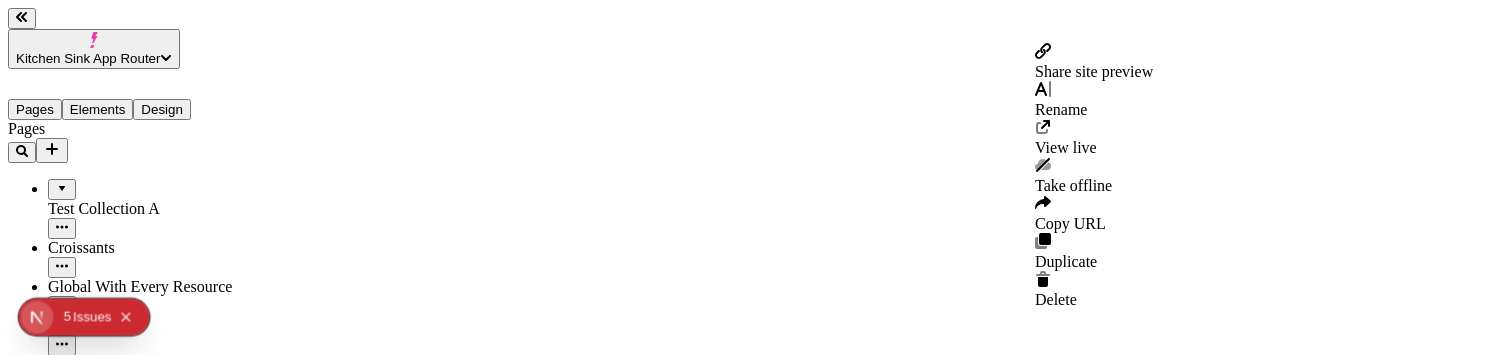 click on "Share site preview" at bounding box center [1094, 71] 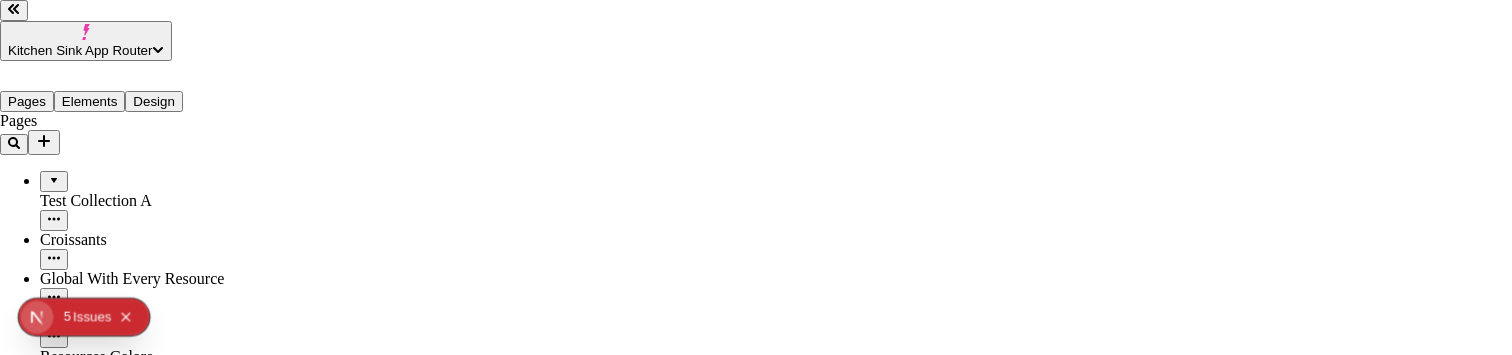 click at bounding box center [8, 3677] 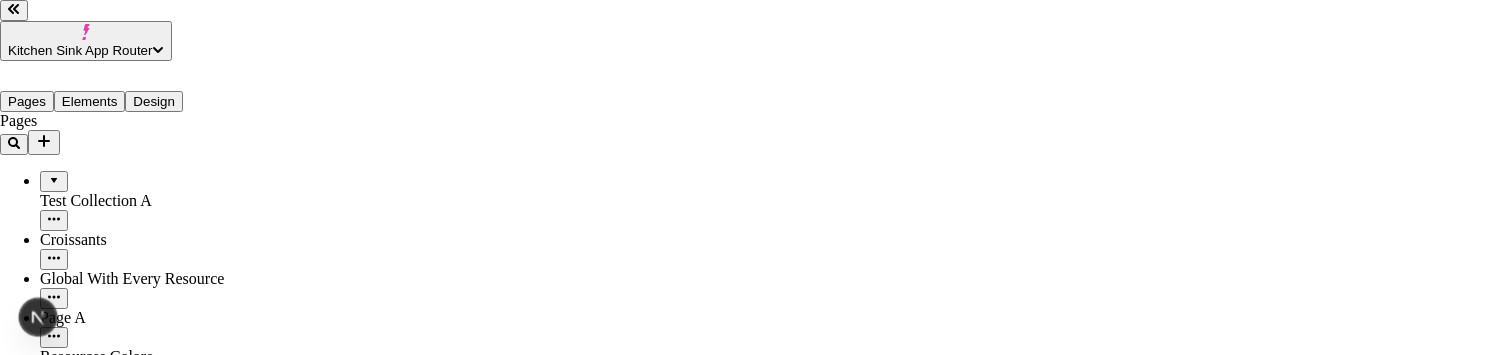 drag, startPoint x: 552, startPoint y: 98, endPoint x: 537, endPoint y: 98, distance: 15 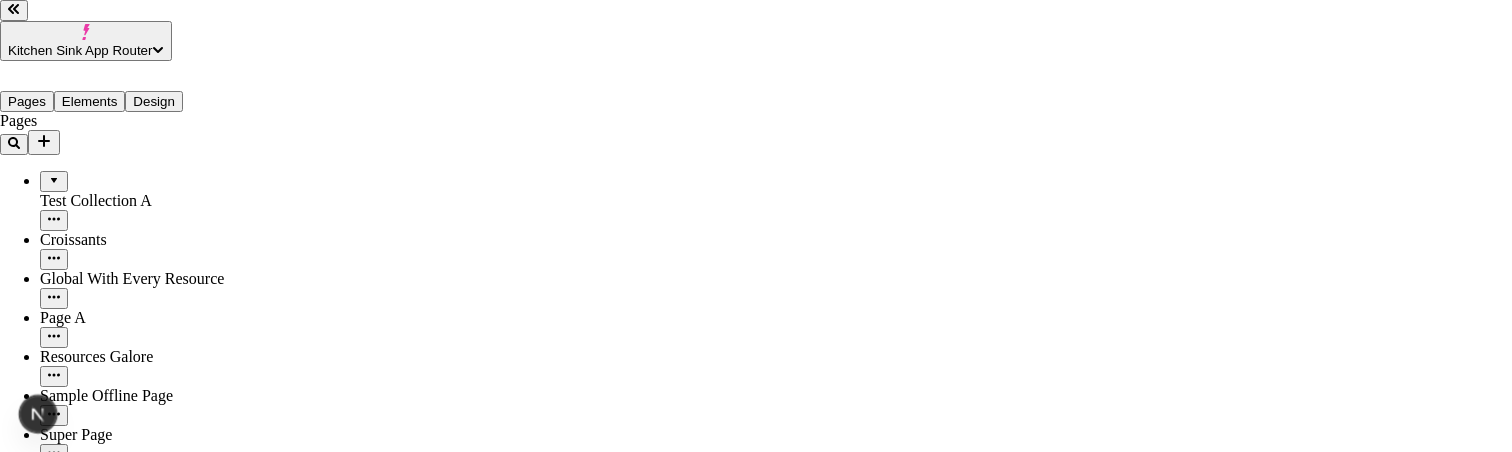 click on "Share site preview" at bounding box center [756, 3442] 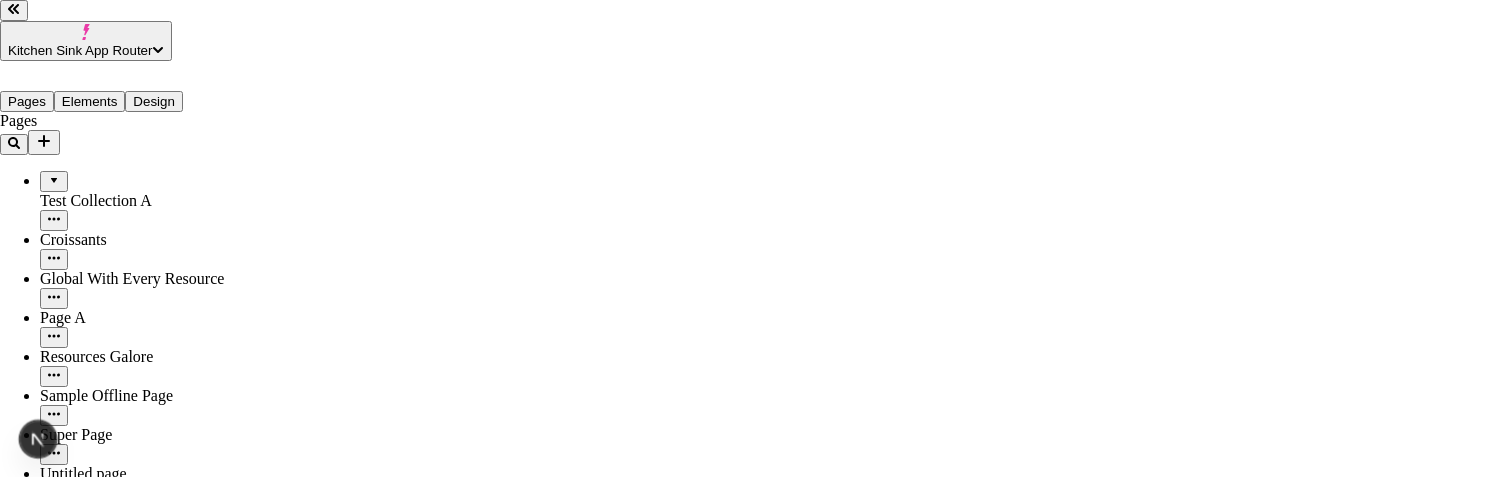 click on "http://localhost:7050/share/[UUID] This preview link expires  [DATE]" at bounding box center [756, 3523] 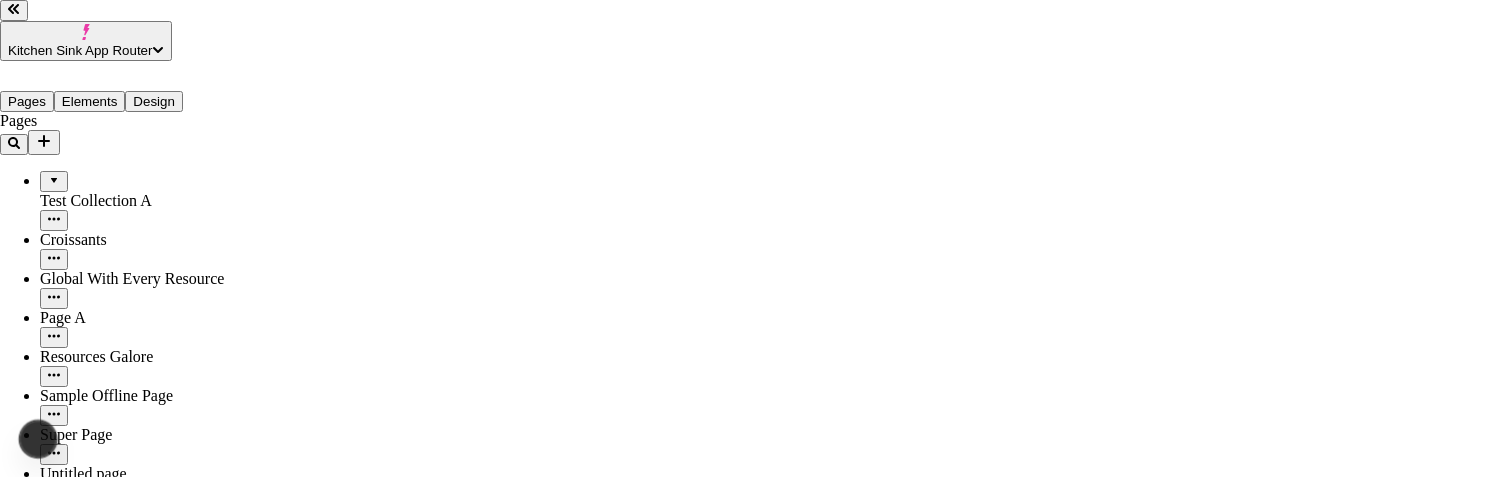 type on "http://localhost:7050/share/[UUID]" 